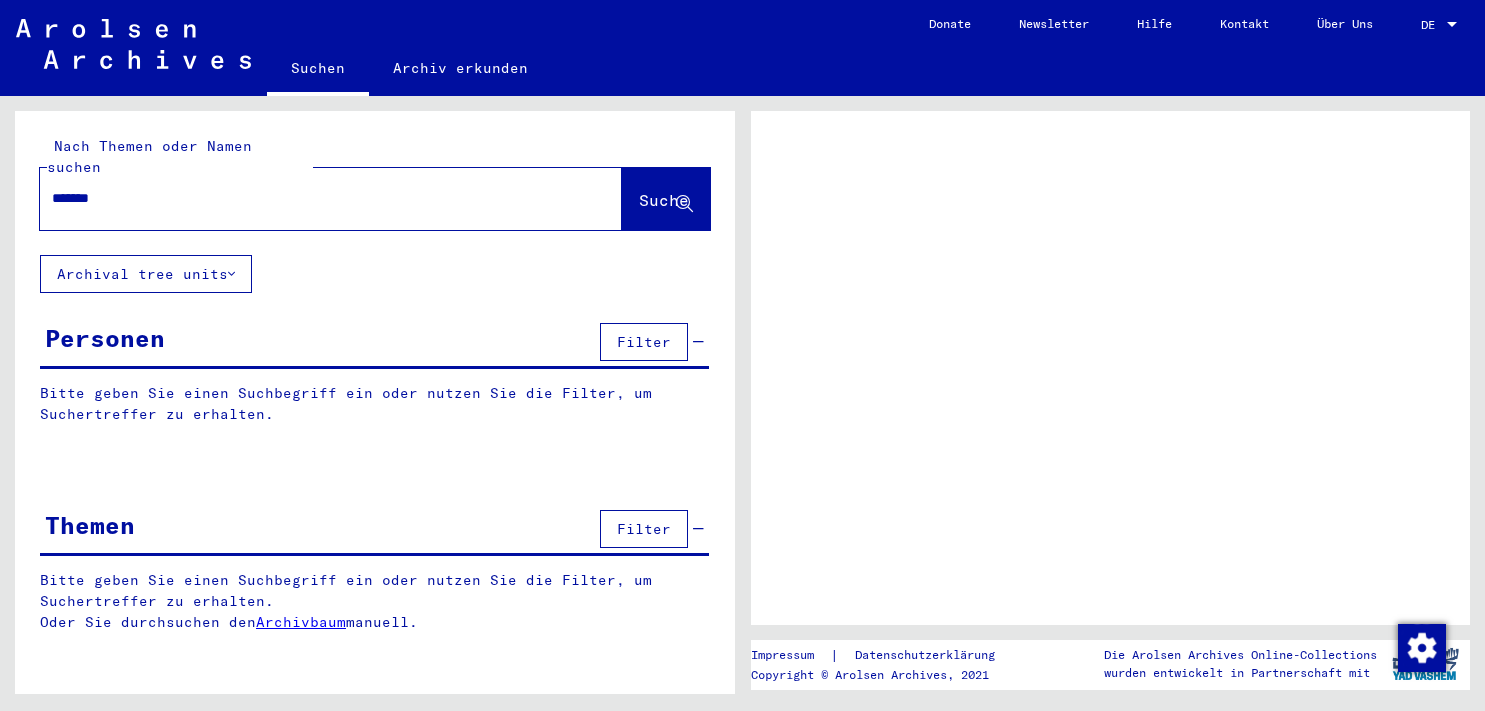 scroll, scrollTop: 0, scrollLeft: 0, axis: both 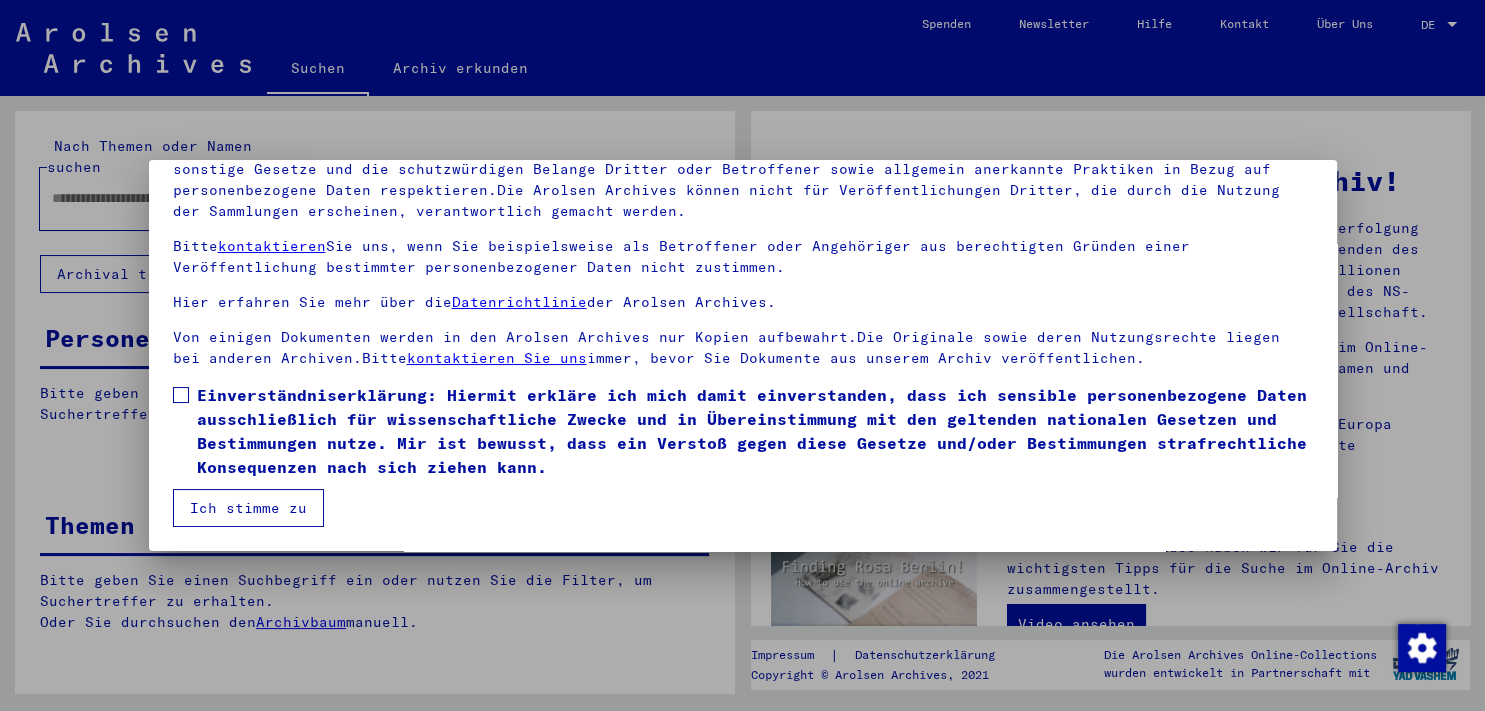 click at bounding box center [181, 395] 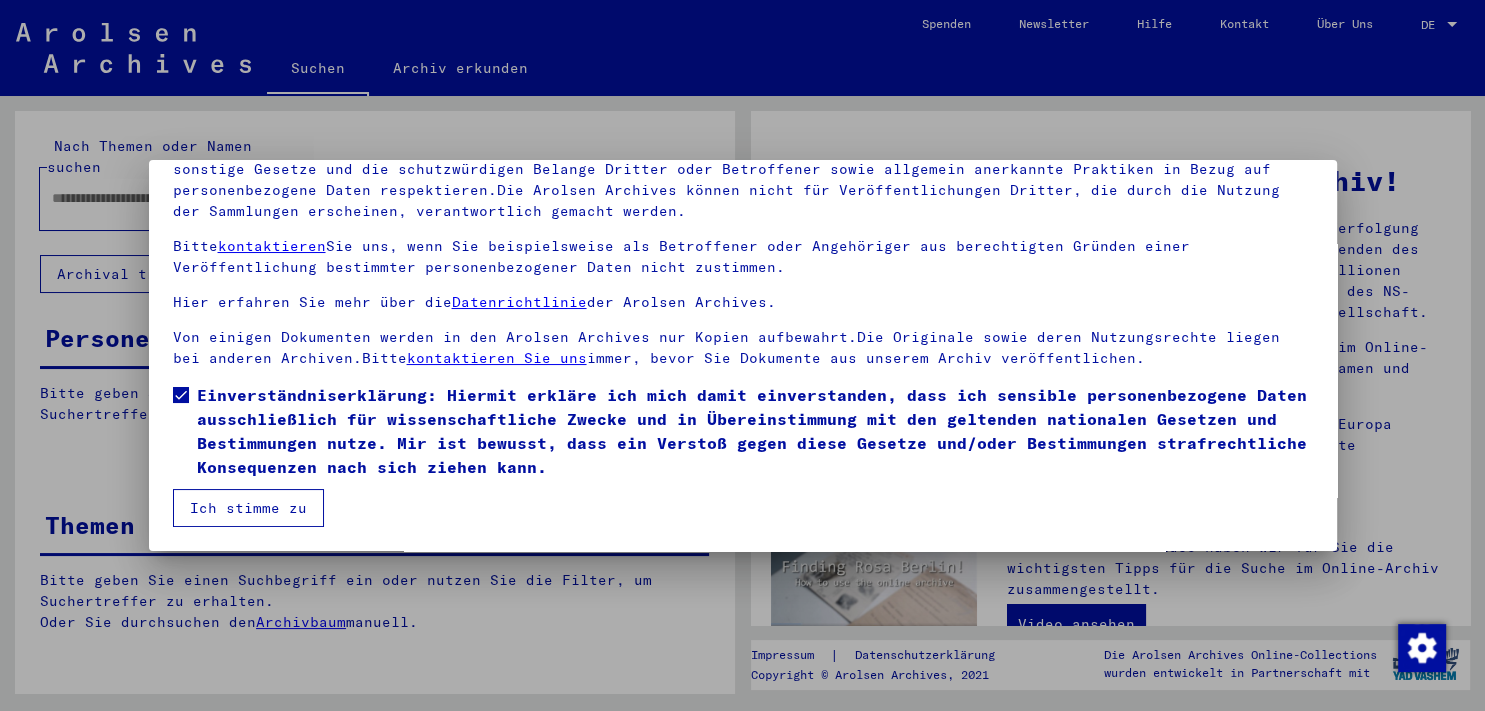 click on "Ich stimme zu" at bounding box center [248, 508] 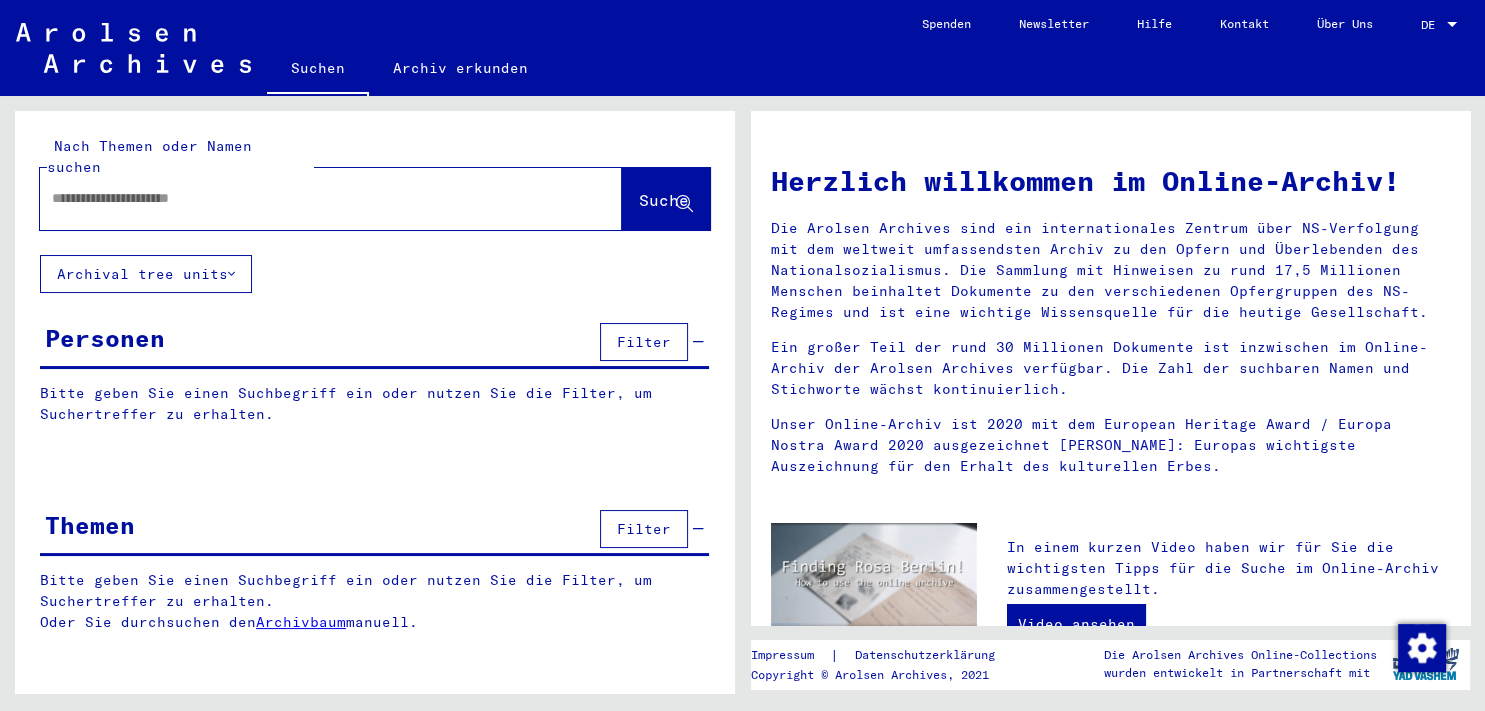 click 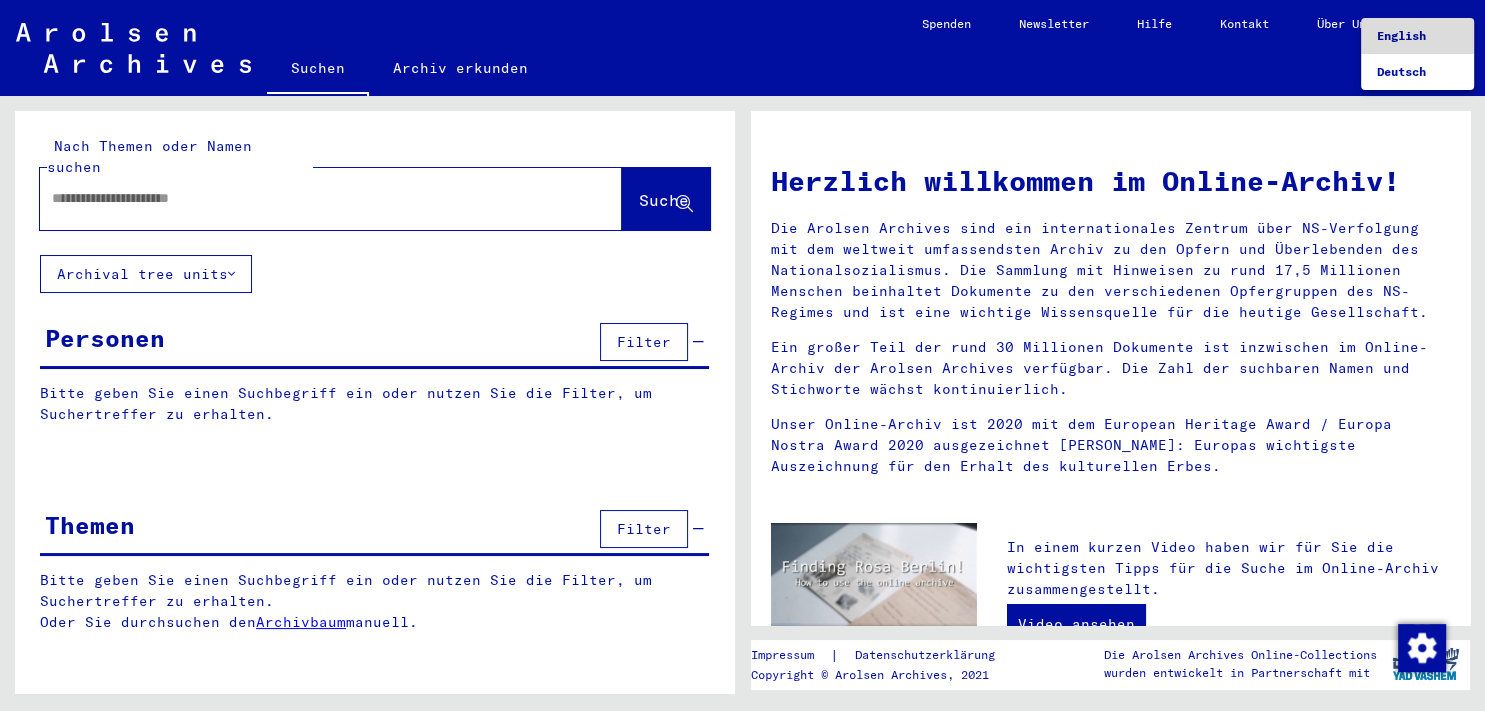 click on "English" at bounding box center (1401, 35) 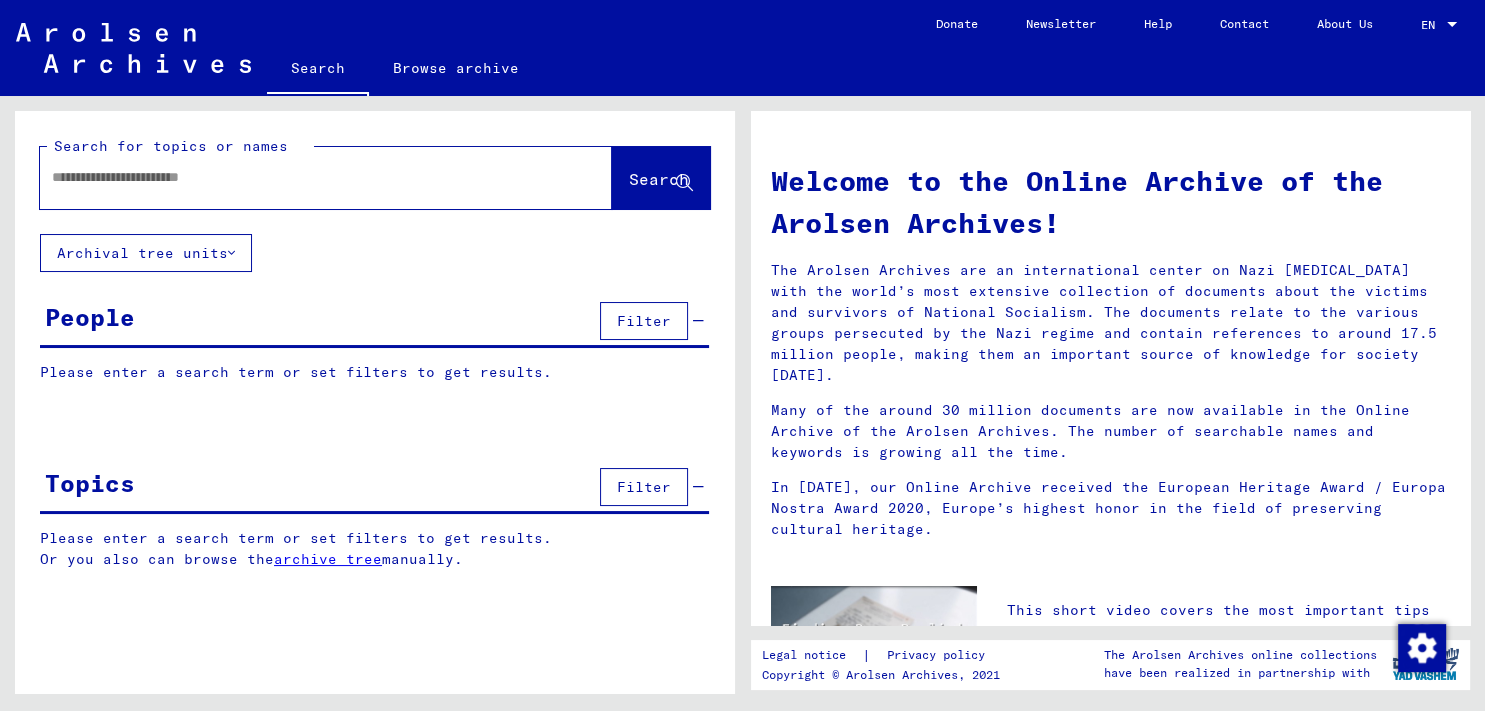 click at bounding box center [302, 177] 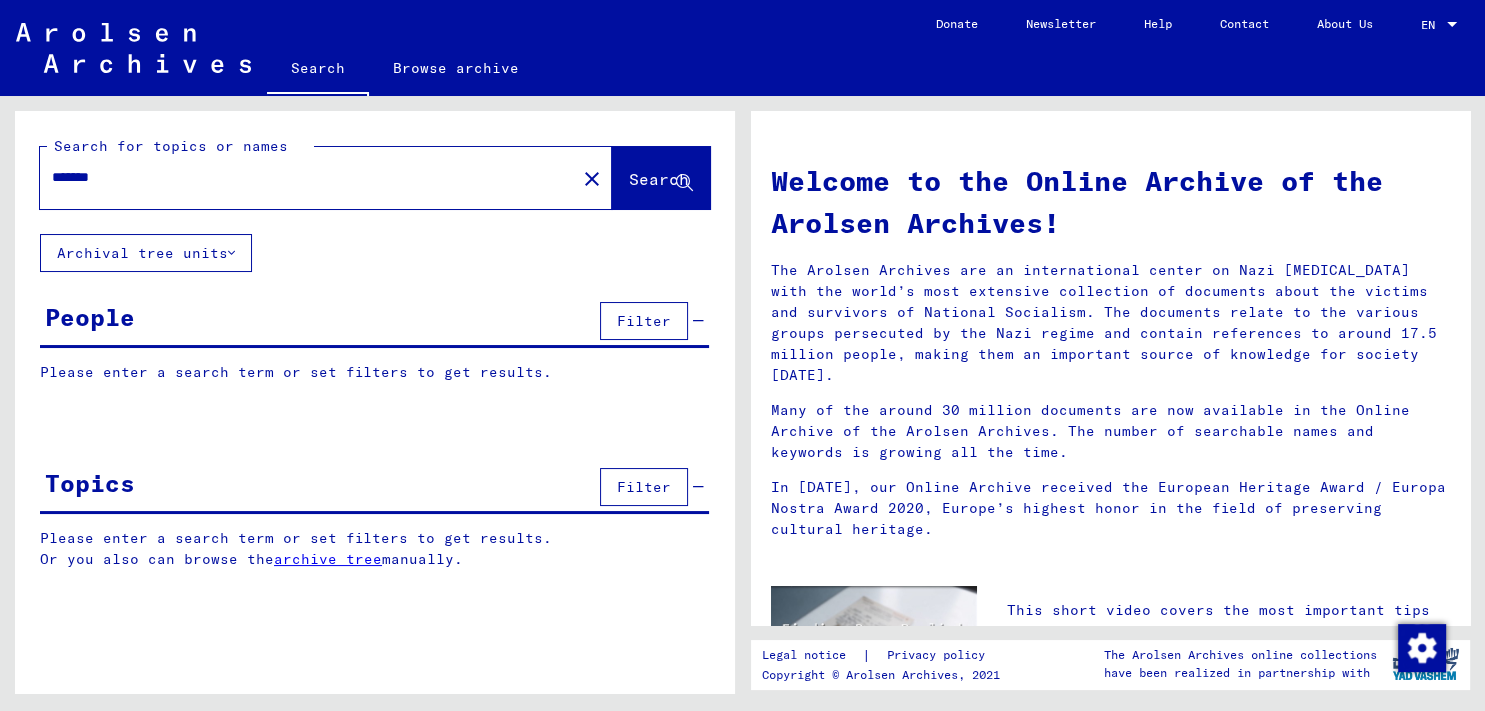 type on "*******" 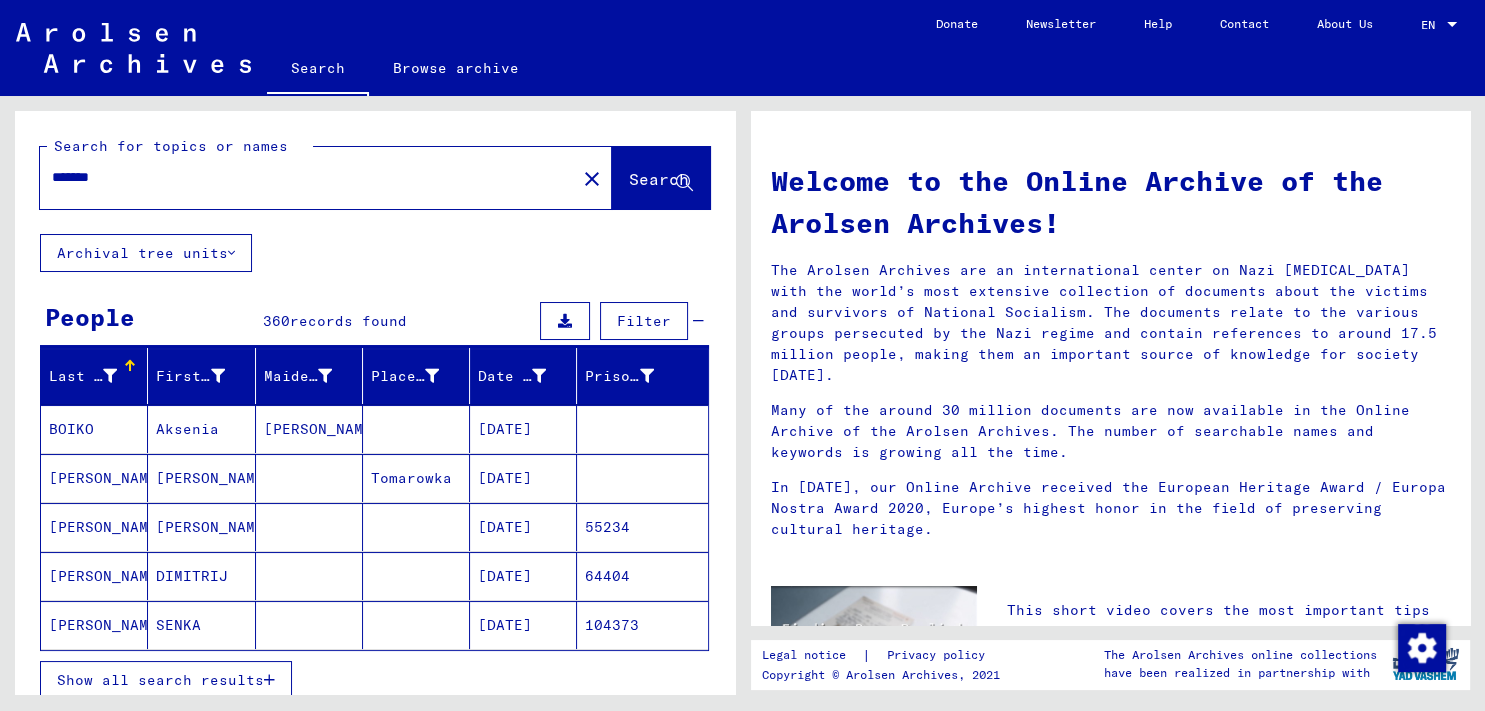 scroll, scrollTop: 110, scrollLeft: 0, axis: vertical 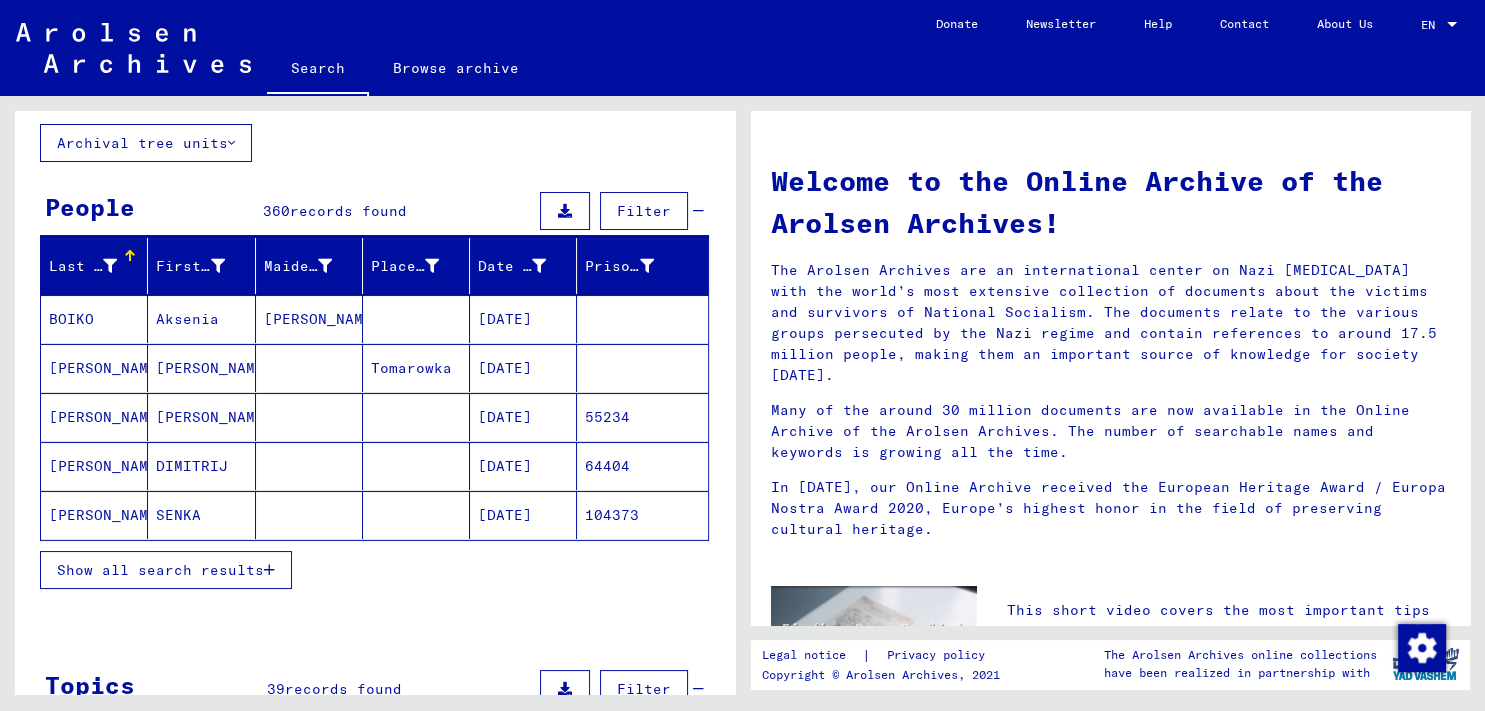 click on "Show all search results" at bounding box center (160, 570) 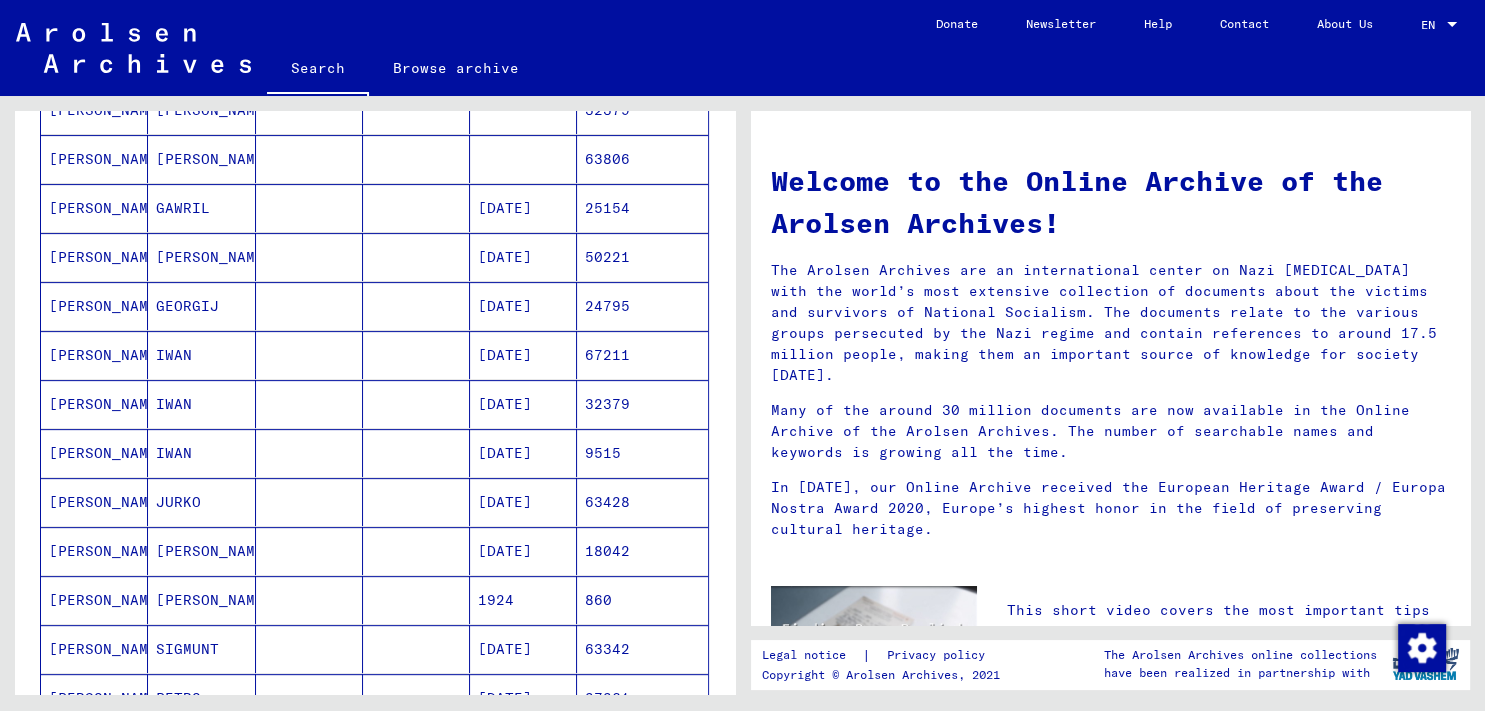 scroll, scrollTop: 773, scrollLeft: 0, axis: vertical 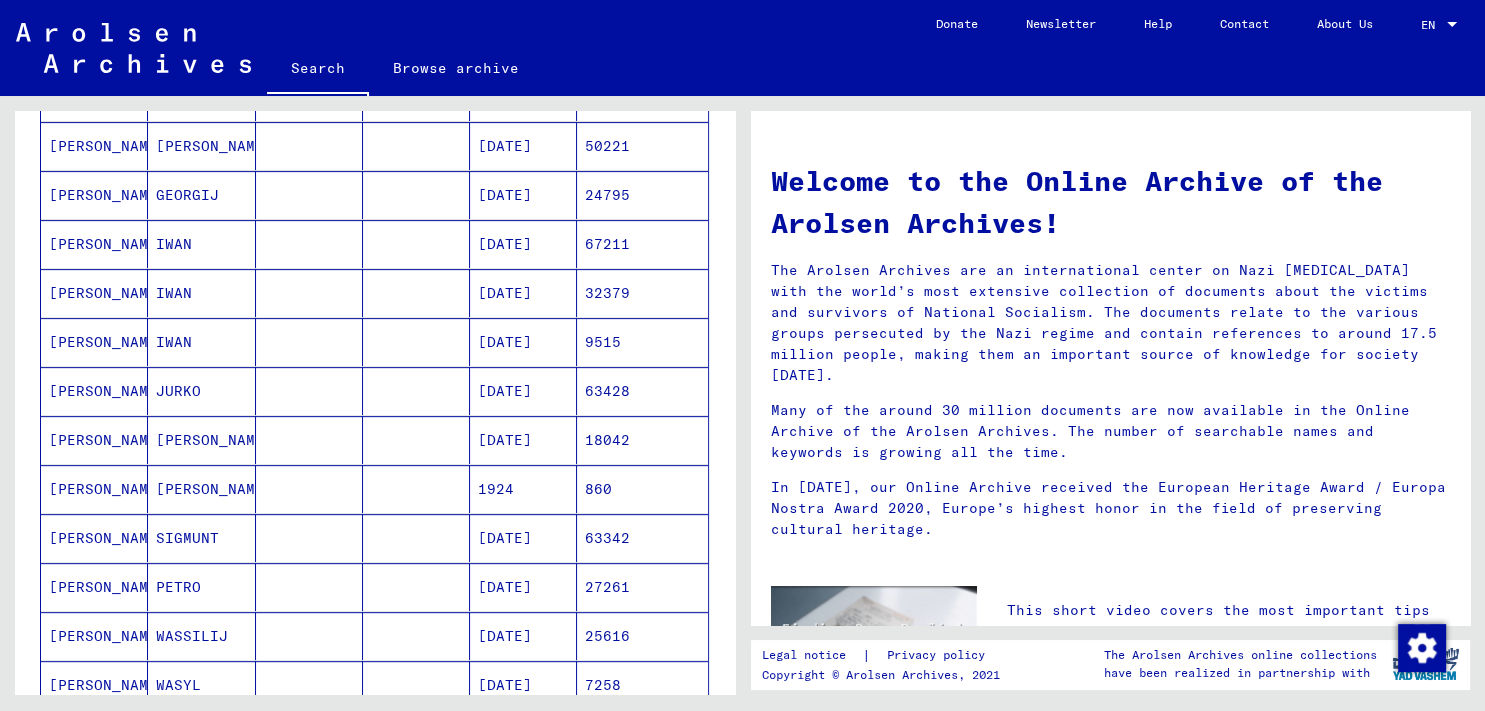 click on "[DATE]" at bounding box center [523, 342] 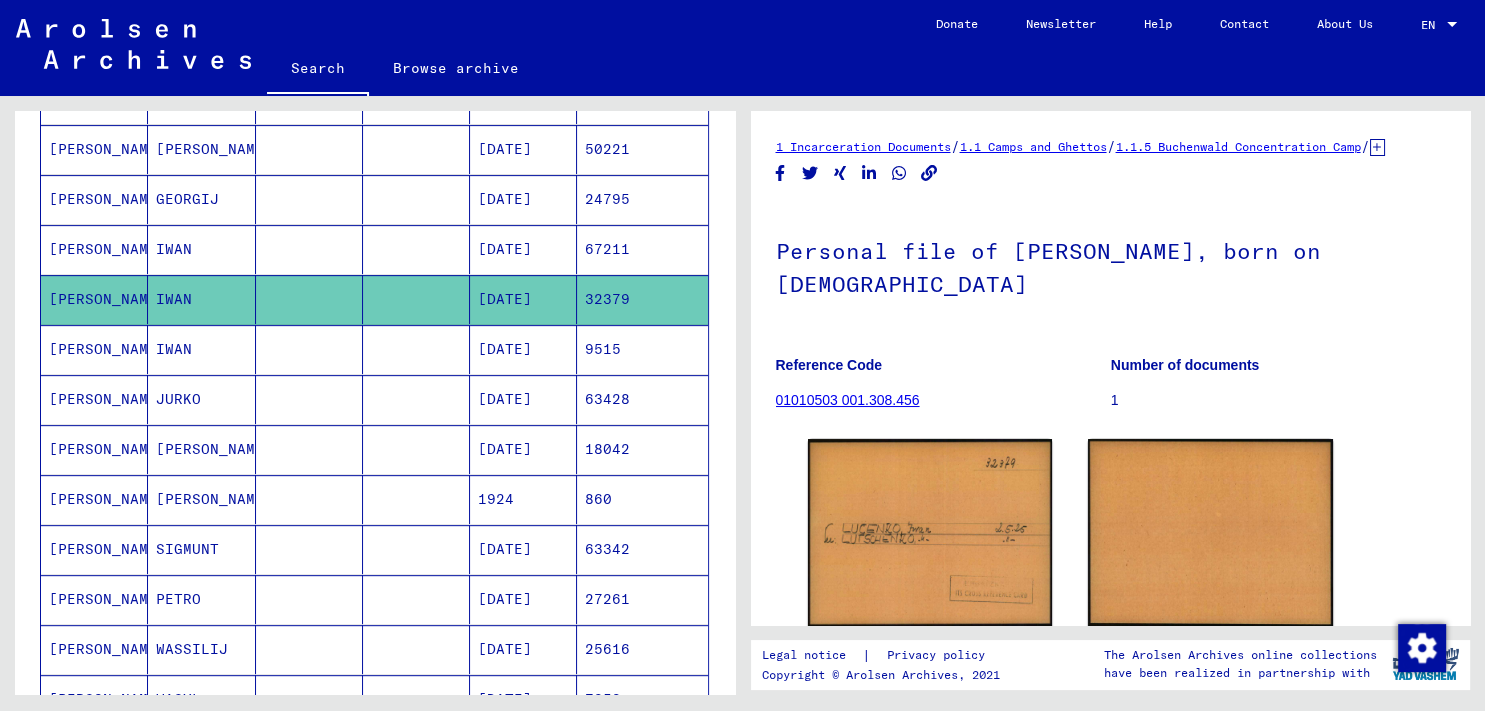 scroll, scrollTop: 110, scrollLeft: 0, axis: vertical 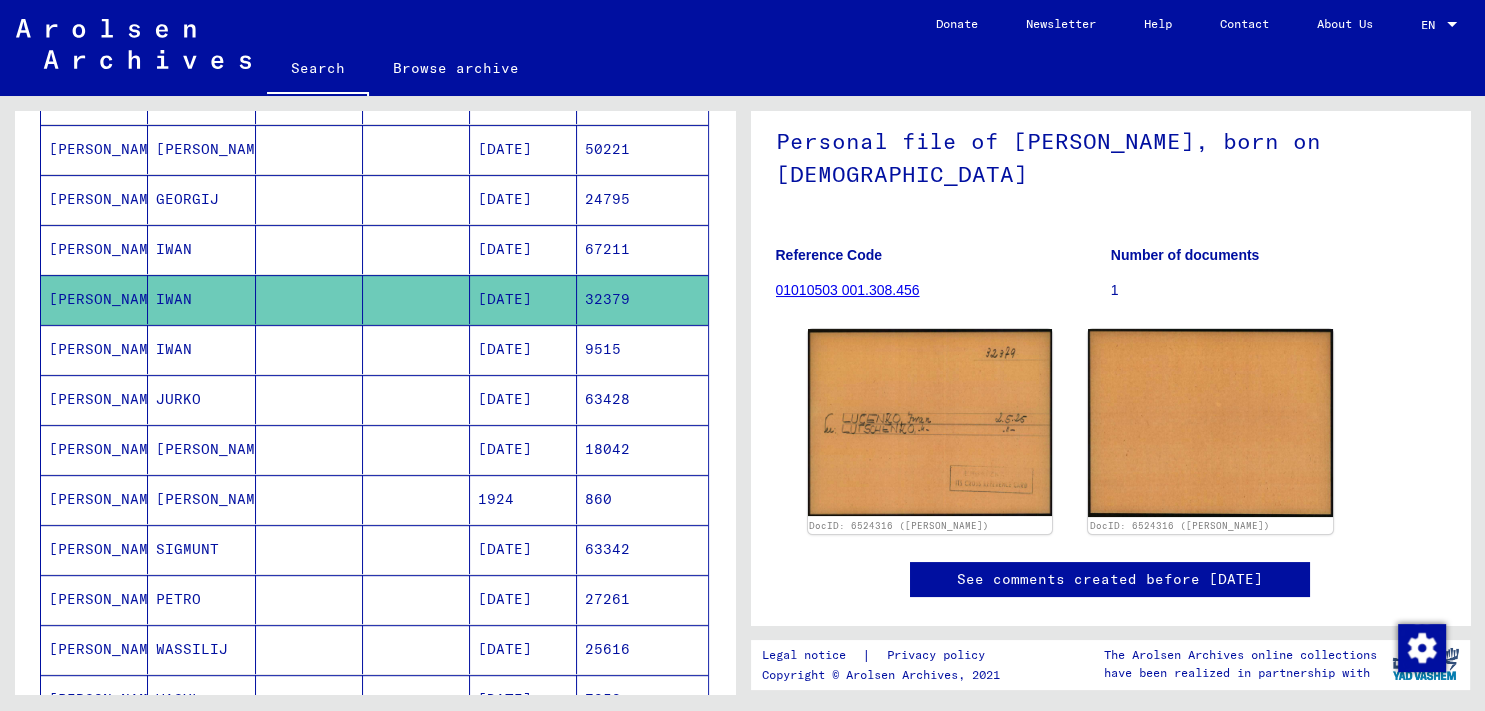 click on "[DATE]" at bounding box center (523, 399) 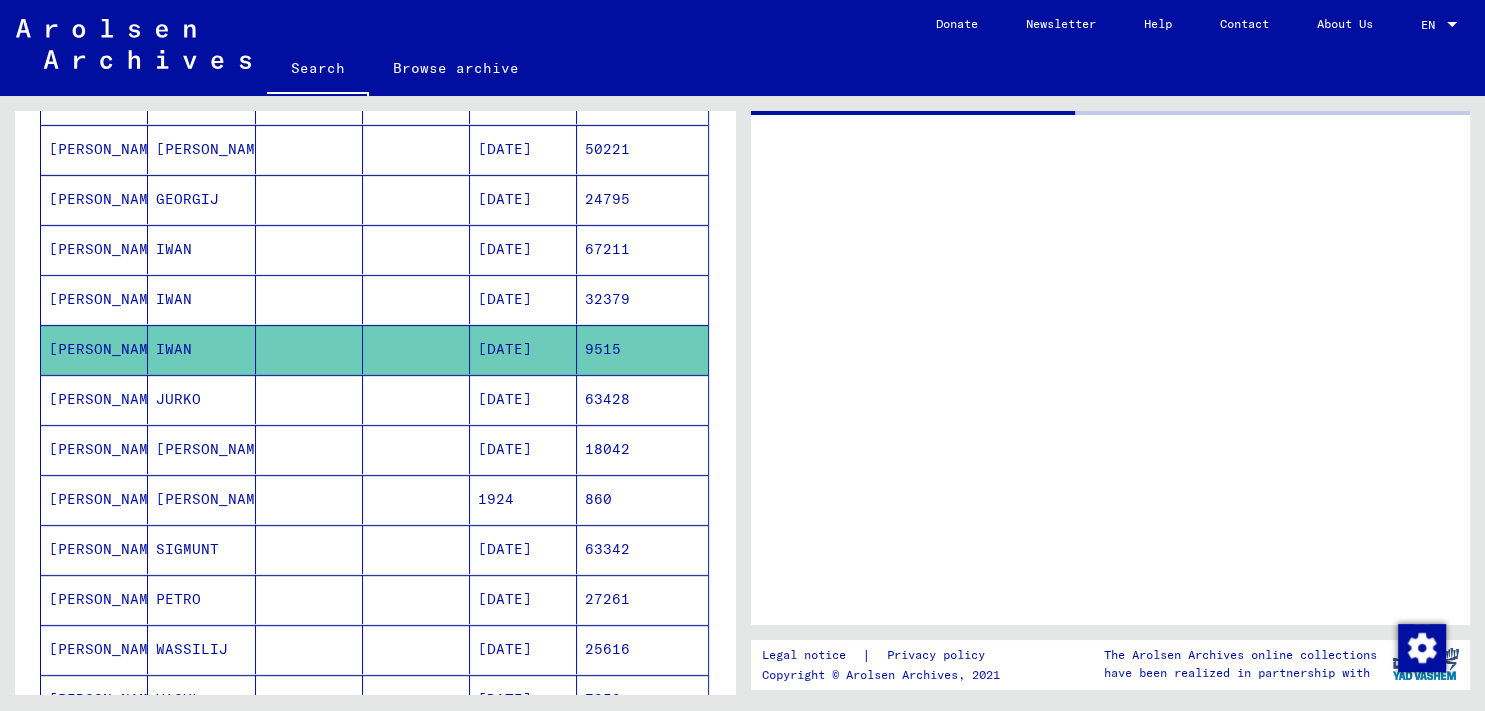 scroll, scrollTop: 0, scrollLeft: 0, axis: both 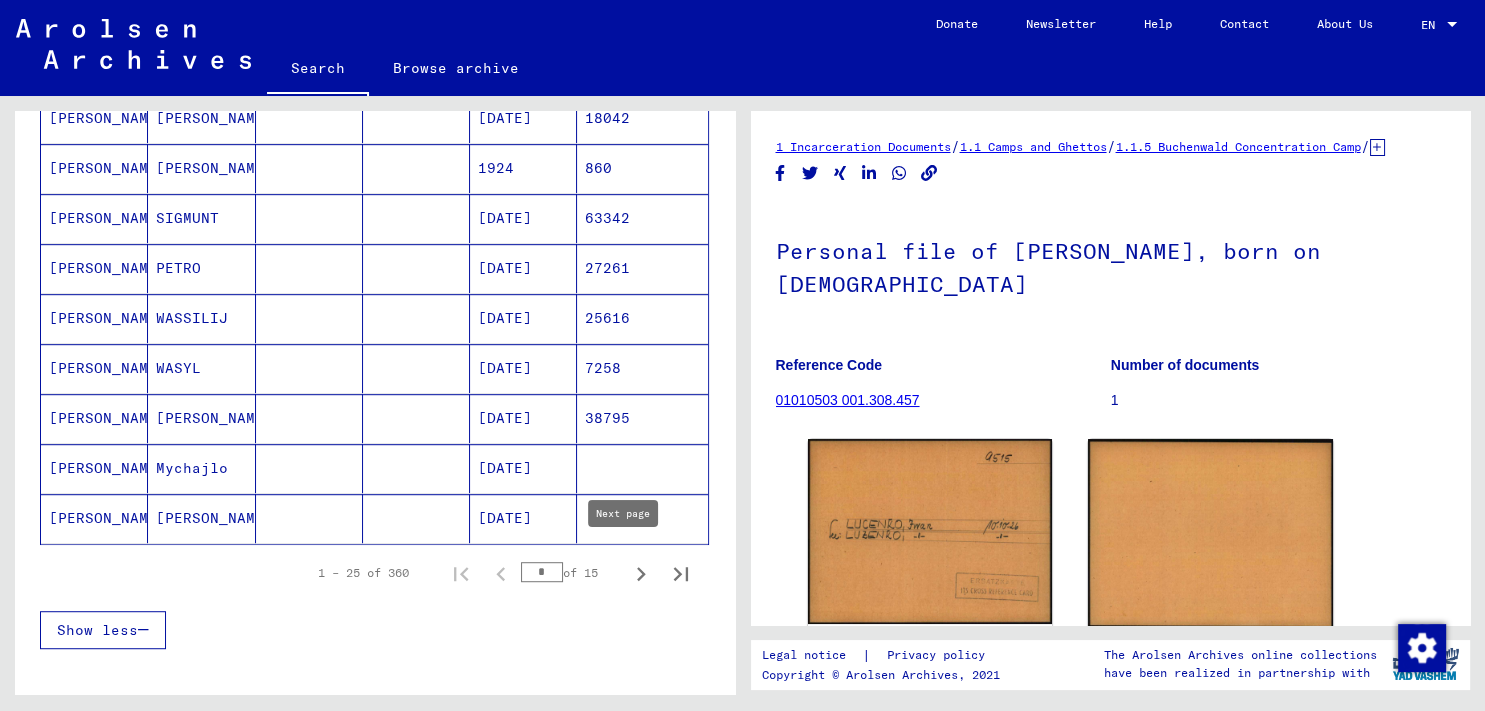 click 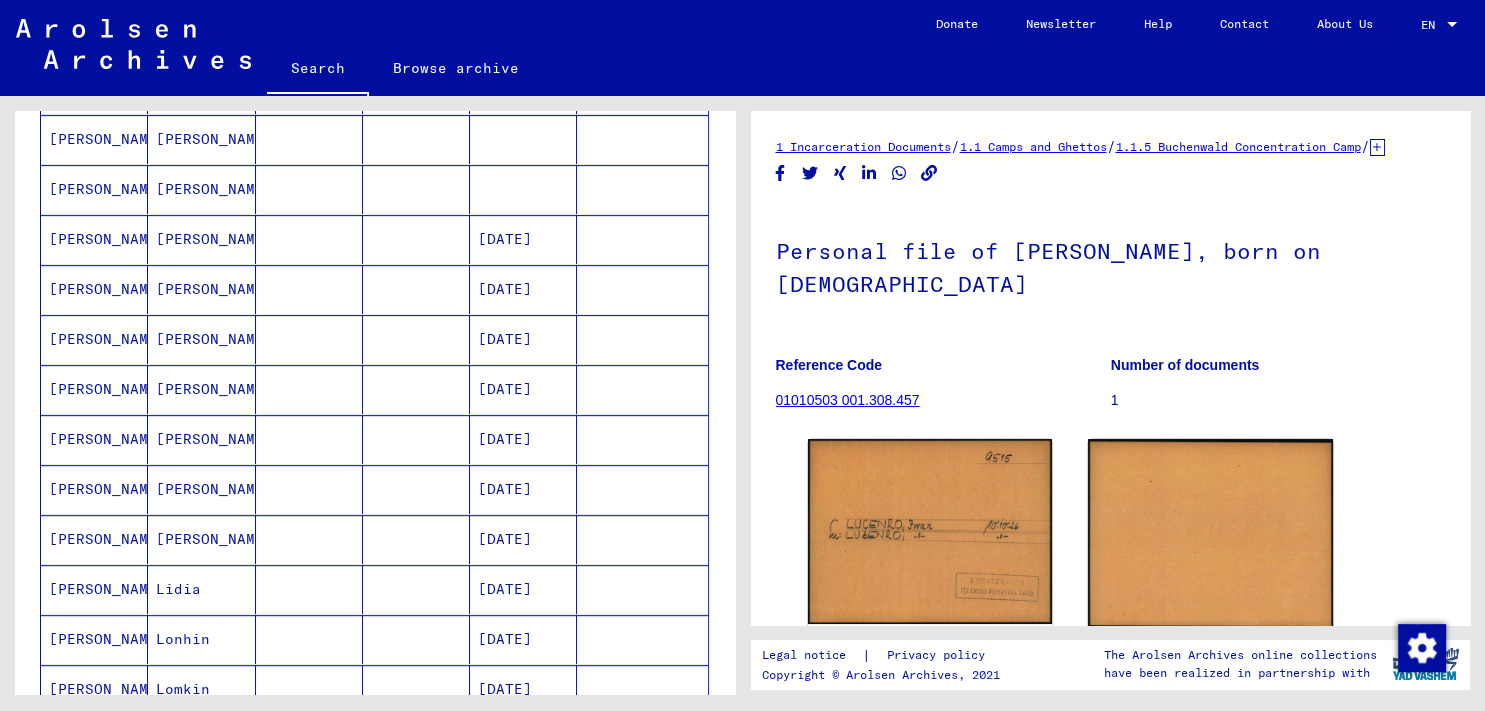 scroll, scrollTop: 1001, scrollLeft: 0, axis: vertical 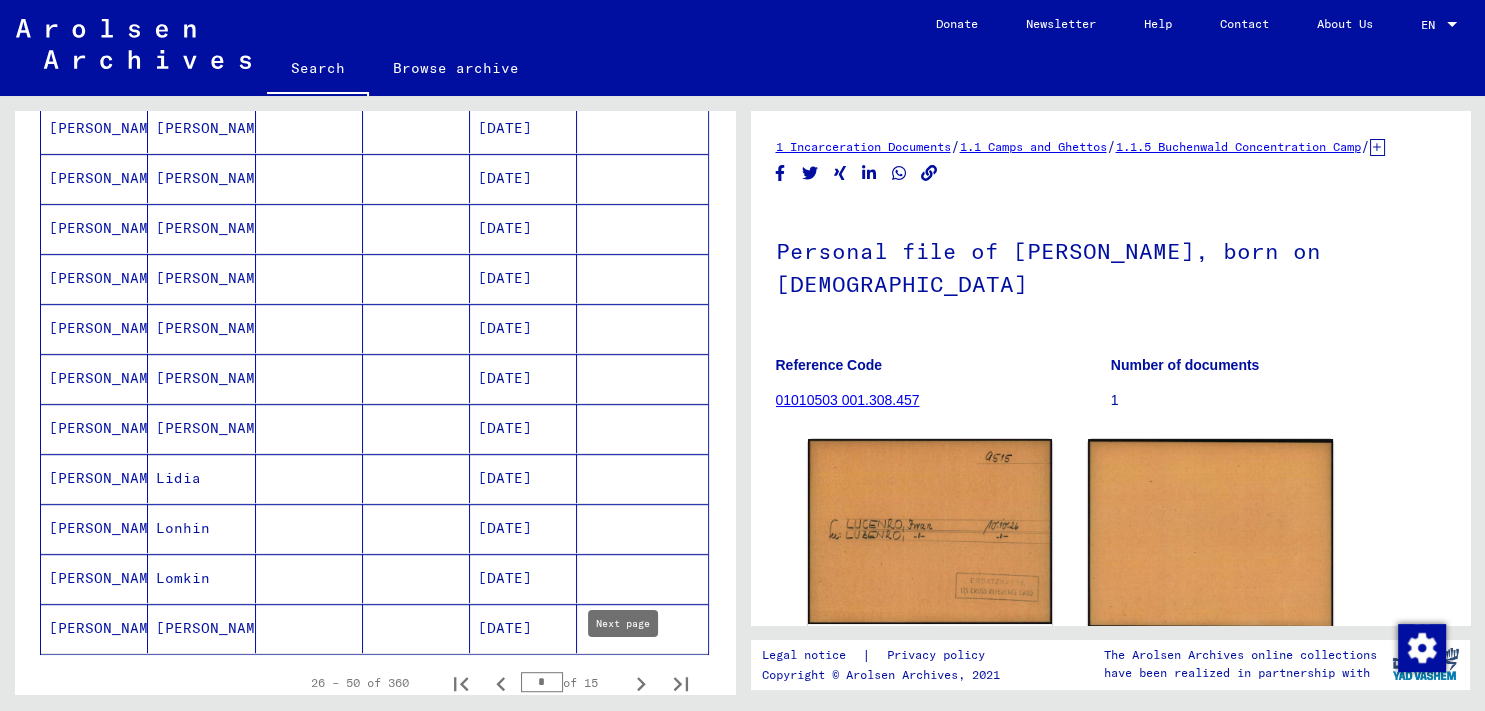 click 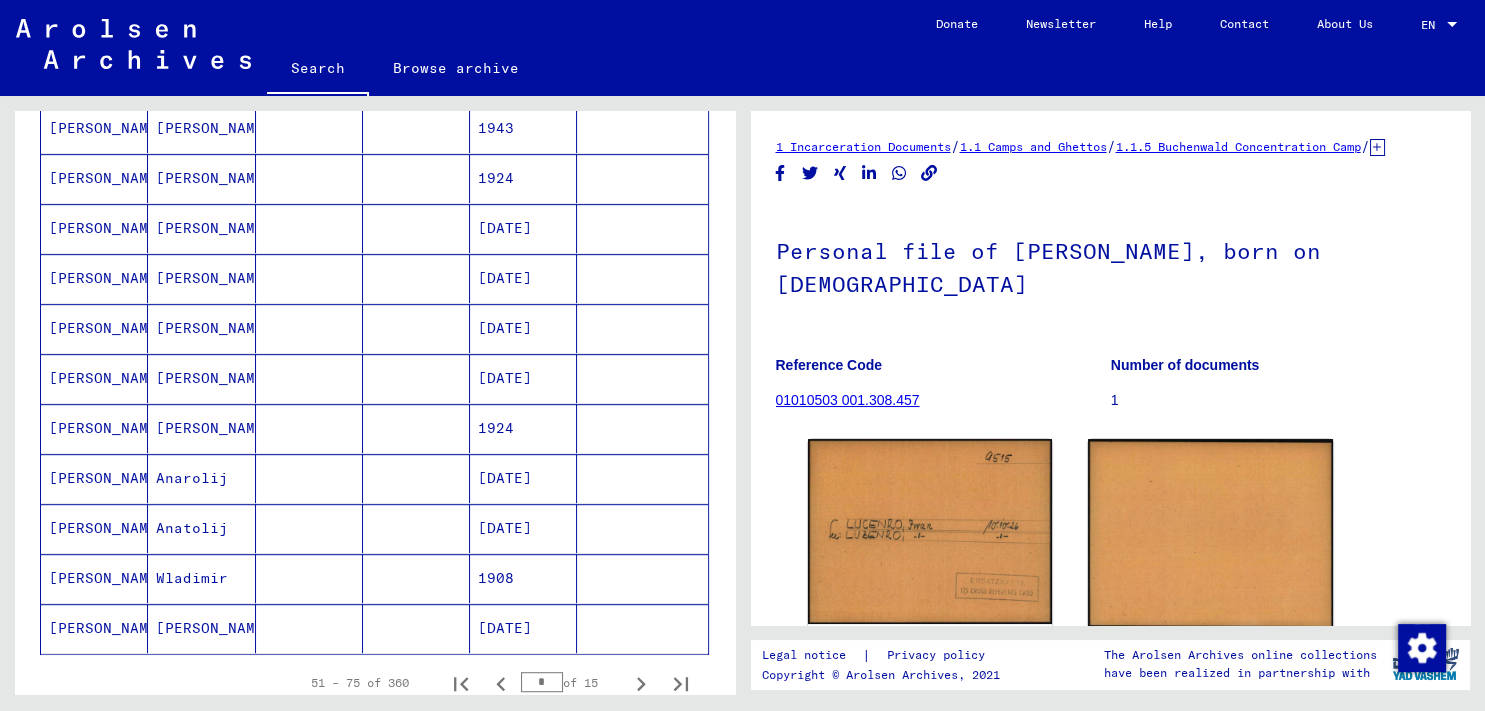 click on "[DATE]" 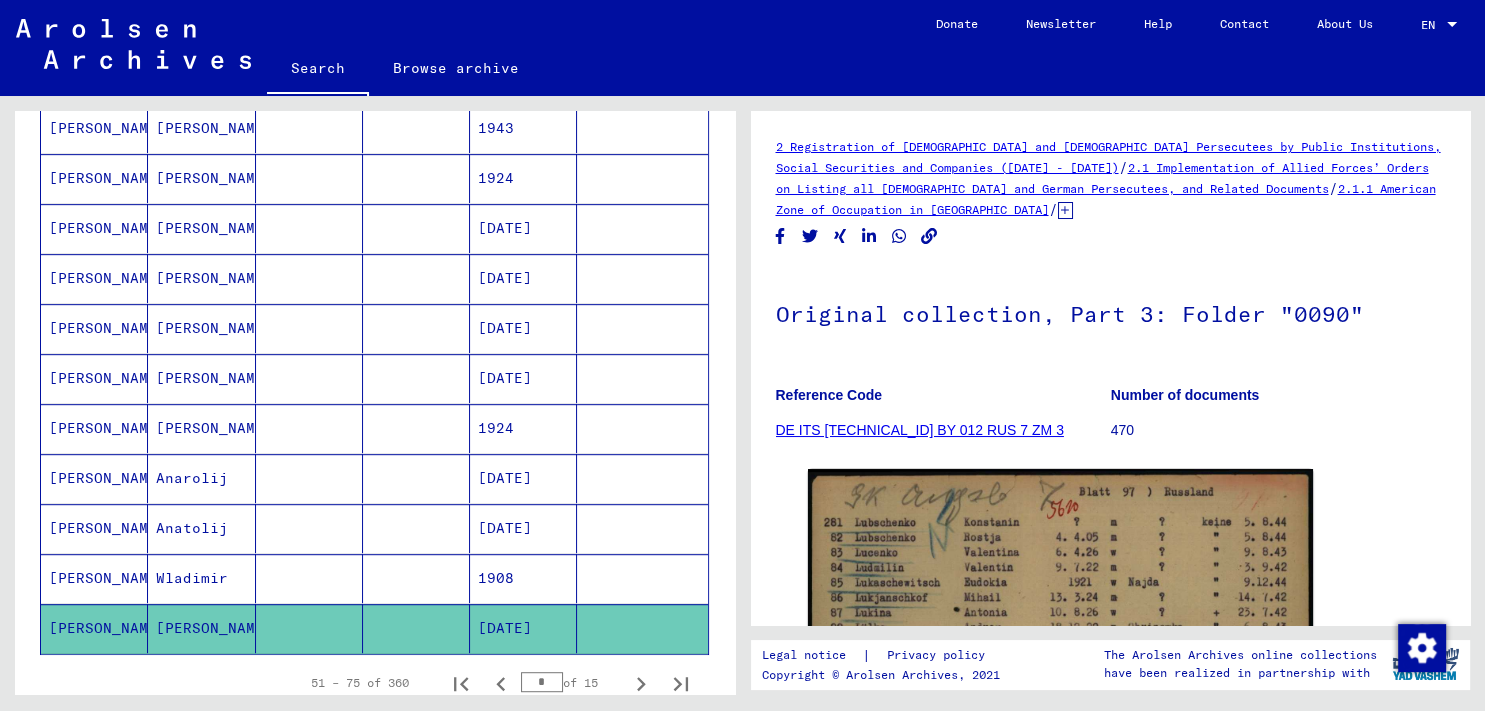 scroll, scrollTop: 221, scrollLeft: 0, axis: vertical 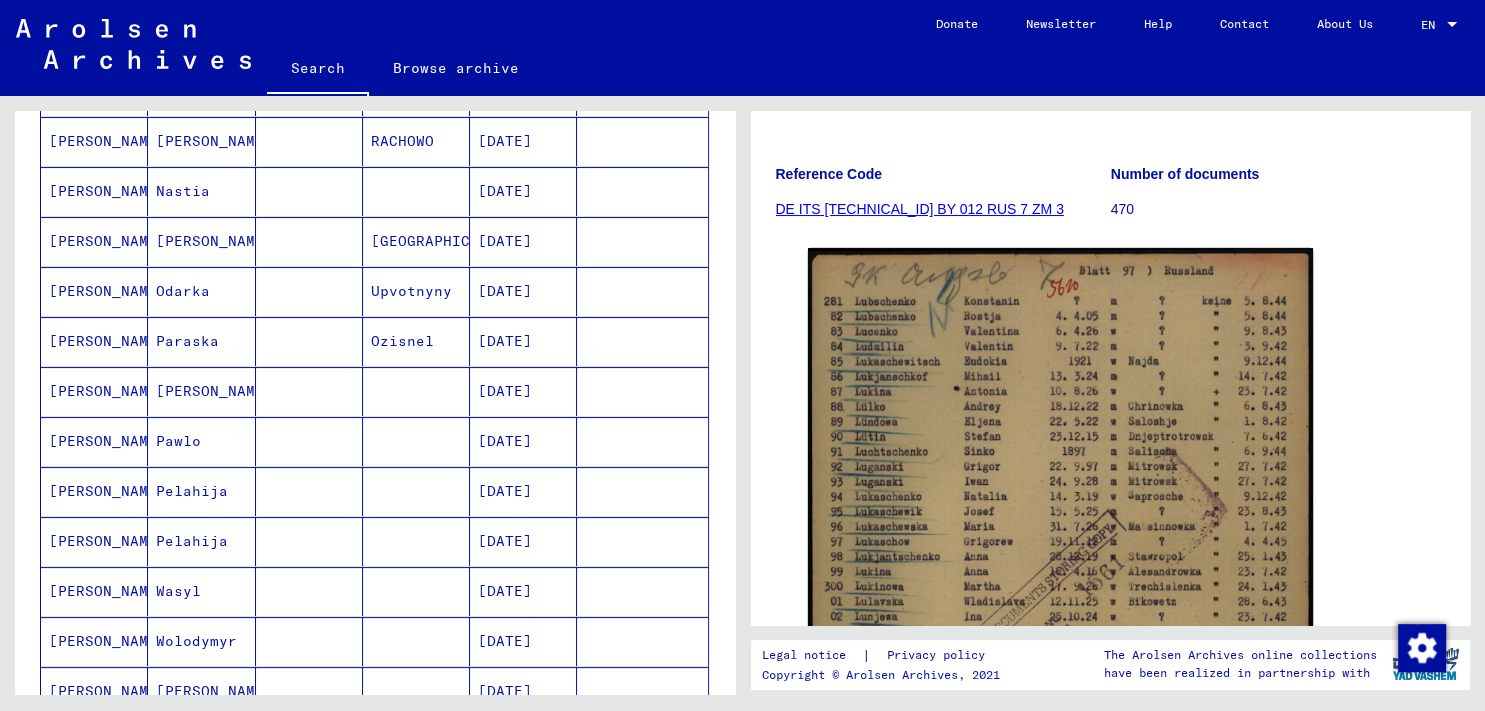 click on "Odarka" at bounding box center [201, 341] 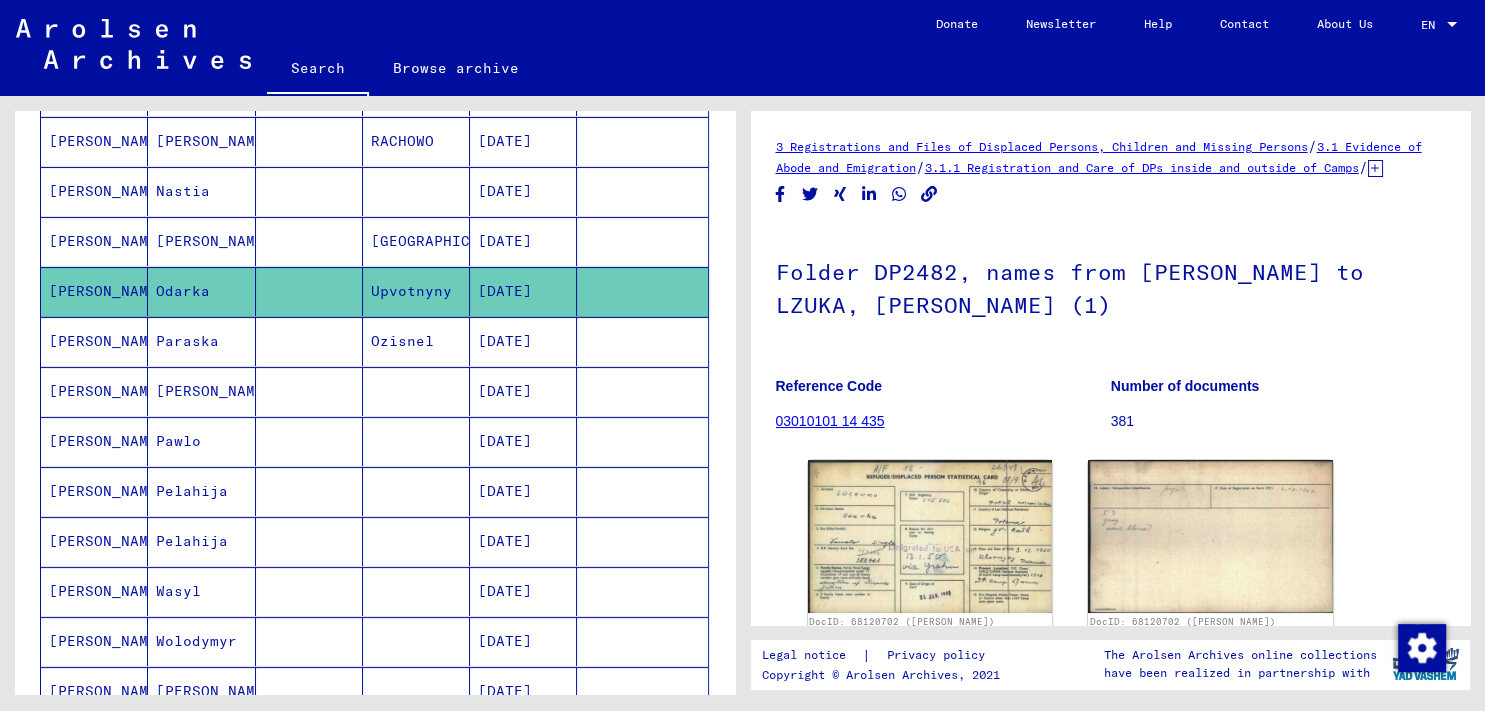 scroll, scrollTop: 221, scrollLeft: 0, axis: vertical 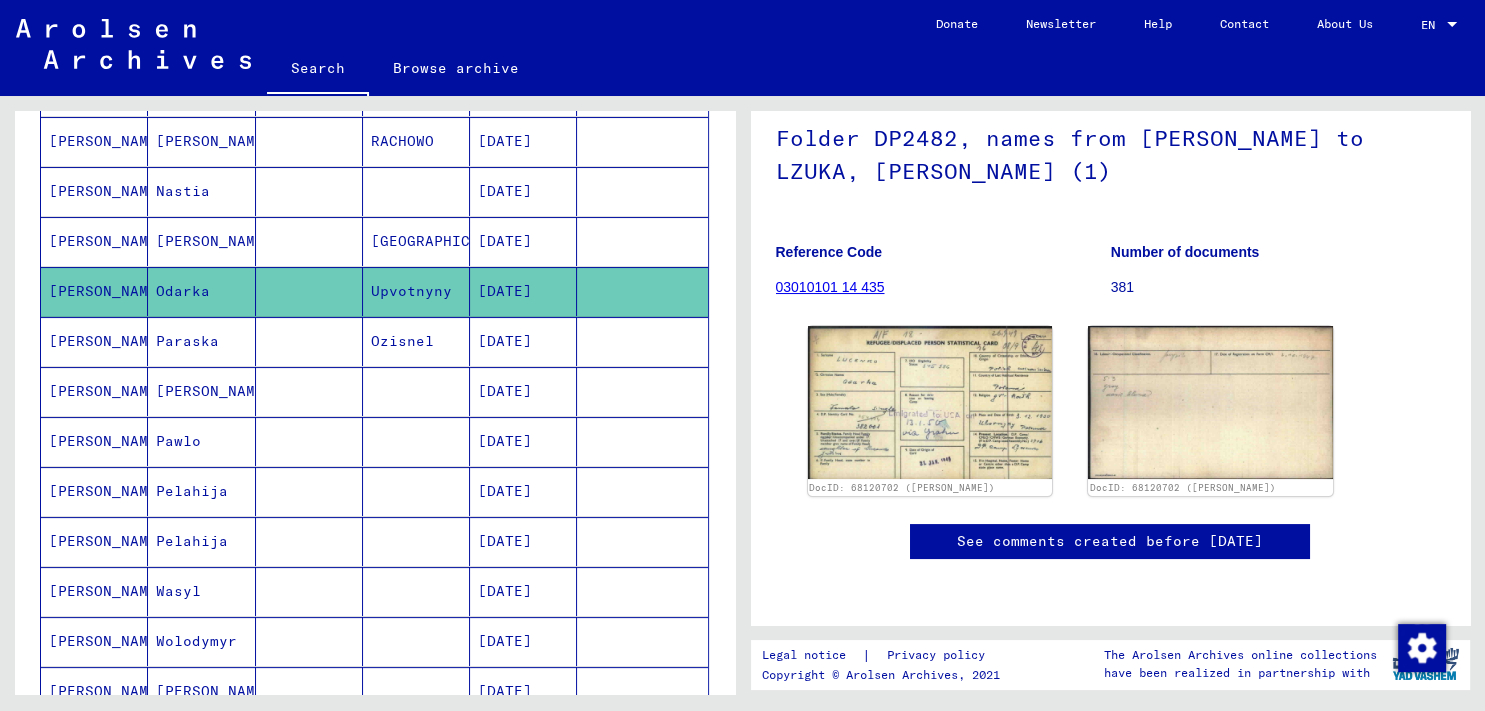 click on "Pawlo" at bounding box center [201, 491] 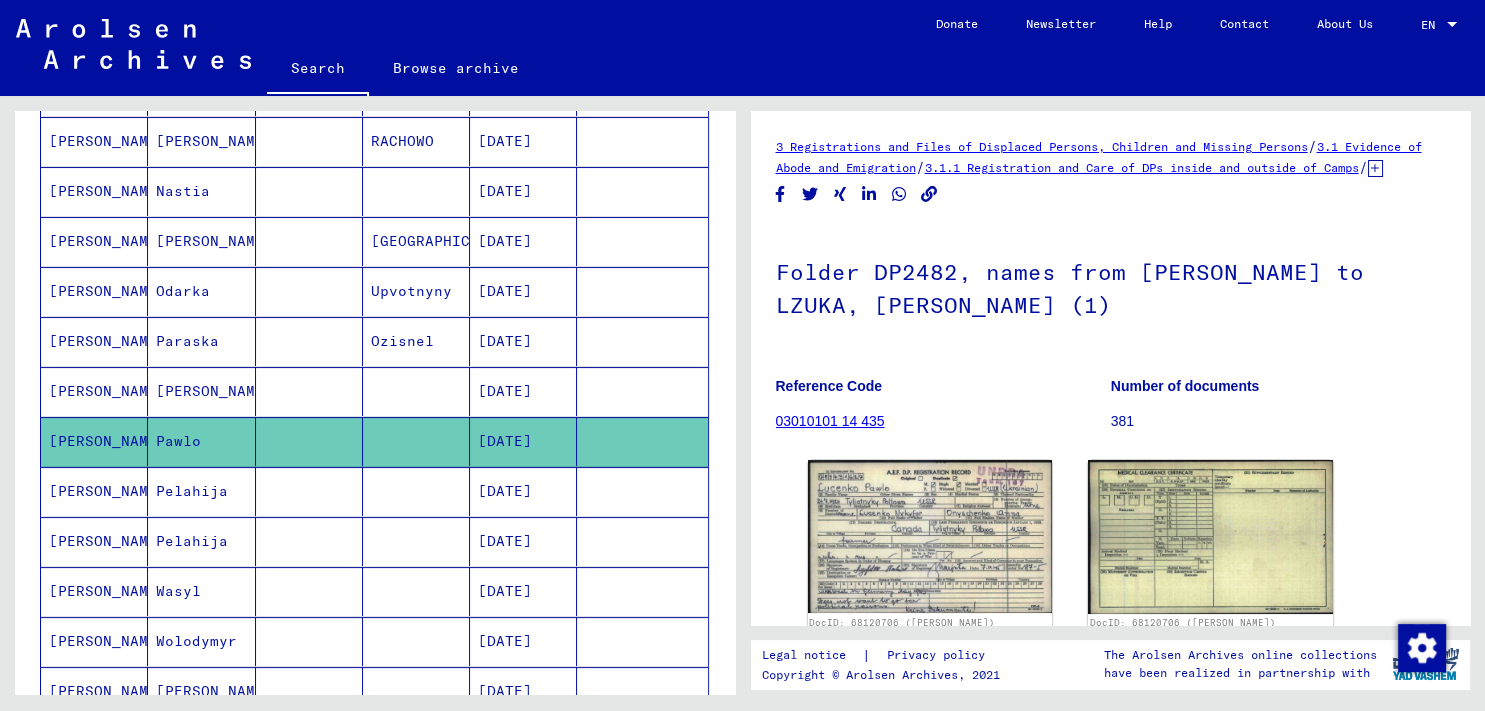 scroll, scrollTop: 110, scrollLeft: 0, axis: vertical 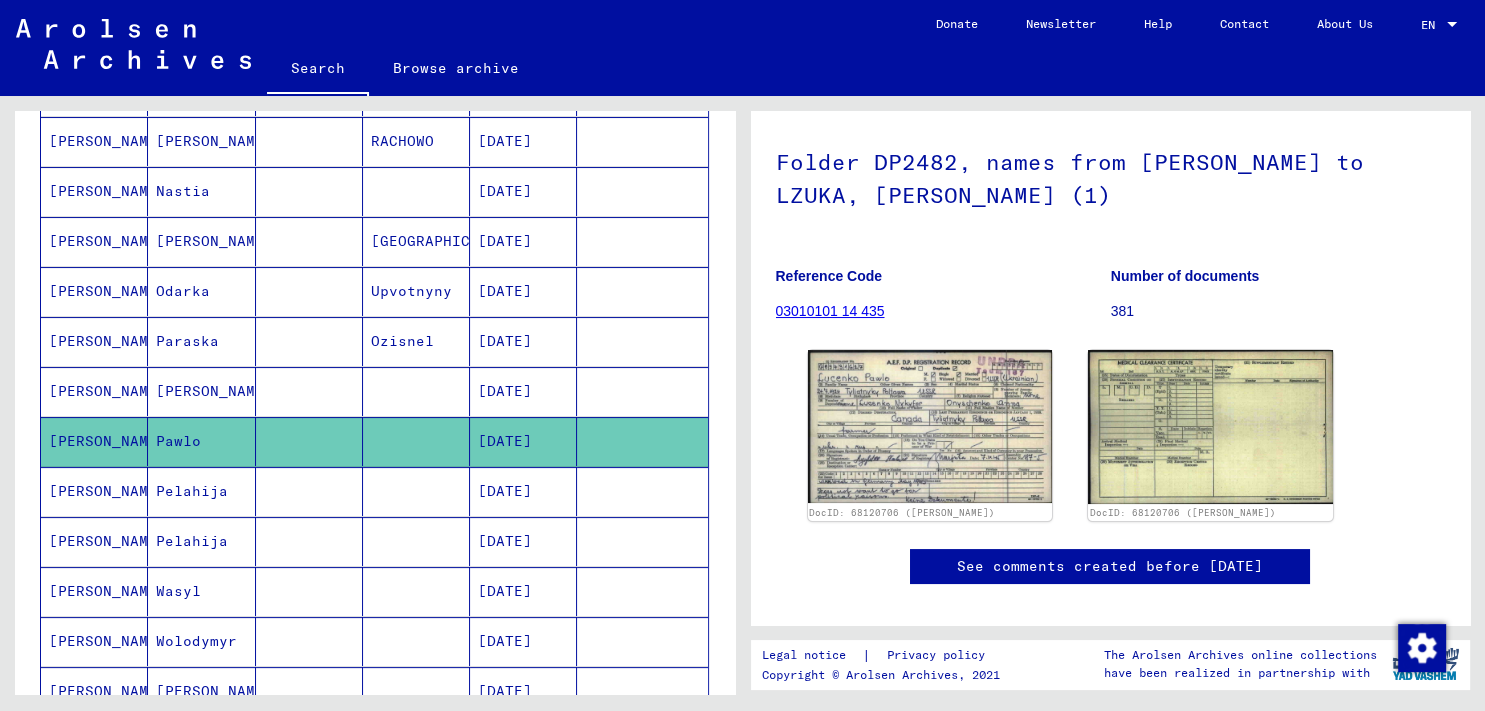 click on "[PERSON_NAME]" at bounding box center (201, 441) 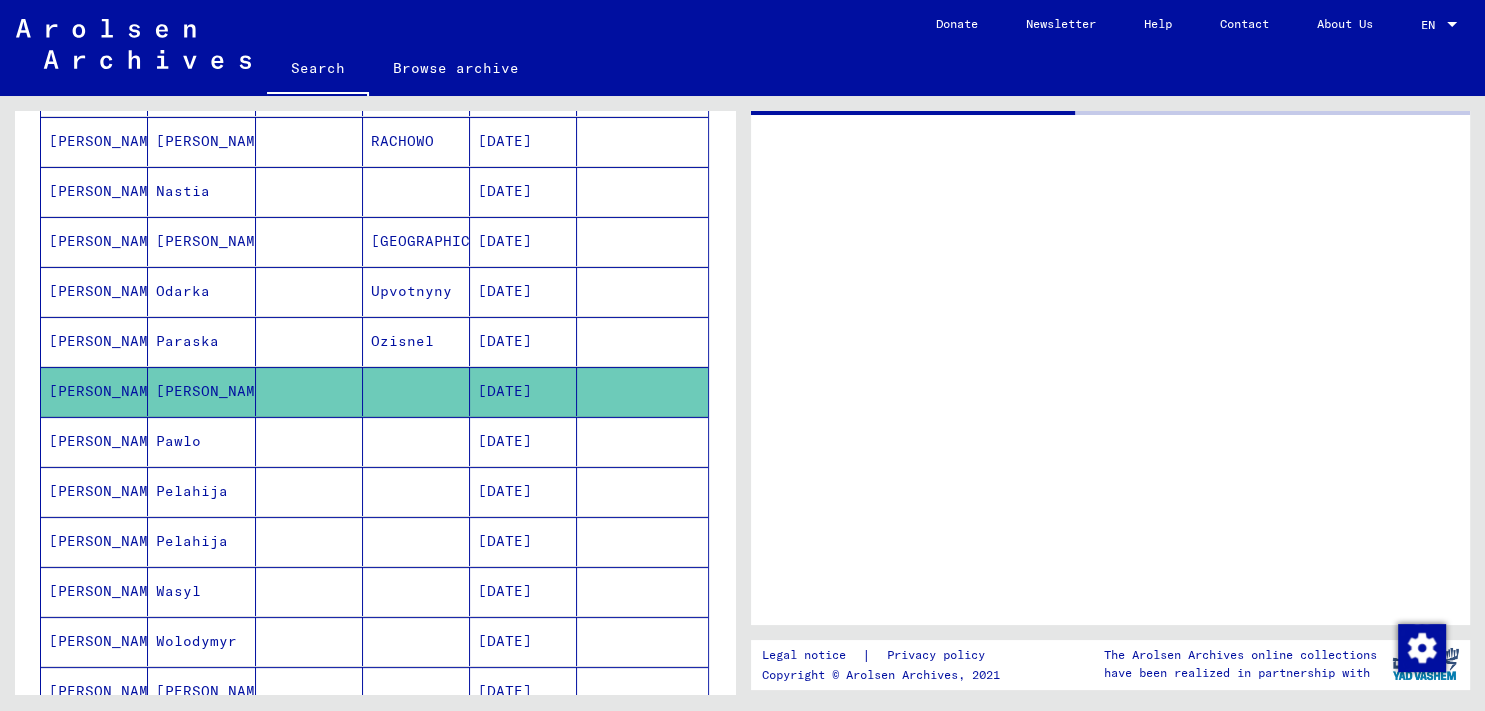 scroll, scrollTop: 0, scrollLeft: 0, axis: both 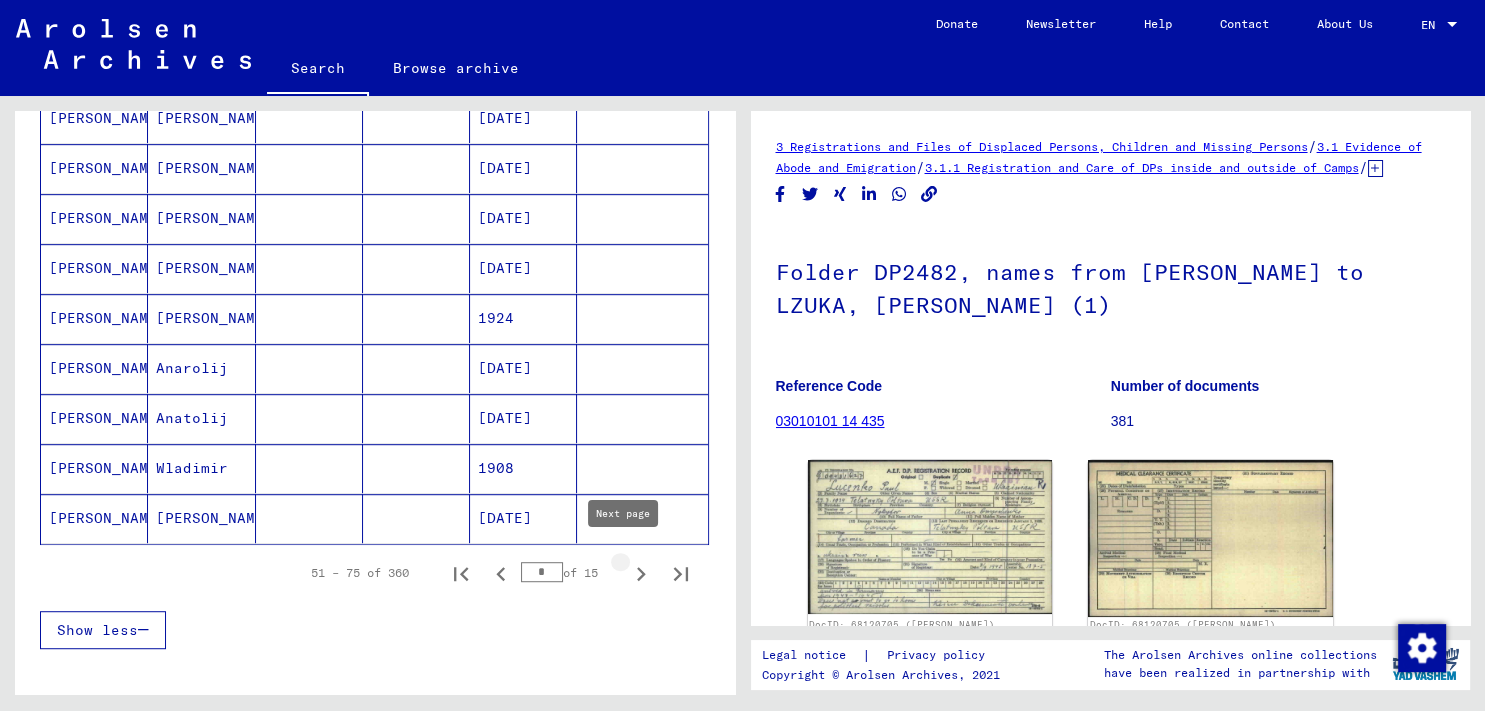 click 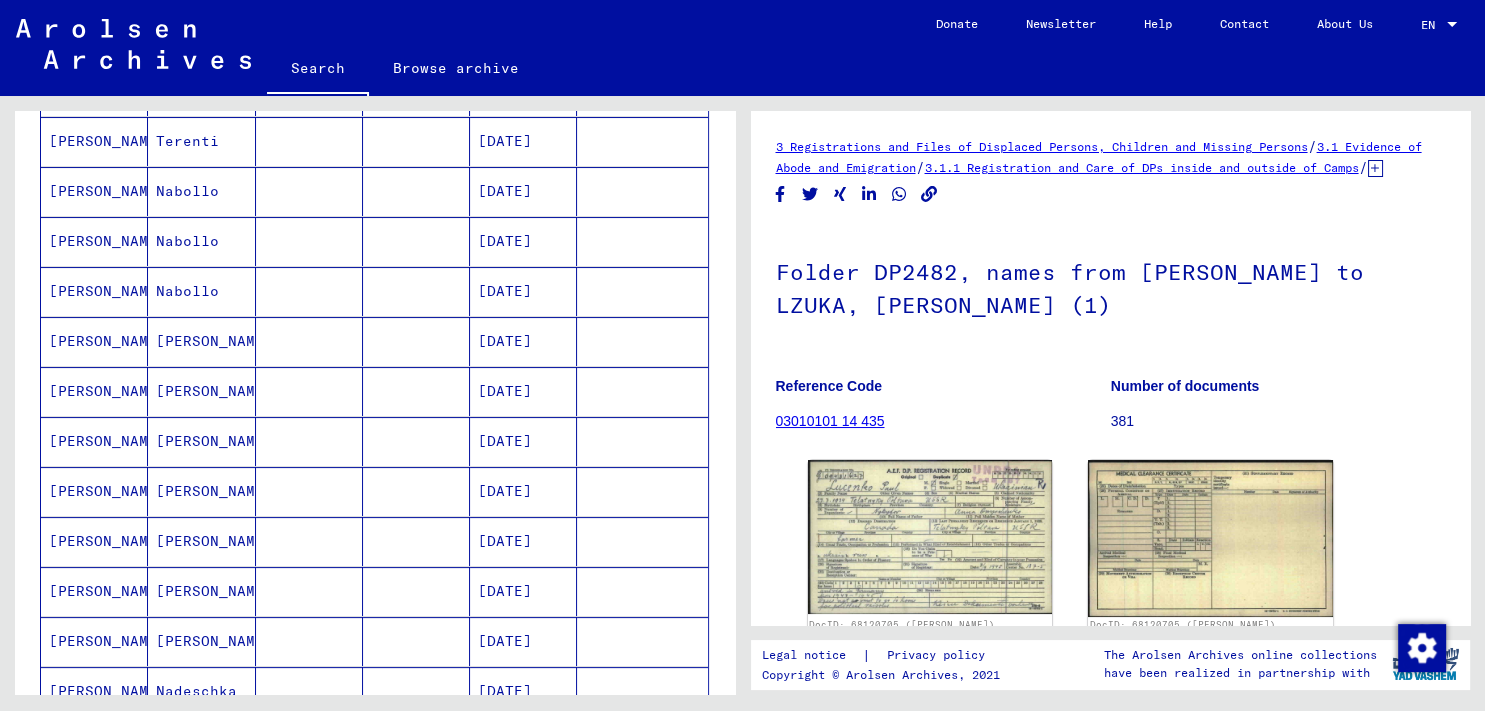 scroll, scrollTop: 228, scrollLeft: 0, axis: vertical 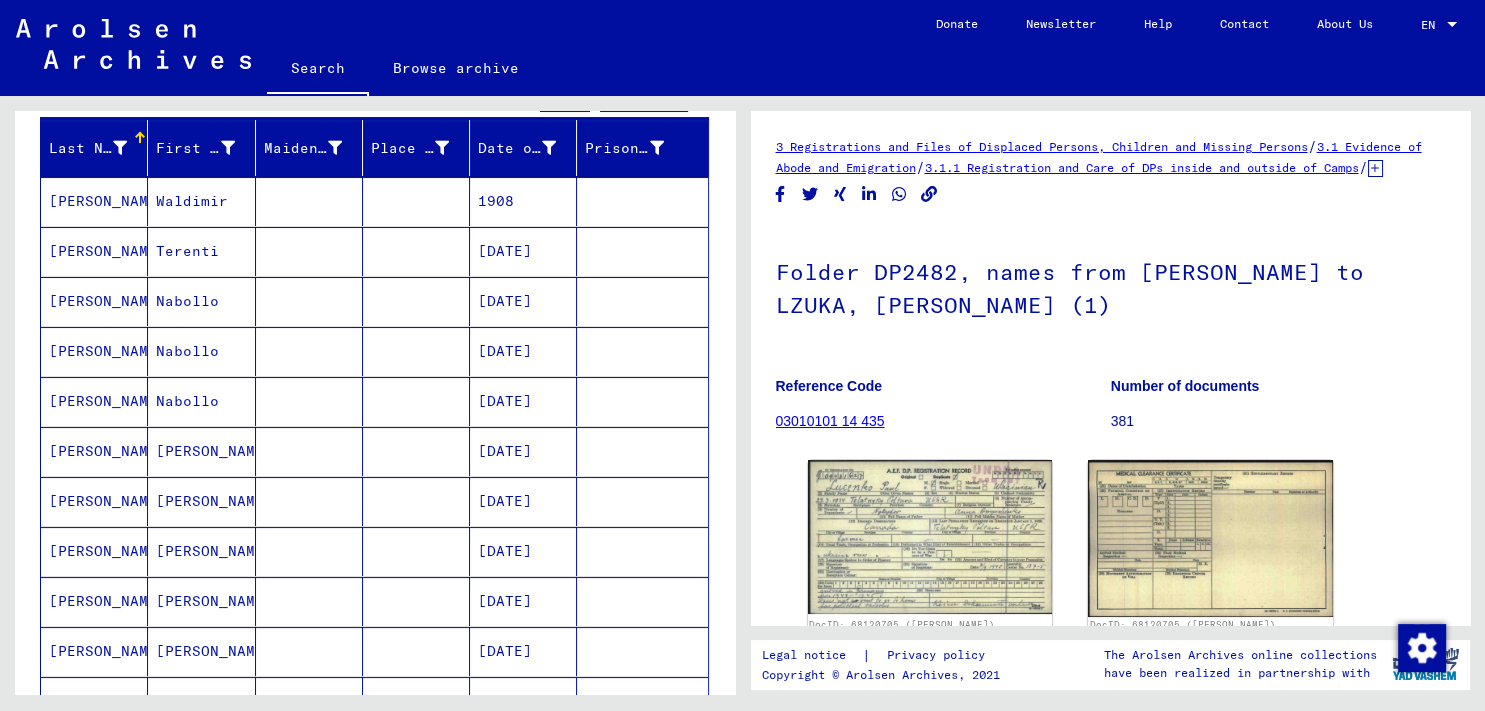 click on "Nabollo" at bounding box center [201, 351] 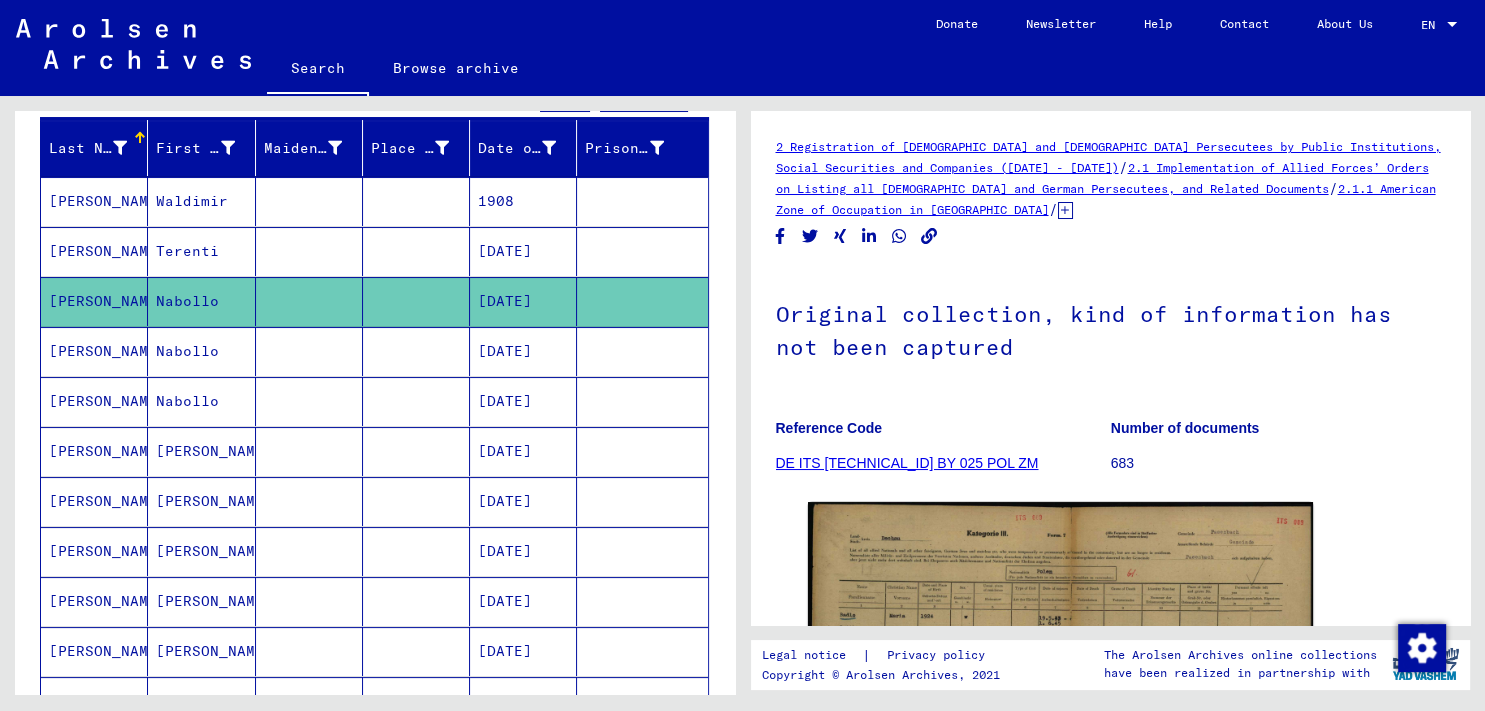 click on "Nabollo" at bounding box center (201, 401) 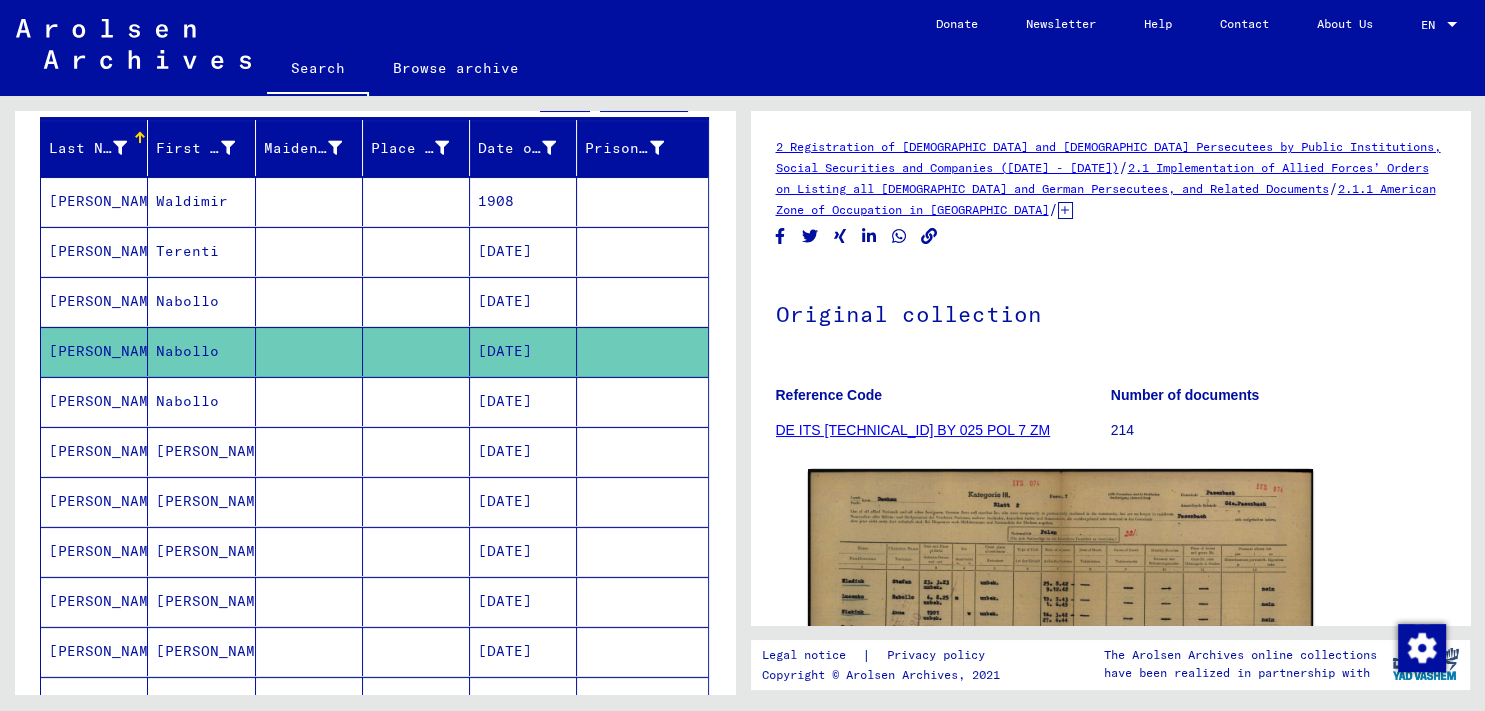 click on "Nabollo" at bounding box center (201, 451) 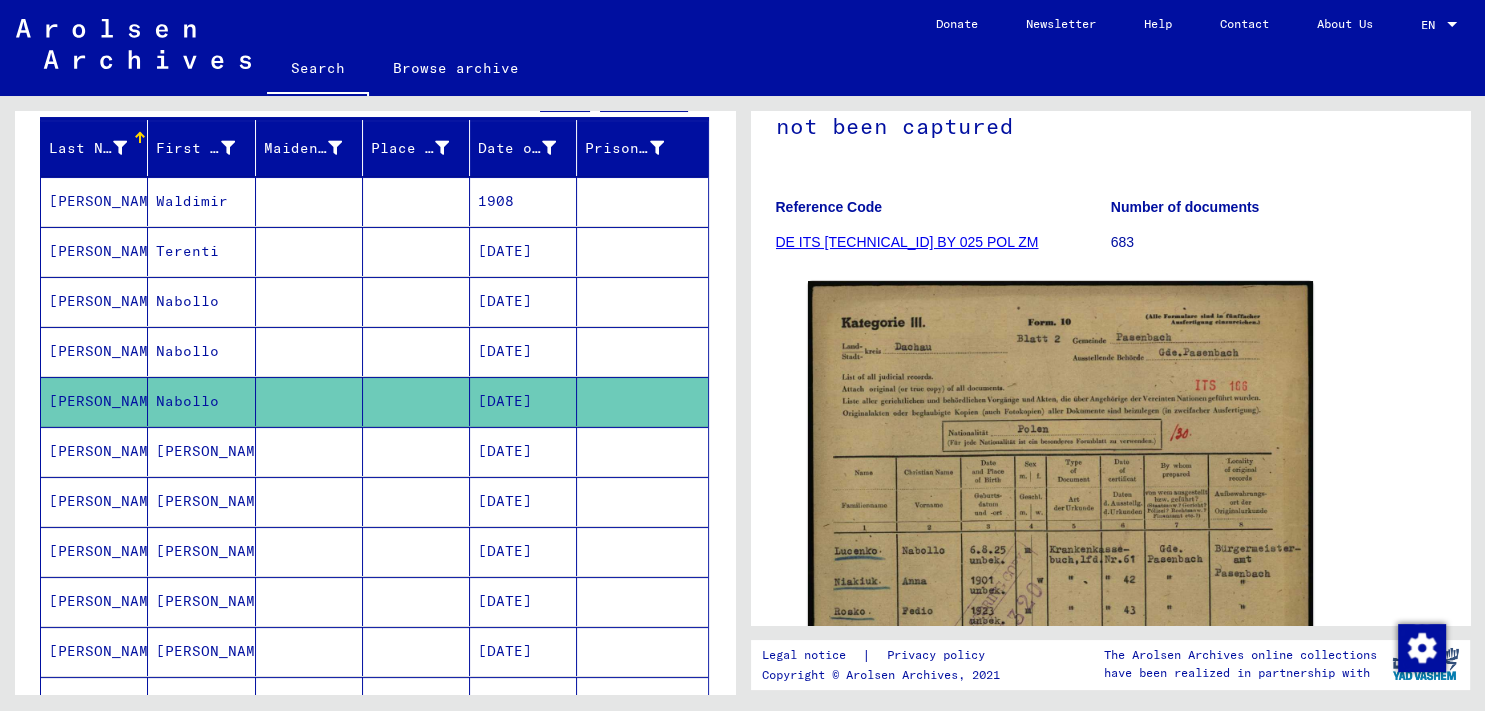 scroll, scrollTop: 331, scrollLeft: 0, axis: vertical 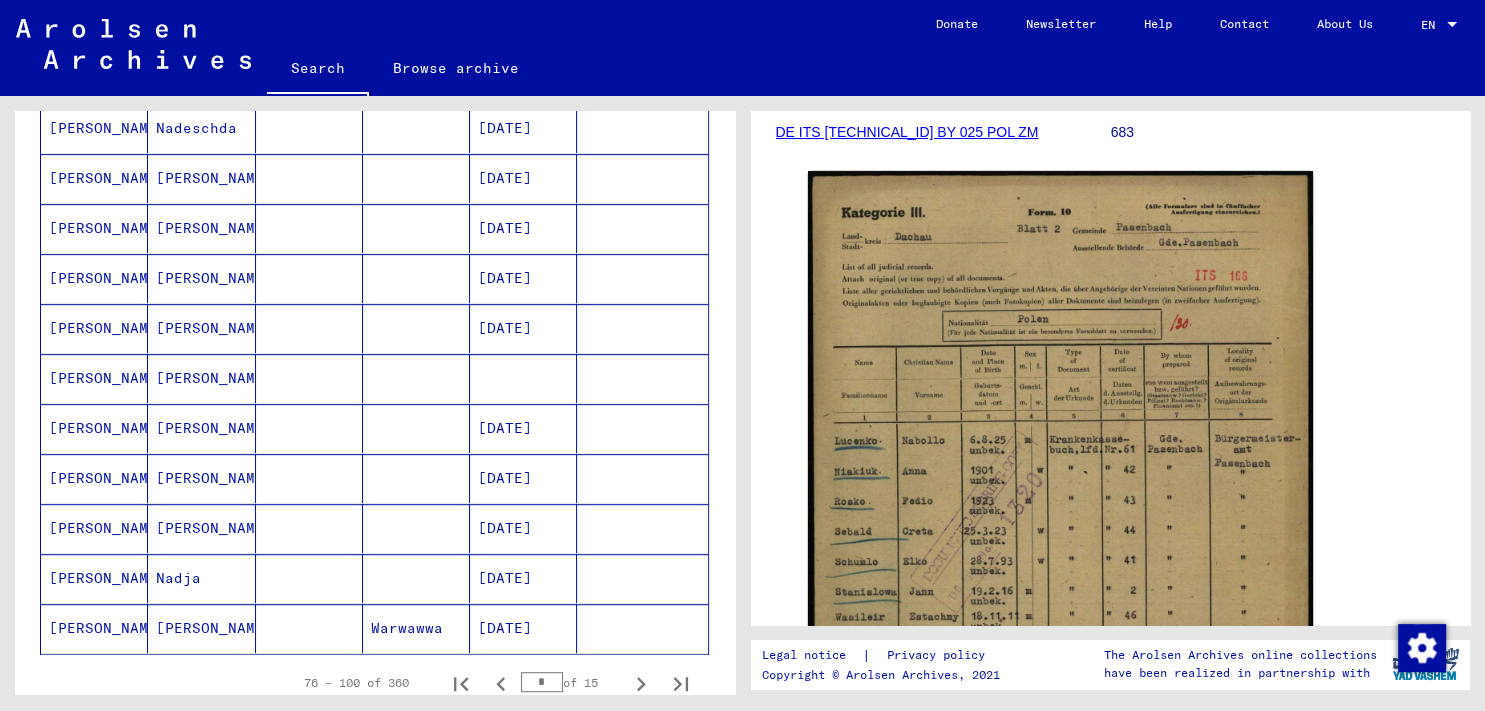 click on "[PERSON_NAME]" at bounding box center (201, 328) 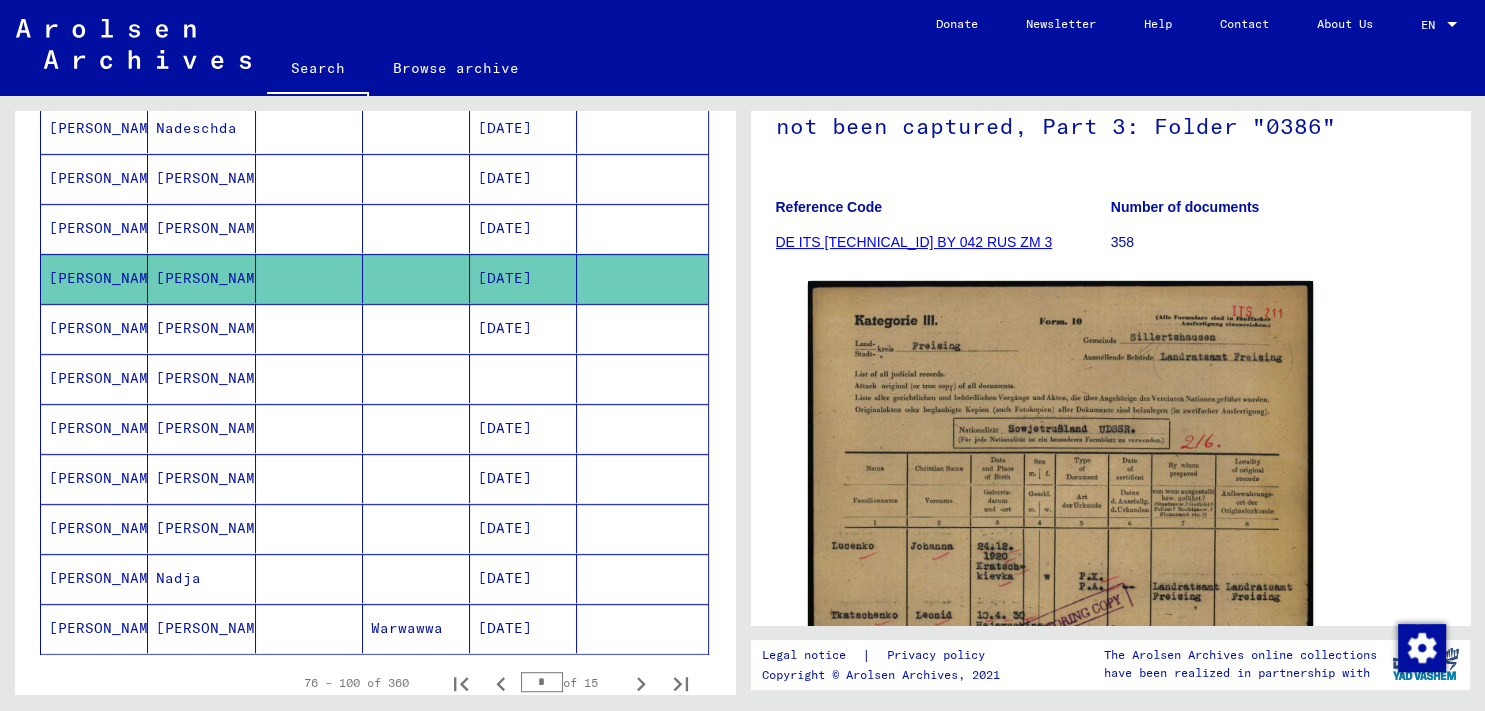 scroll, scrollTop: 442, scrollLeft: 0, axis: vertical 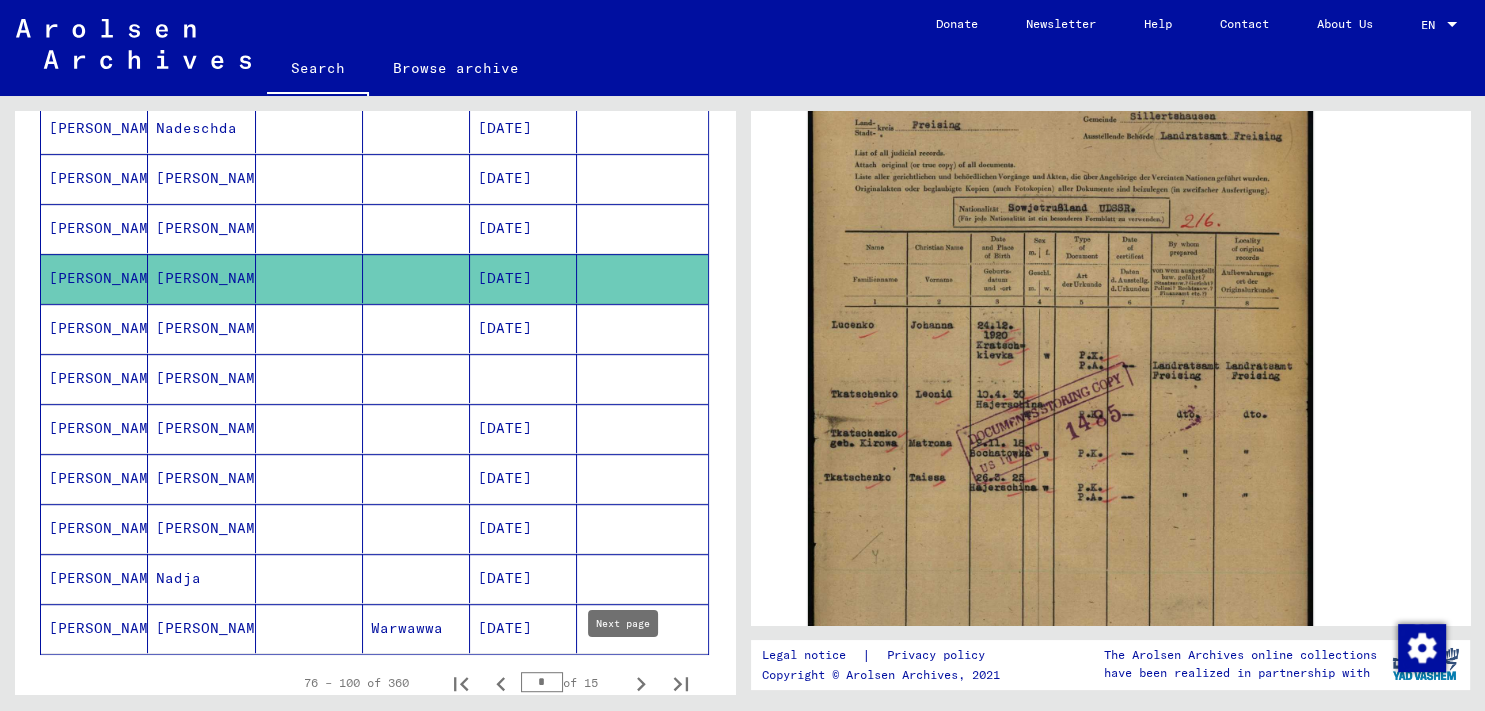 click 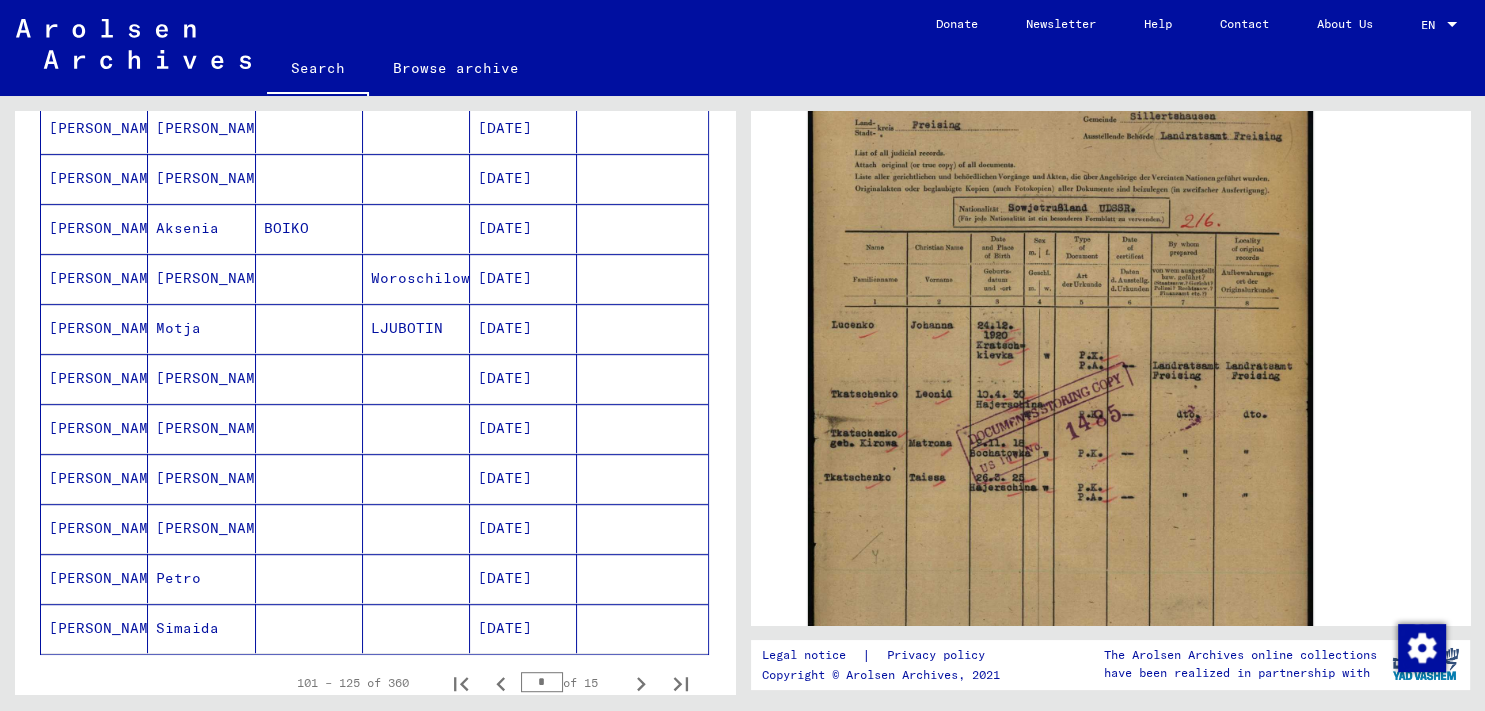scroll, scrollTop: 890, scrollLeft: 0, axis: vertical 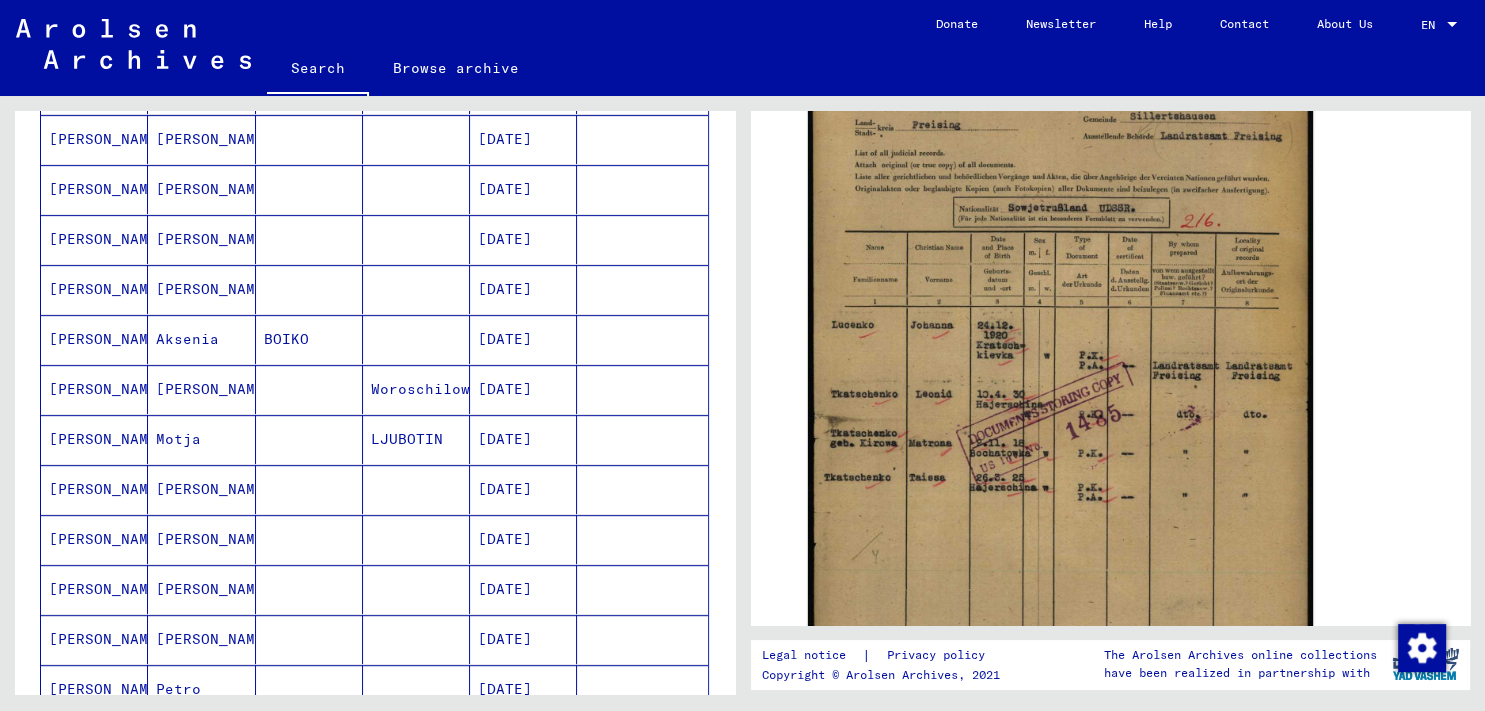 click on "[PERSON_NAME]" at bounding box center (201, 439) 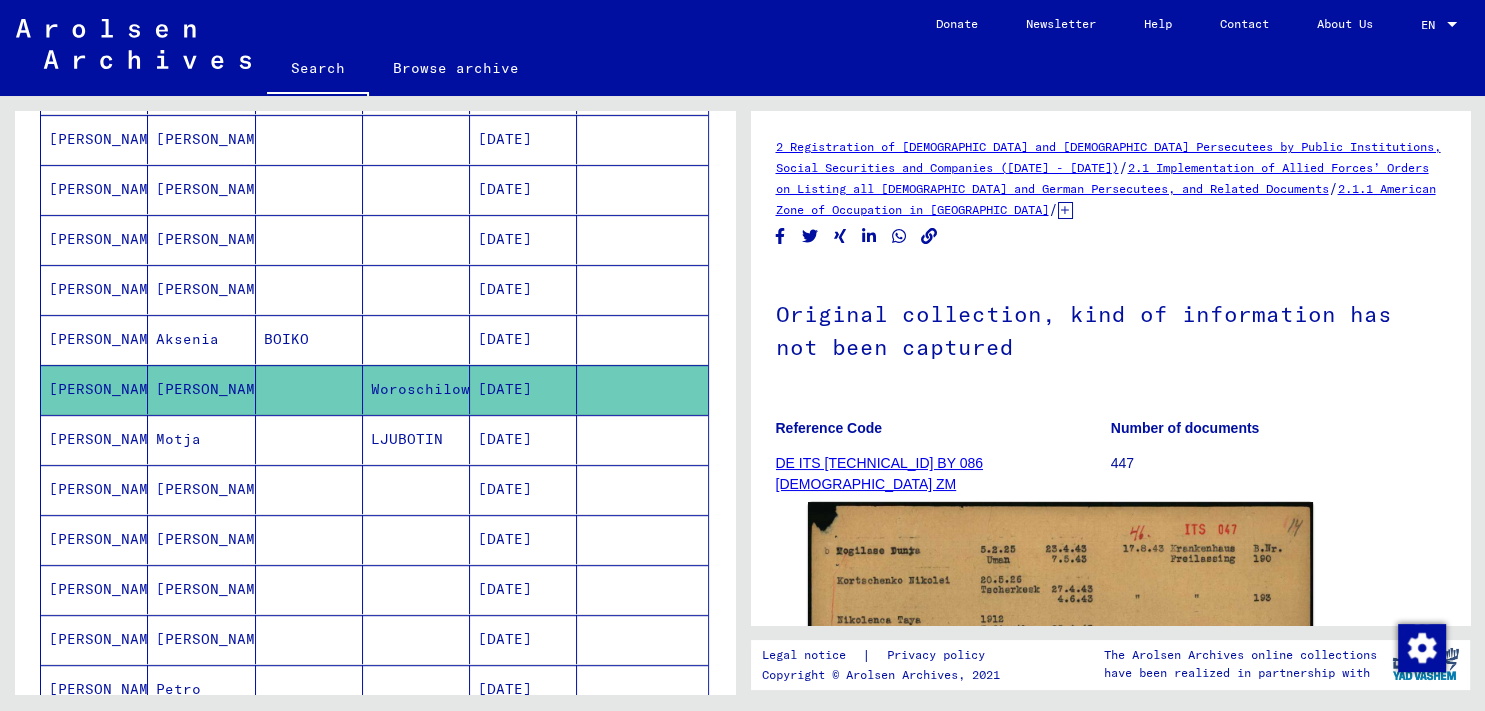 scroll, scrollTop: 221, scrollLeft: 0, axis: vertical 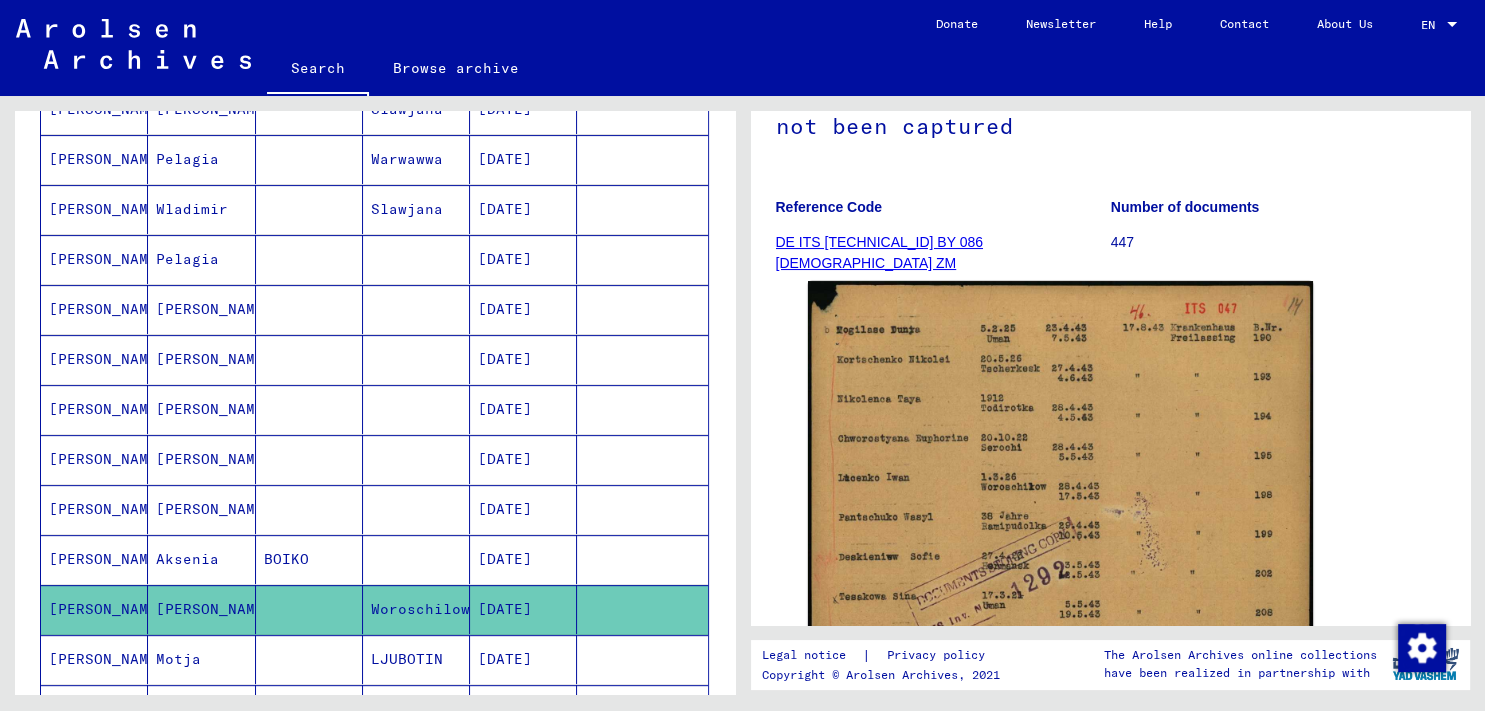 click on "[PERSON_NAME]" at bounding box center [201, 359] 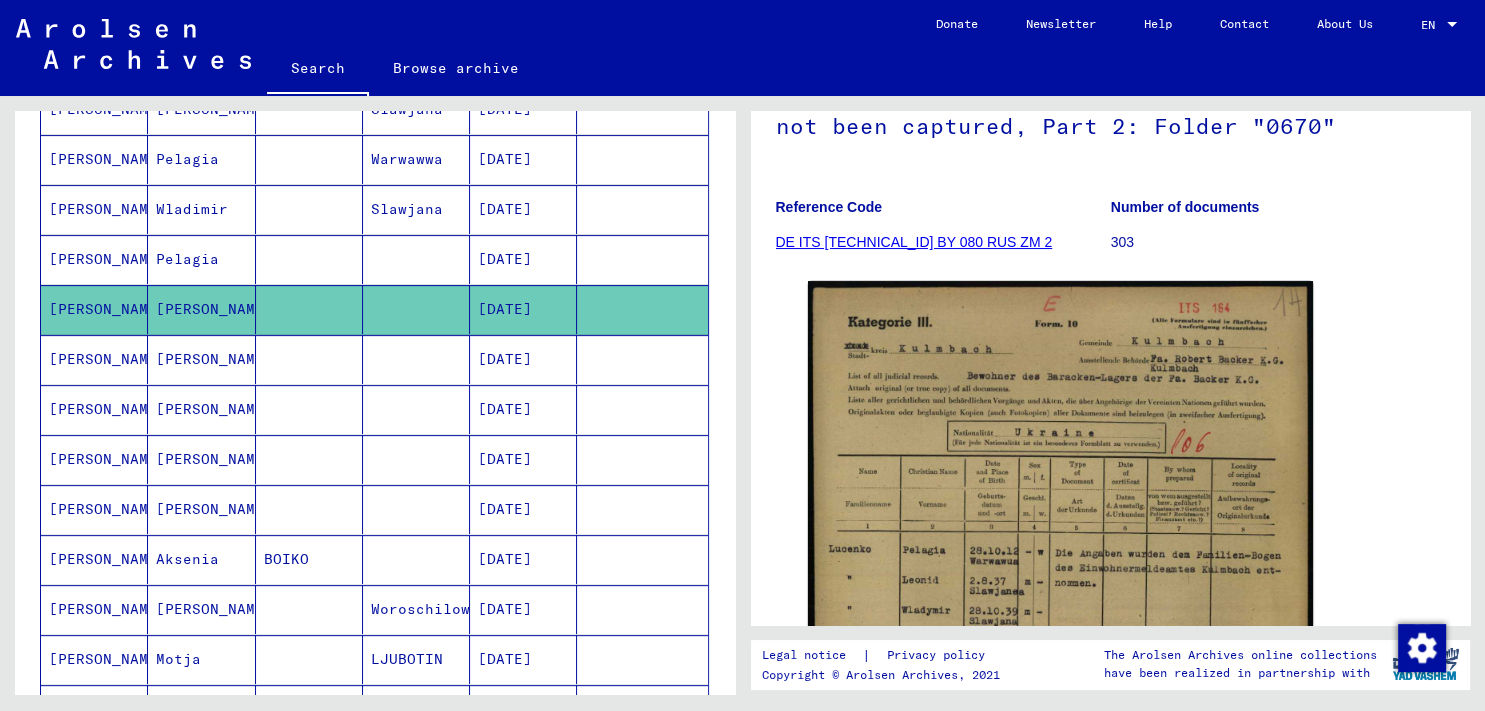 scroll, scrollTop: 442, scrollLeft: 0, axis: vertical 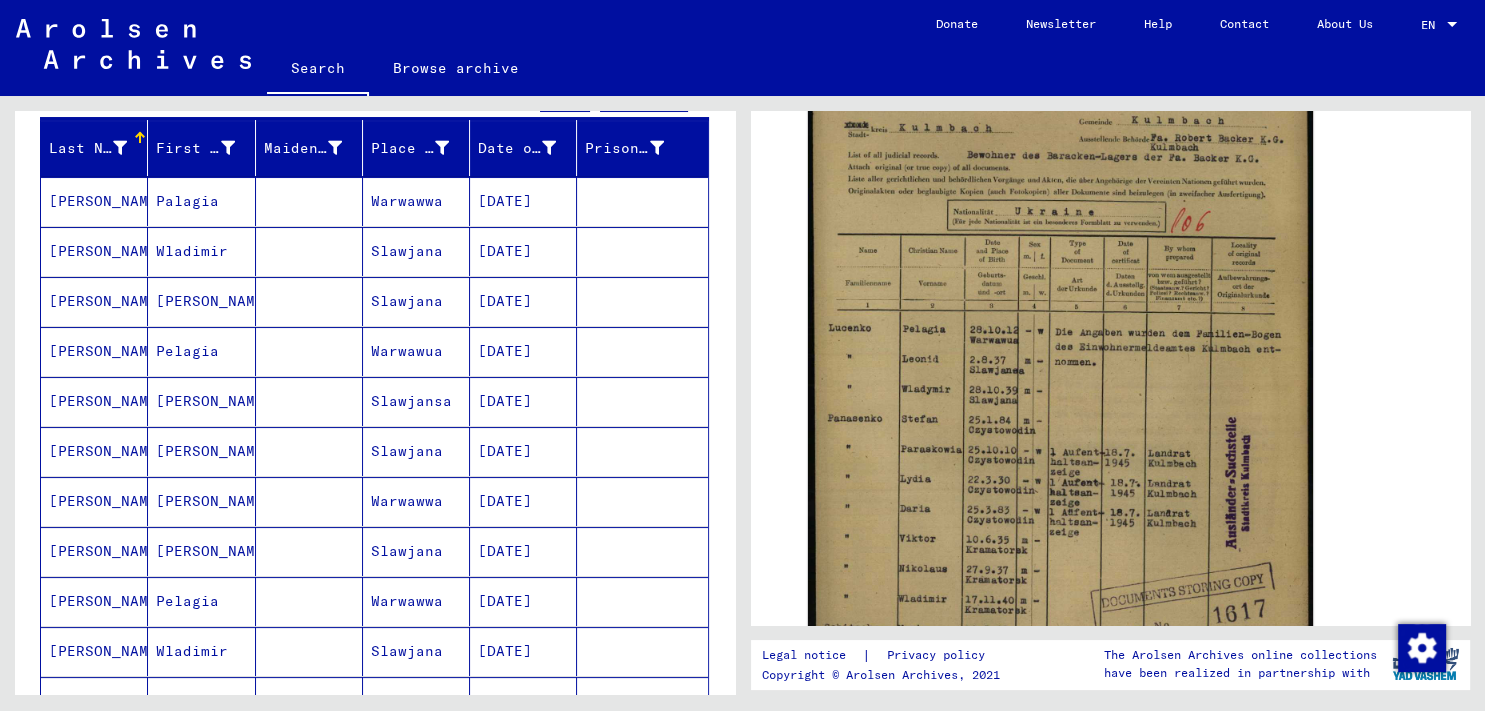 click on "[PERSON_NAME]" at bounding box center (201, 351) 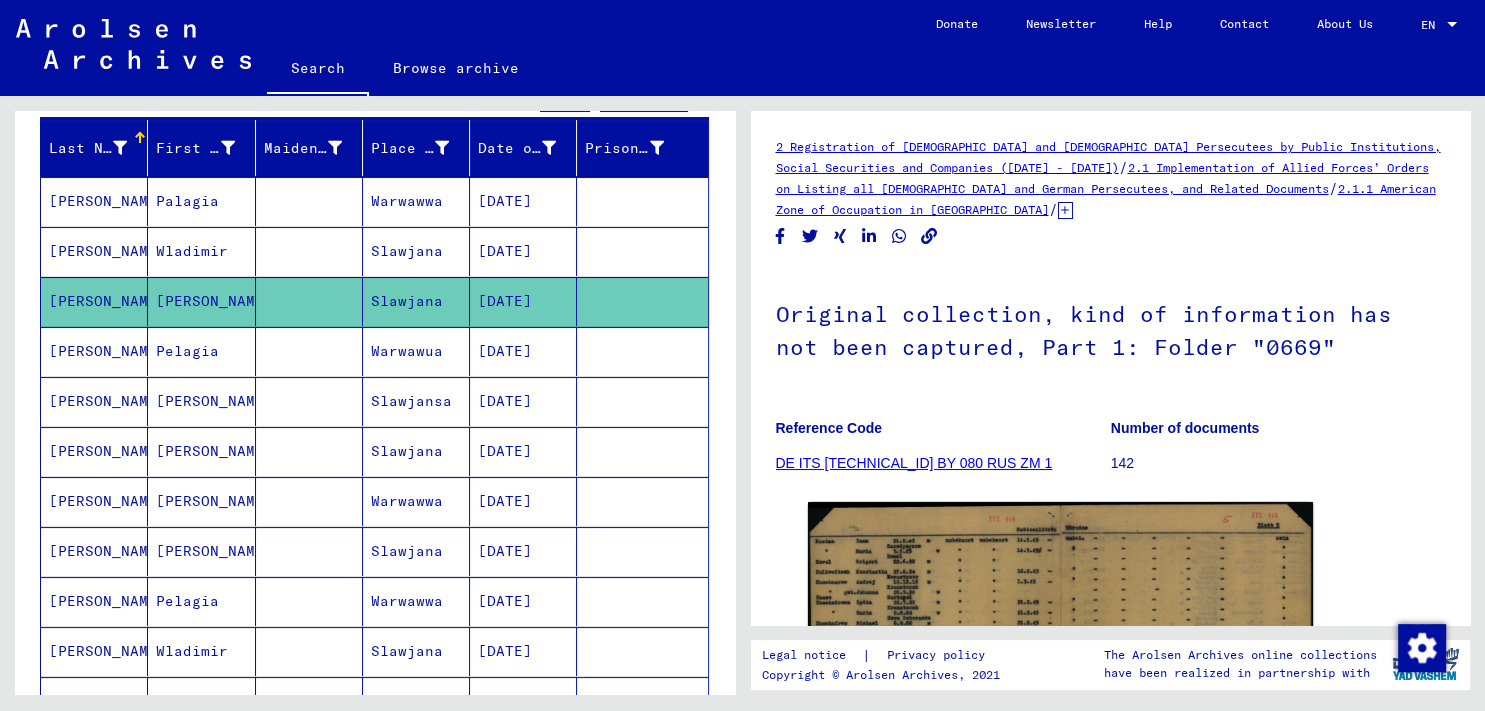 click on "[PERSON_NAME]" at bounding box center [201, 451] 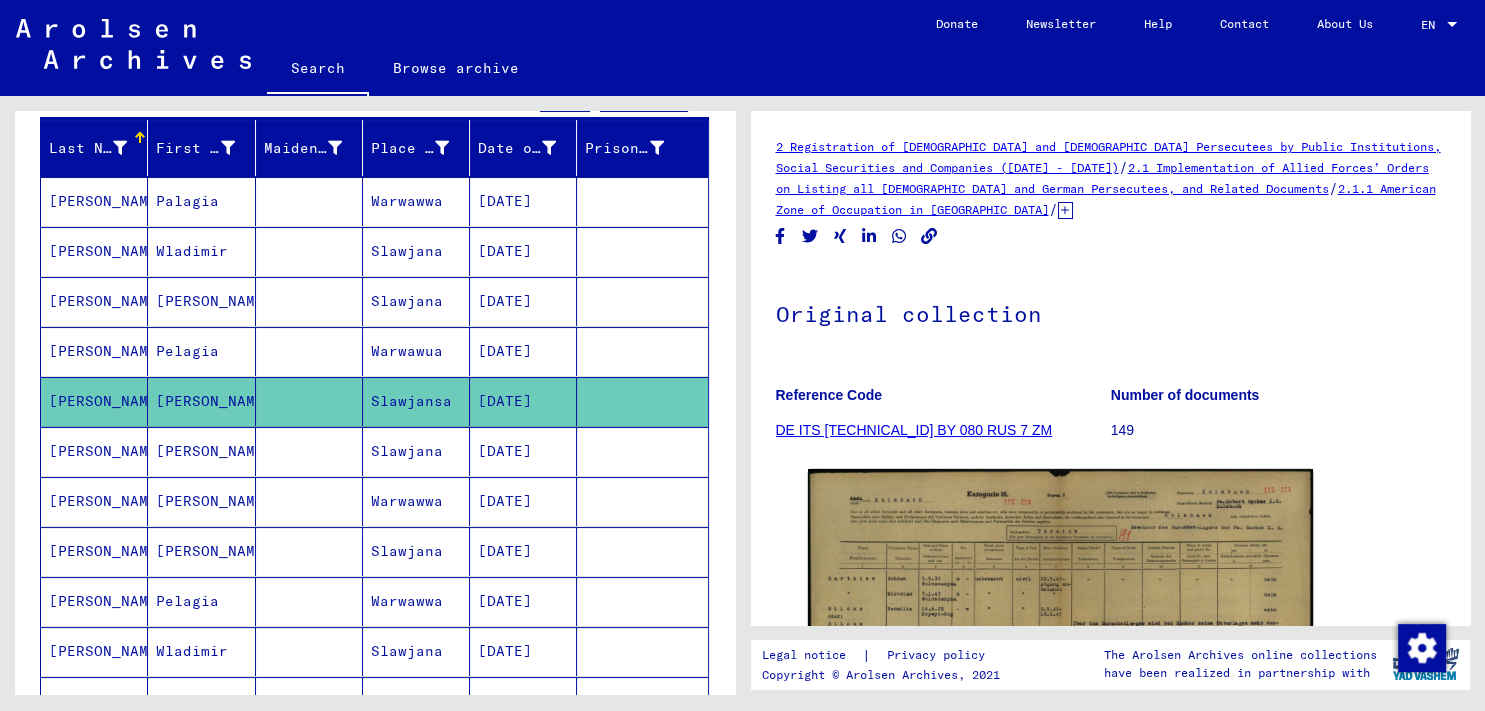 click on "[PERSON_NAME]" at bounding box center [201, 601] 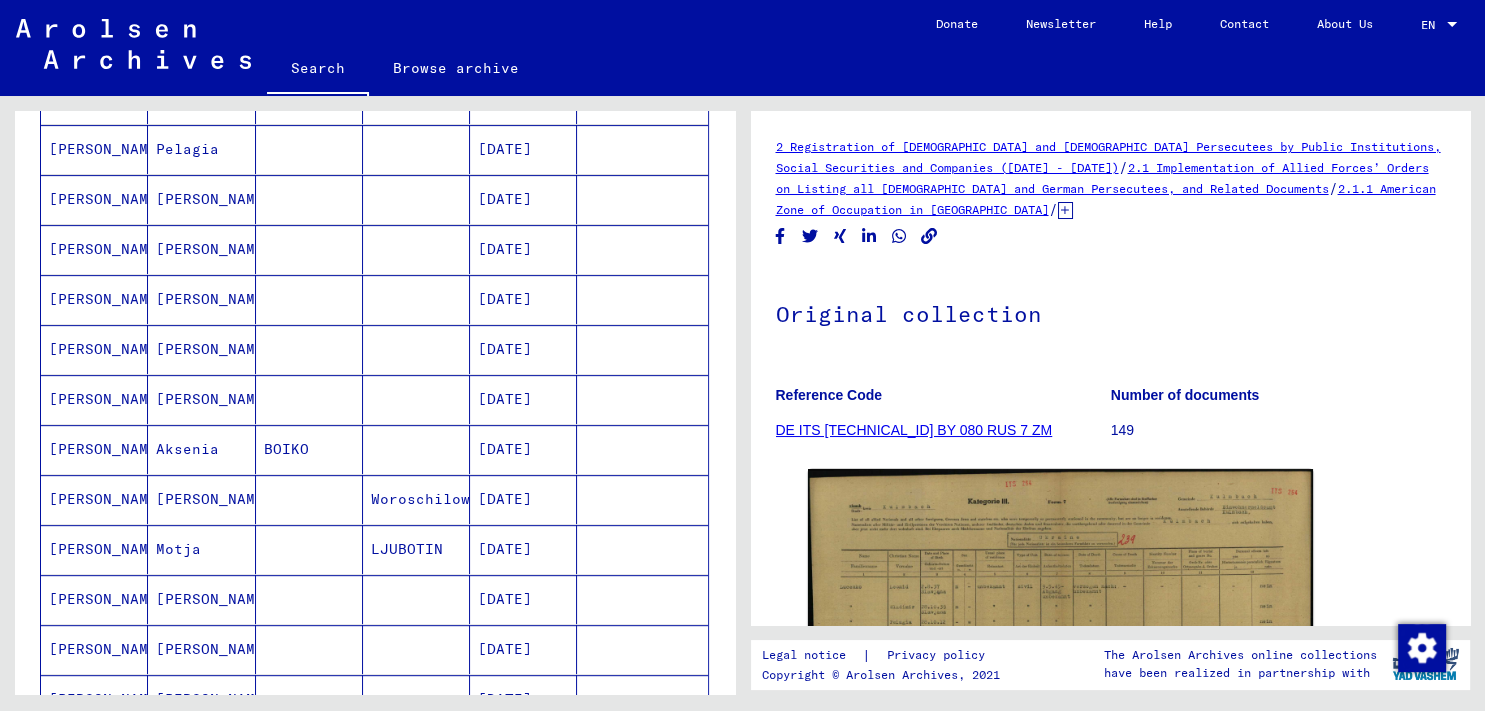scroll, scrollTop: 1111, scrollLeft: 0, axis: vertical 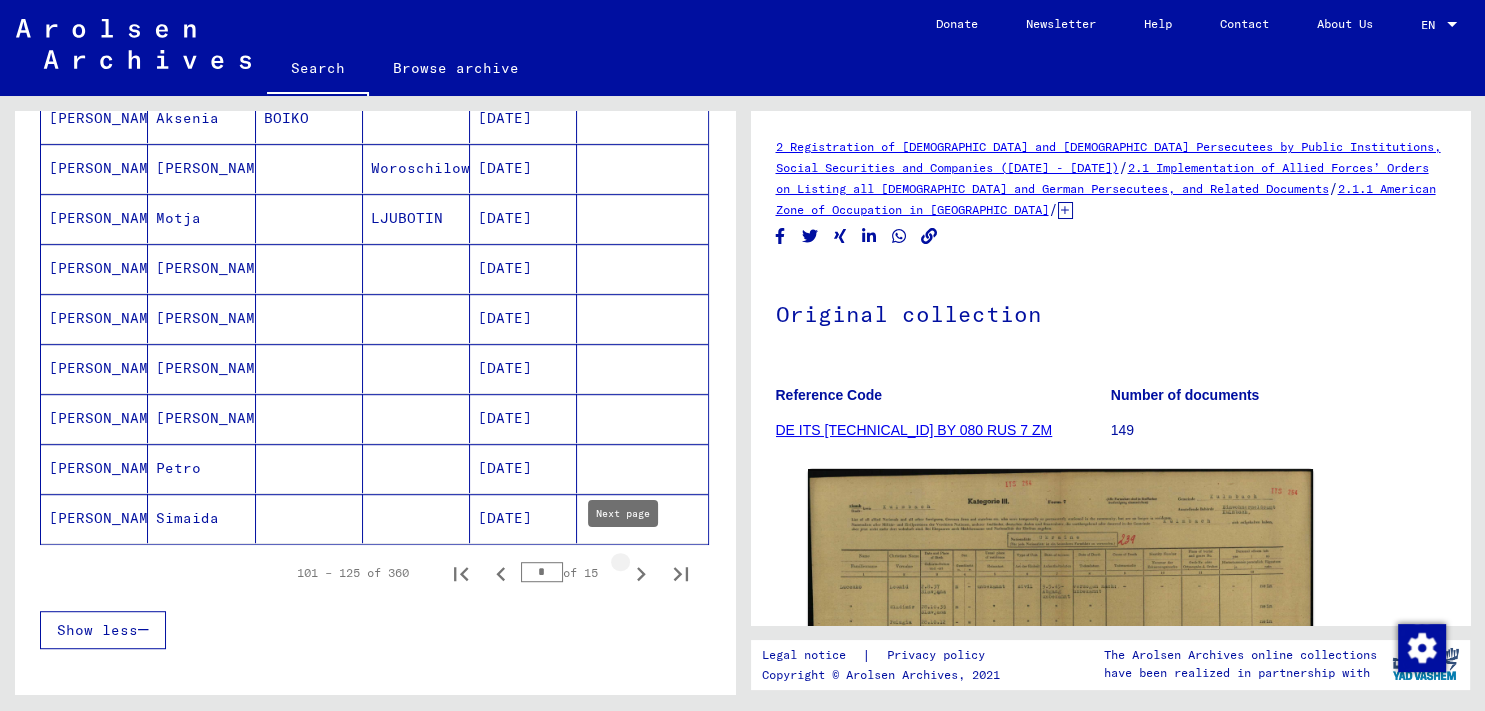 click 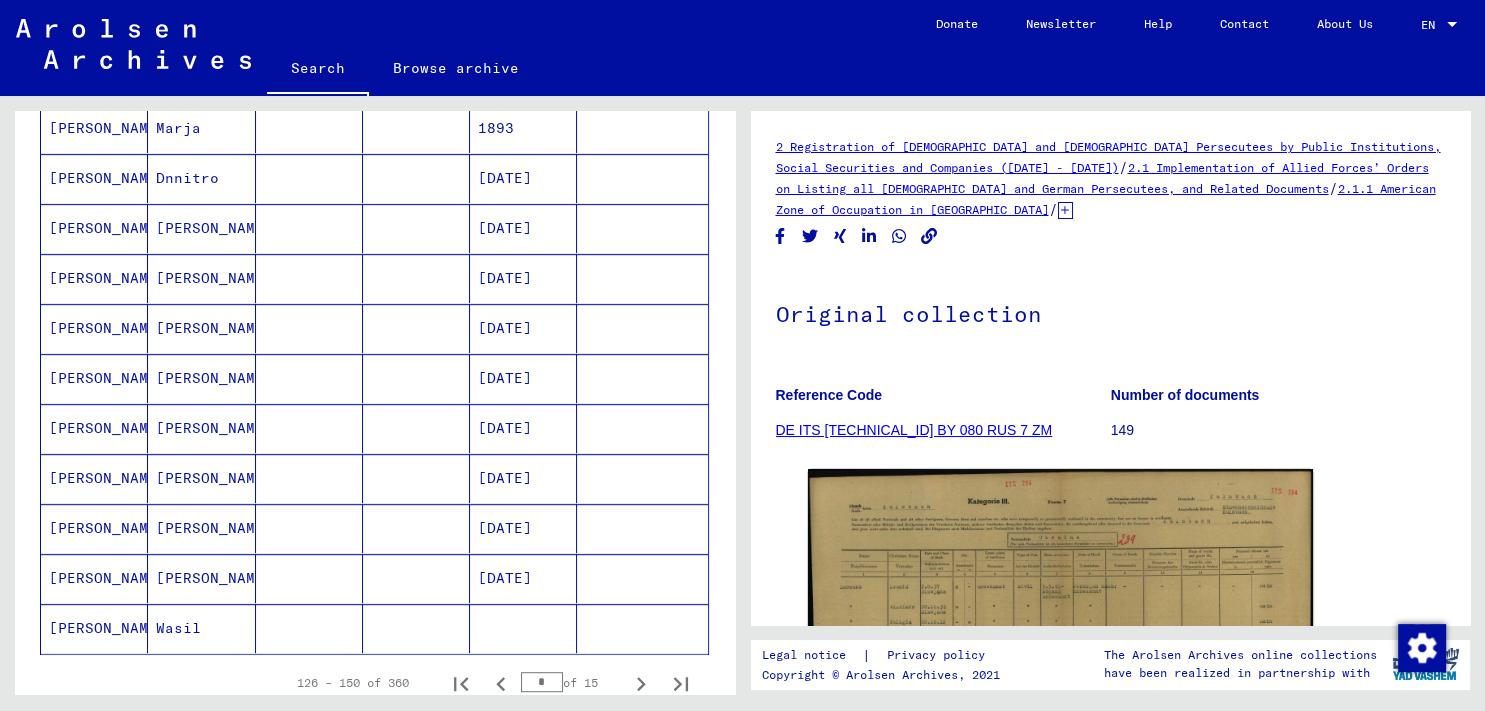 scroll, scrollTop: 890, scrollLeft: 0, axis: vertical 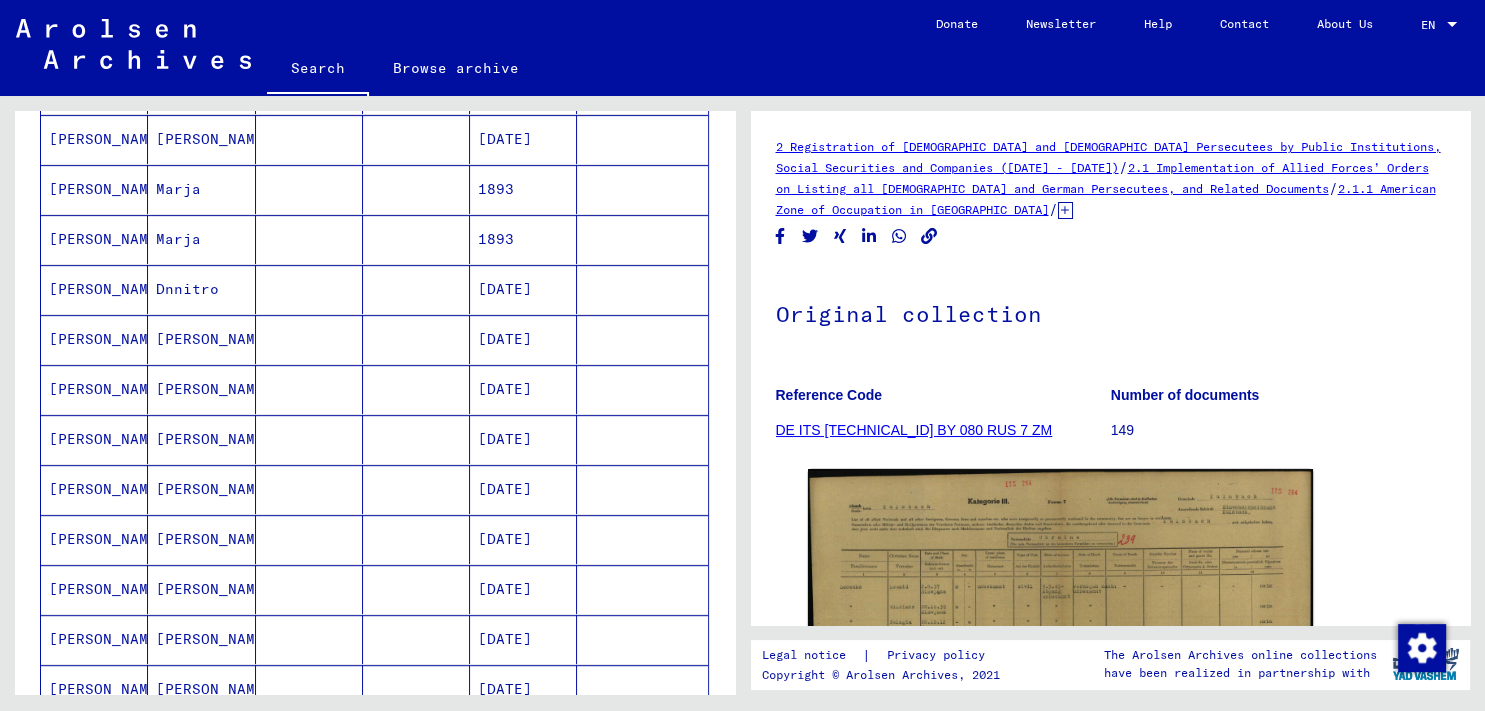 click on "[DATE]" at bounding box center (523, 439) 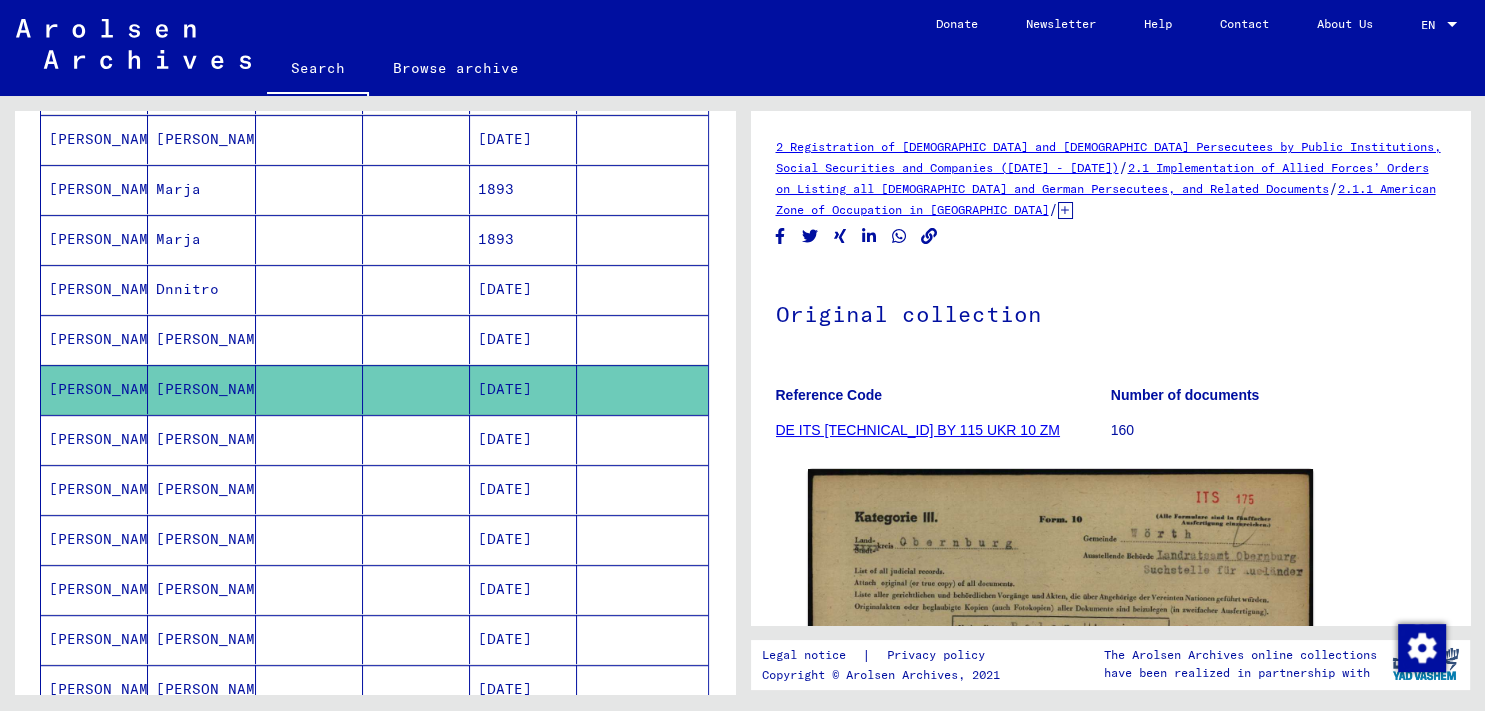 click on "[DATE]" at bounding box center (523, 389) 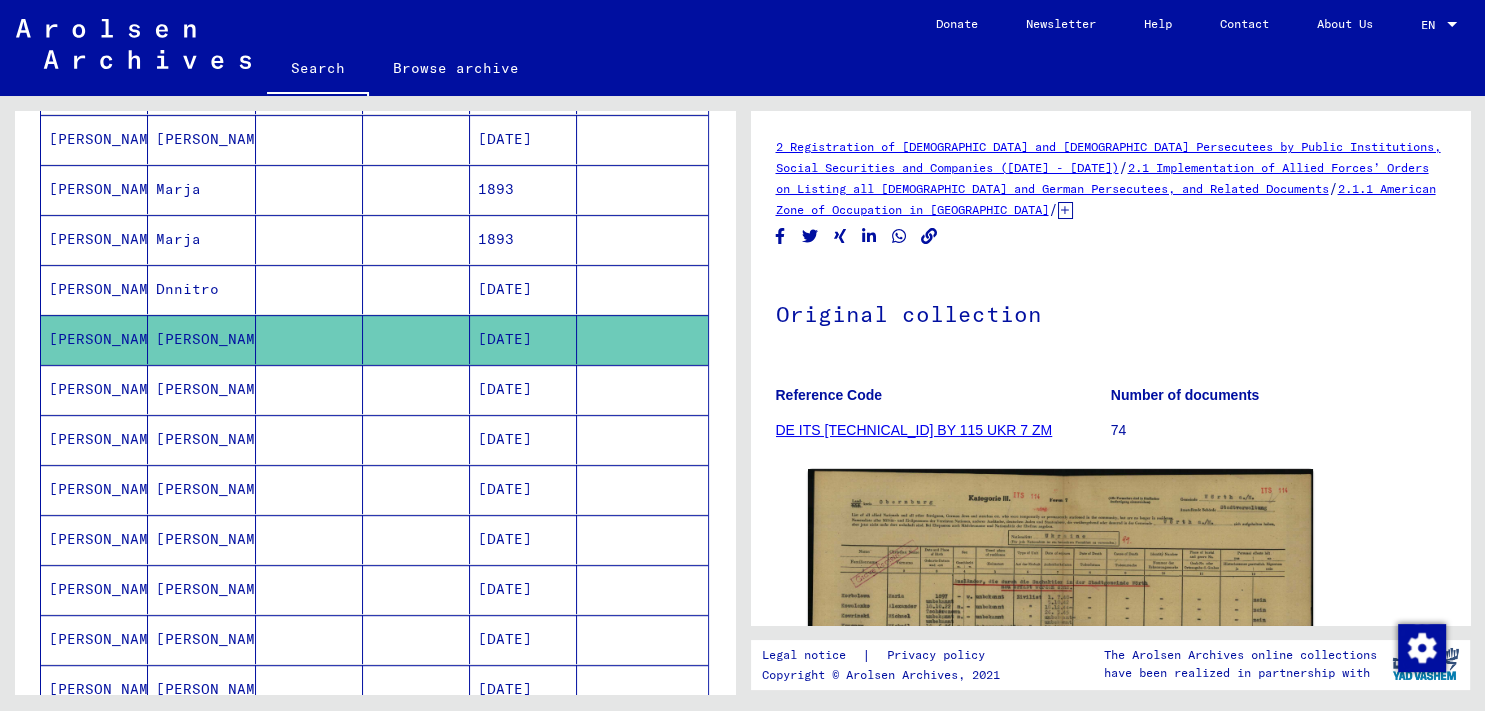 click on "[DATE]" at bounding box center (523, 489) 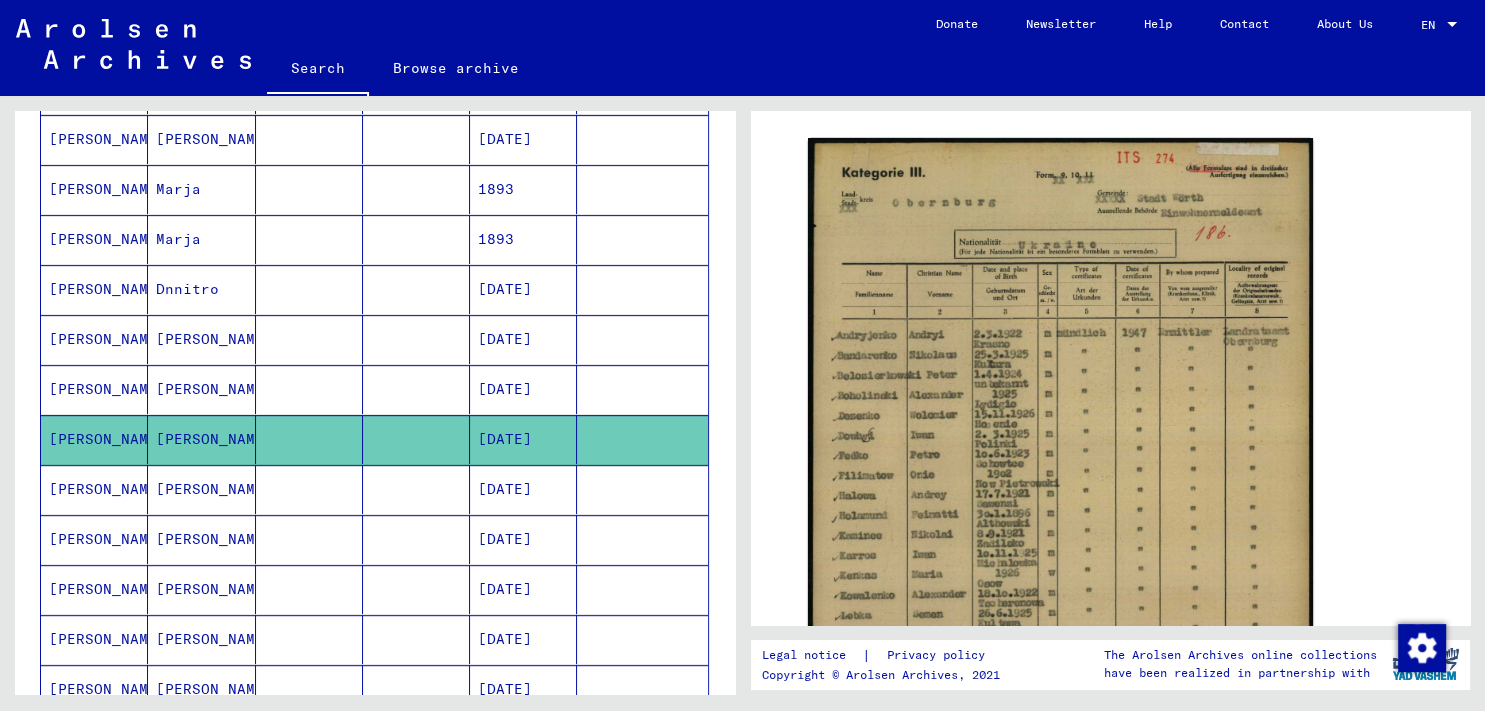 scroll, scrollTop: 442, scrollLeft: 0, axis: vertical 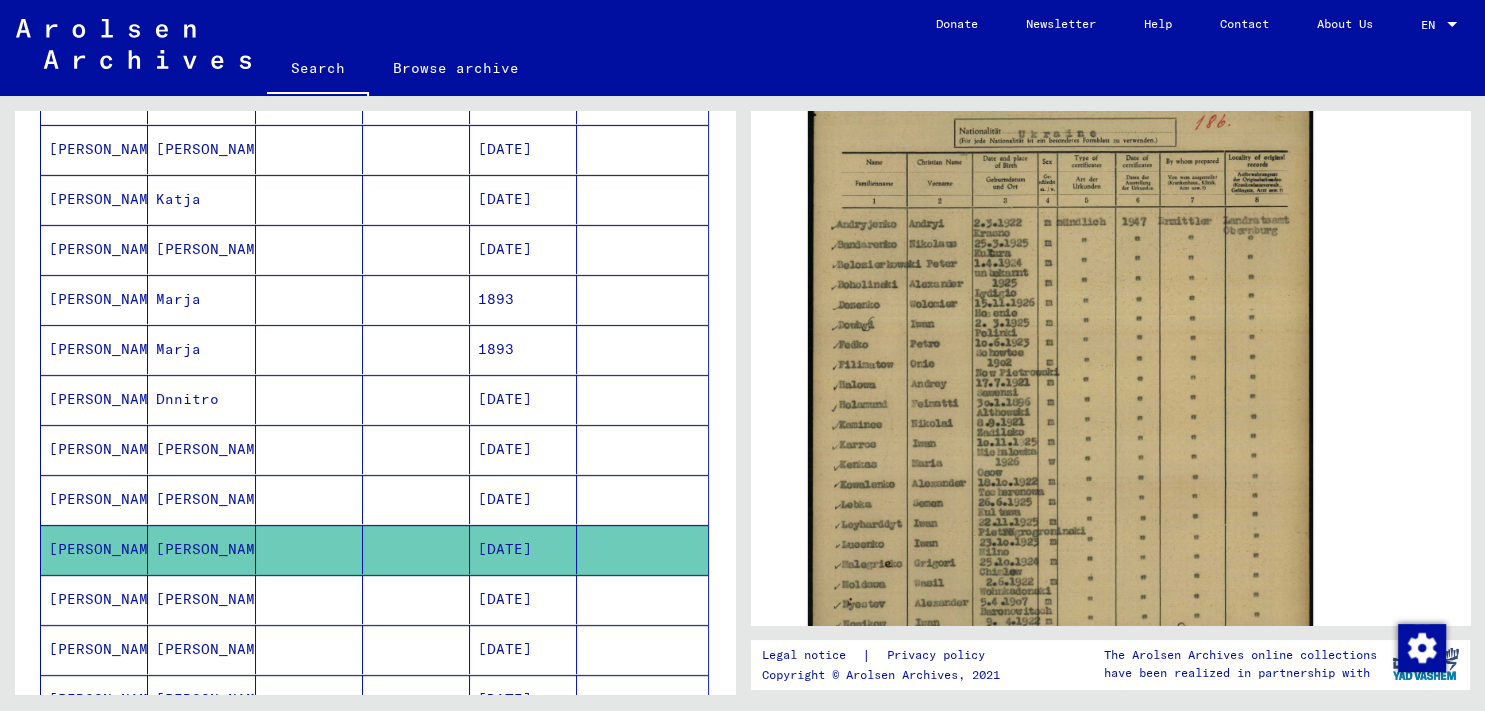 click on "Marja" at bounding box center [201, 399] 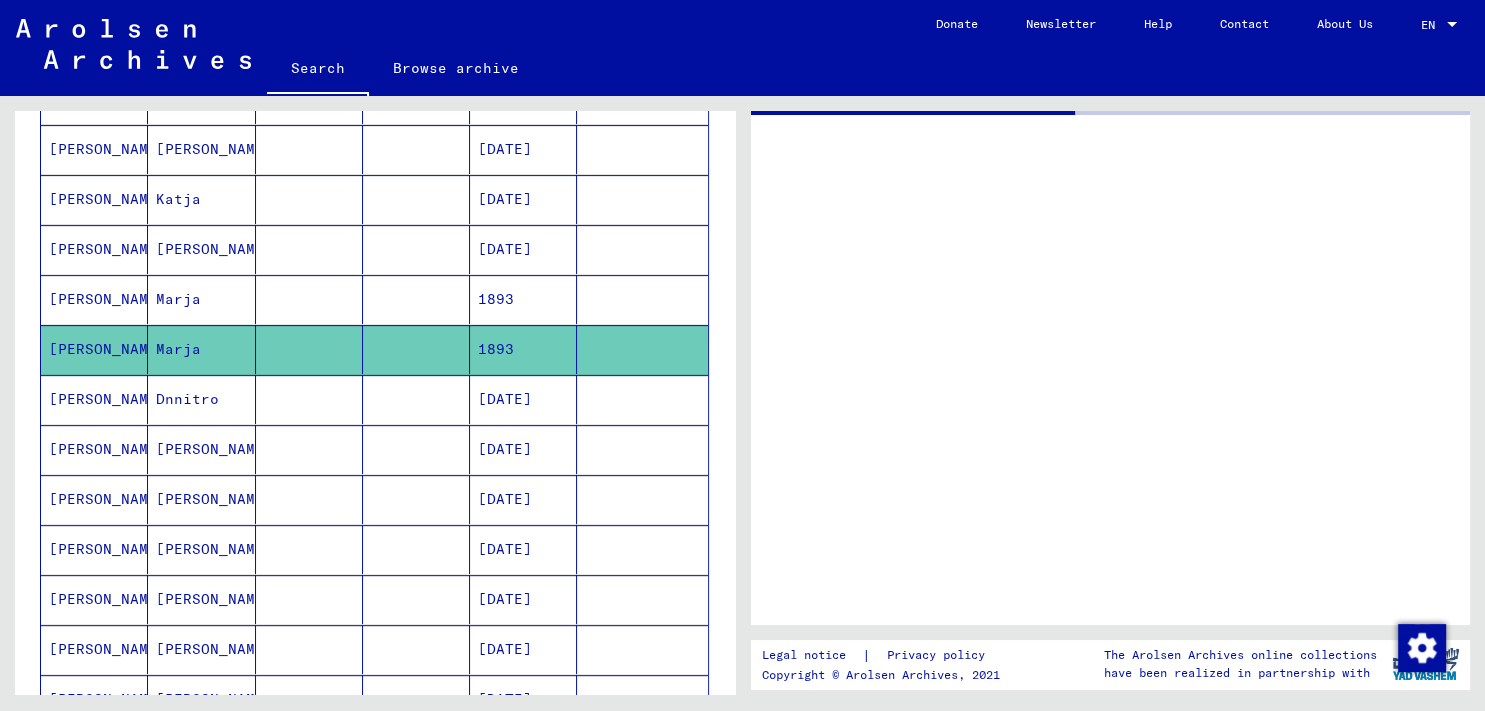 scroll, scrollTop: 0, scrollLeft: 0, axis: both 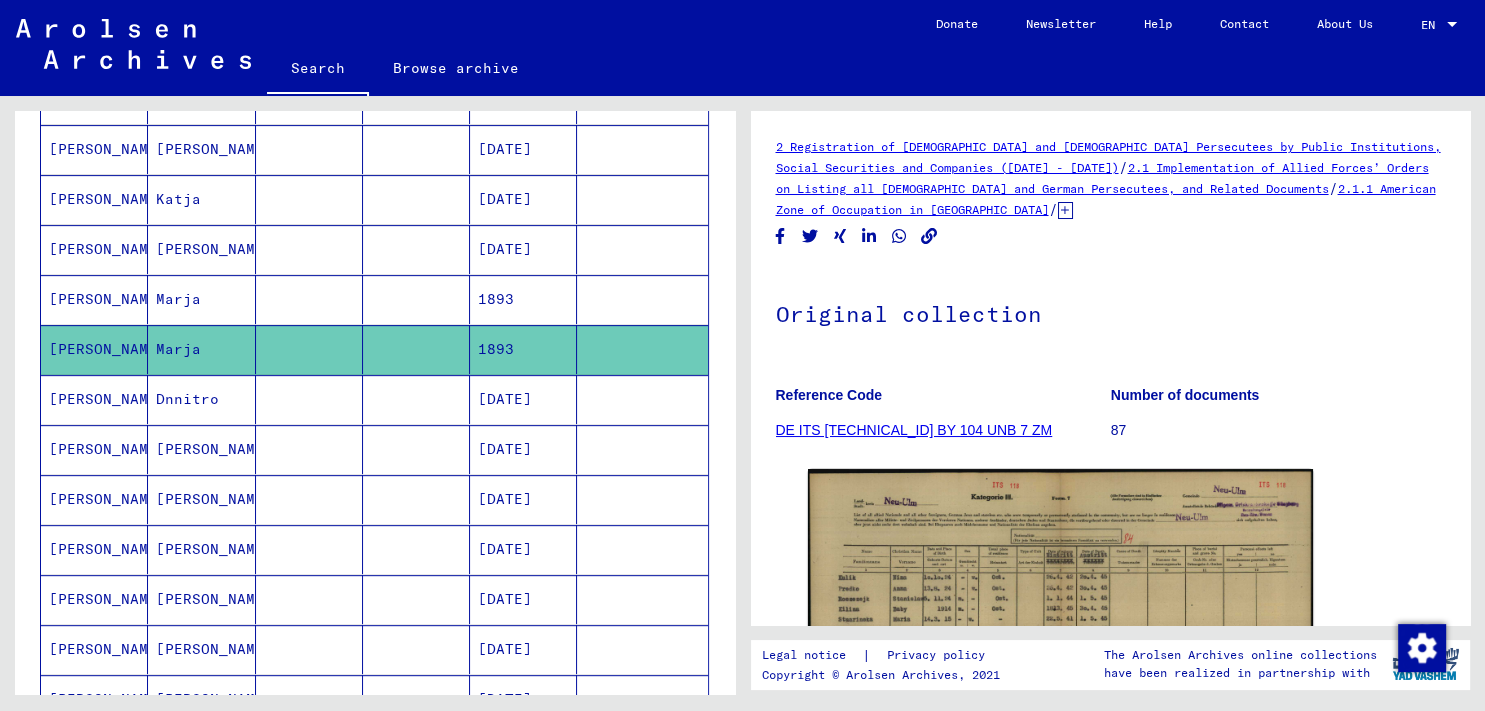 click on "Marja" at bounding box center (201, 349) 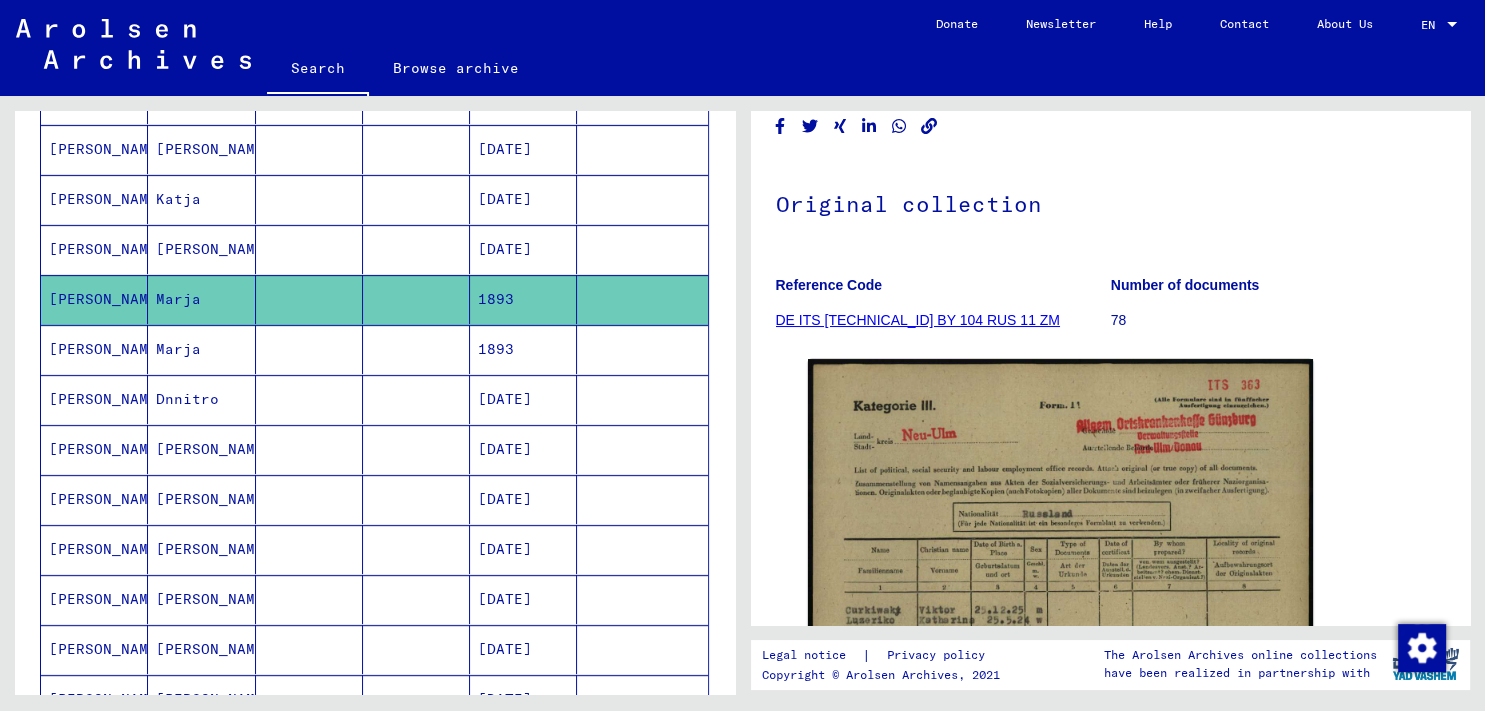 scroll, scrollTop: 221, scrollLeft: 0, axis: vertical 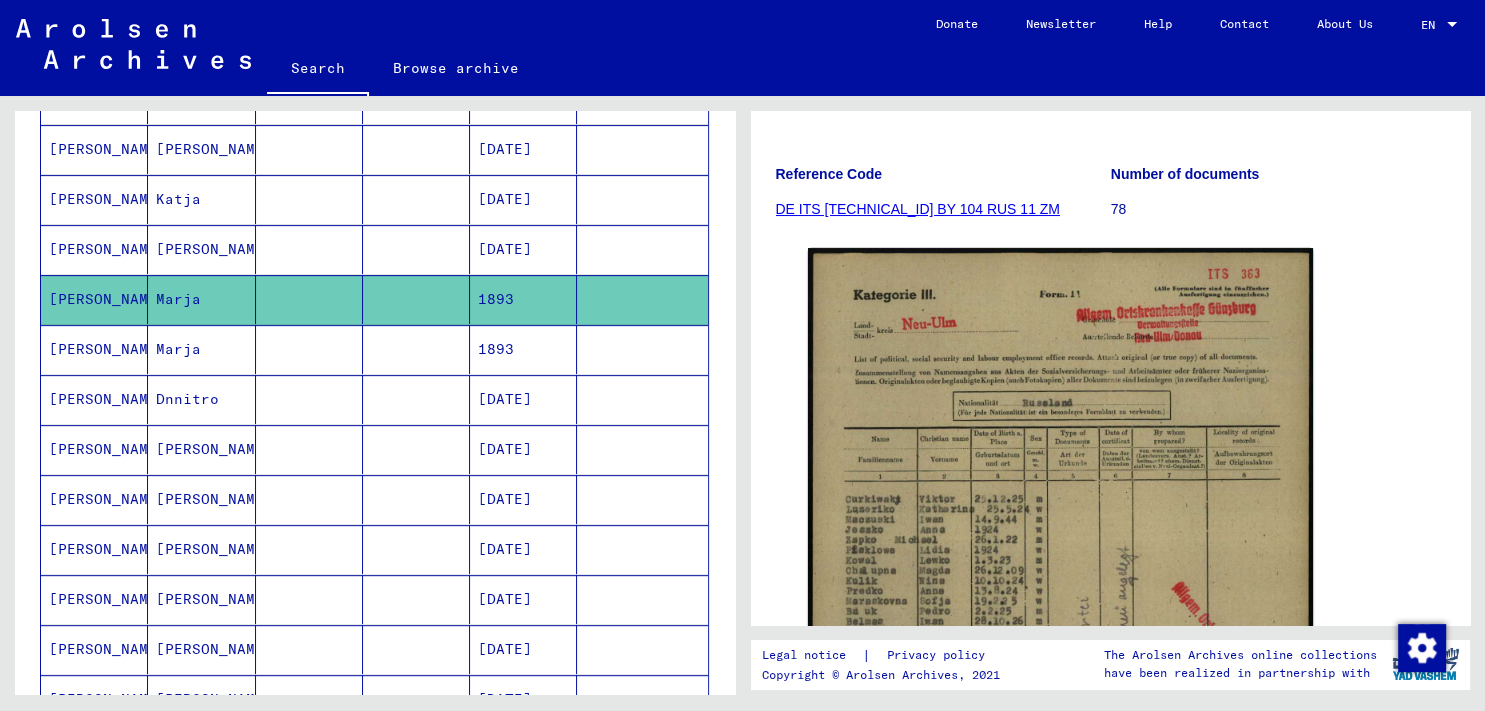click on "[PERSON_NAME]" at bounding box center [201, 299] 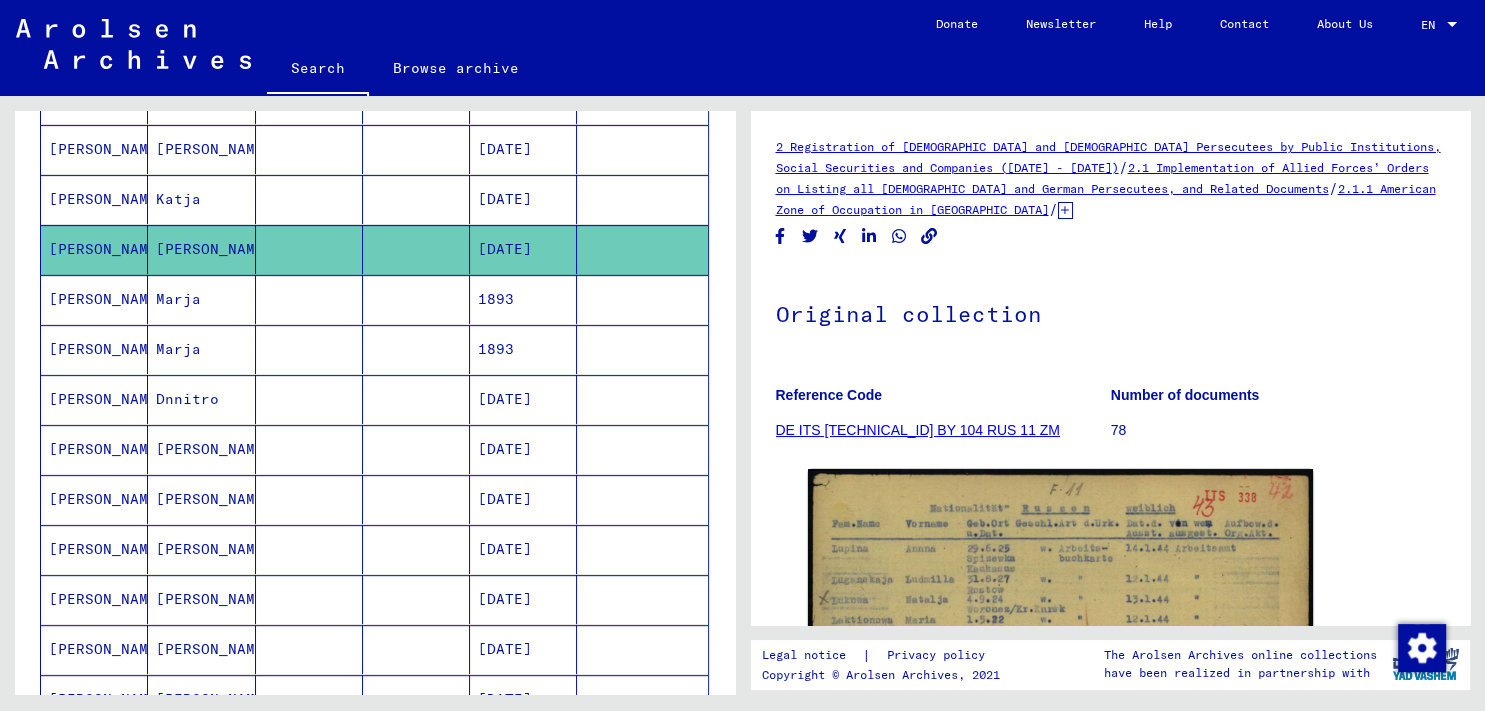 scroll, scrollTop: 221, scrollLeft: 0, axis: vertical 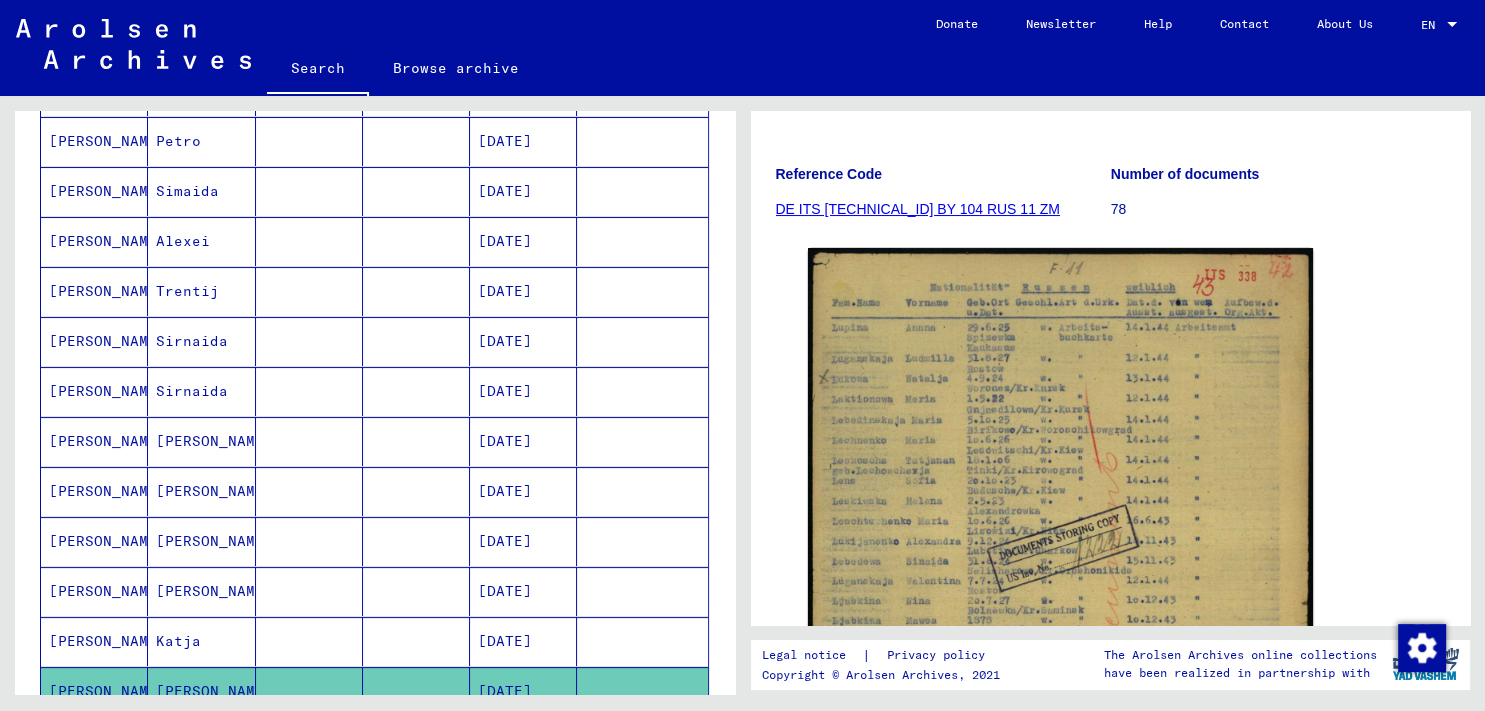 click on "[PERSON_NAME]" at bounding box center (94, 391) 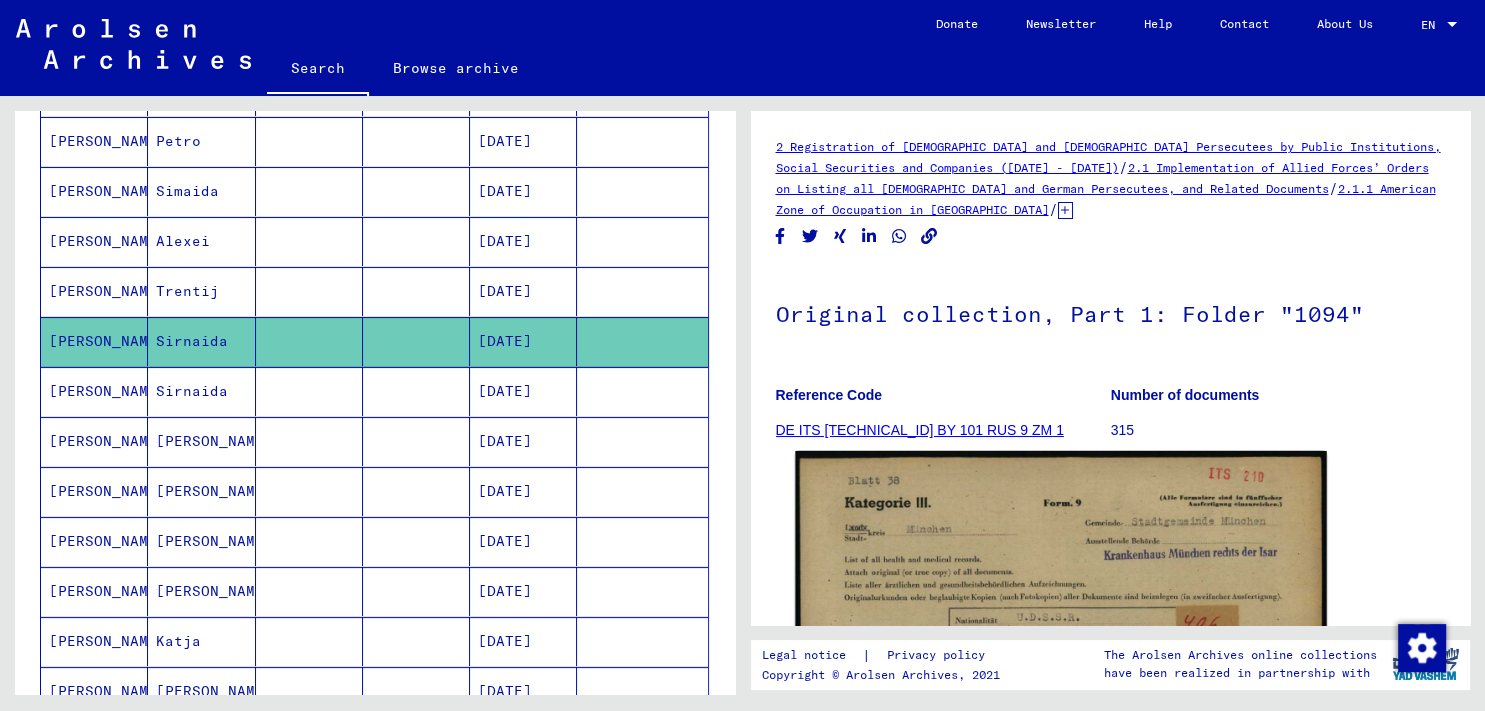 scroll, scrollTop: 221, scrollLeft: 0, axis: vertical 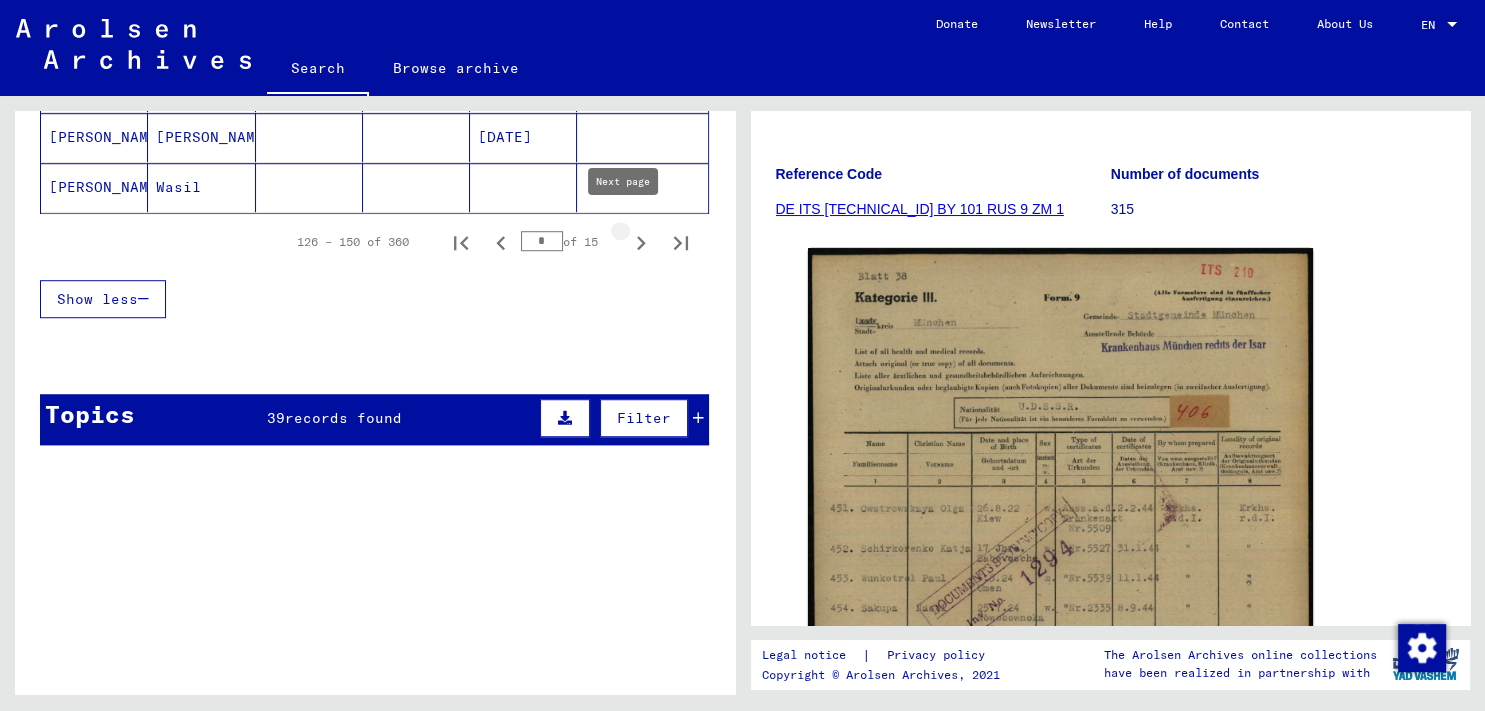 click 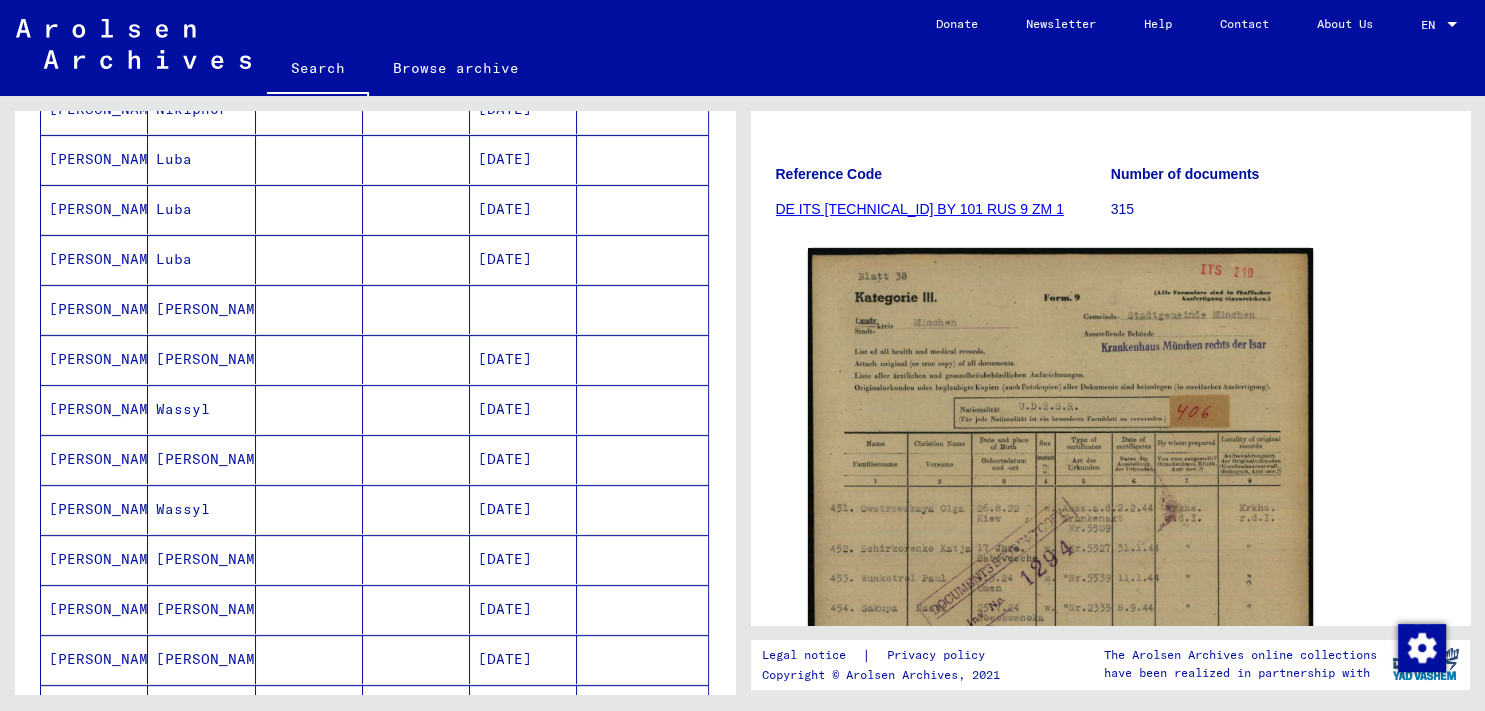 scroll, scrollTop: 559, scrollLeft: 0, axis: vertical 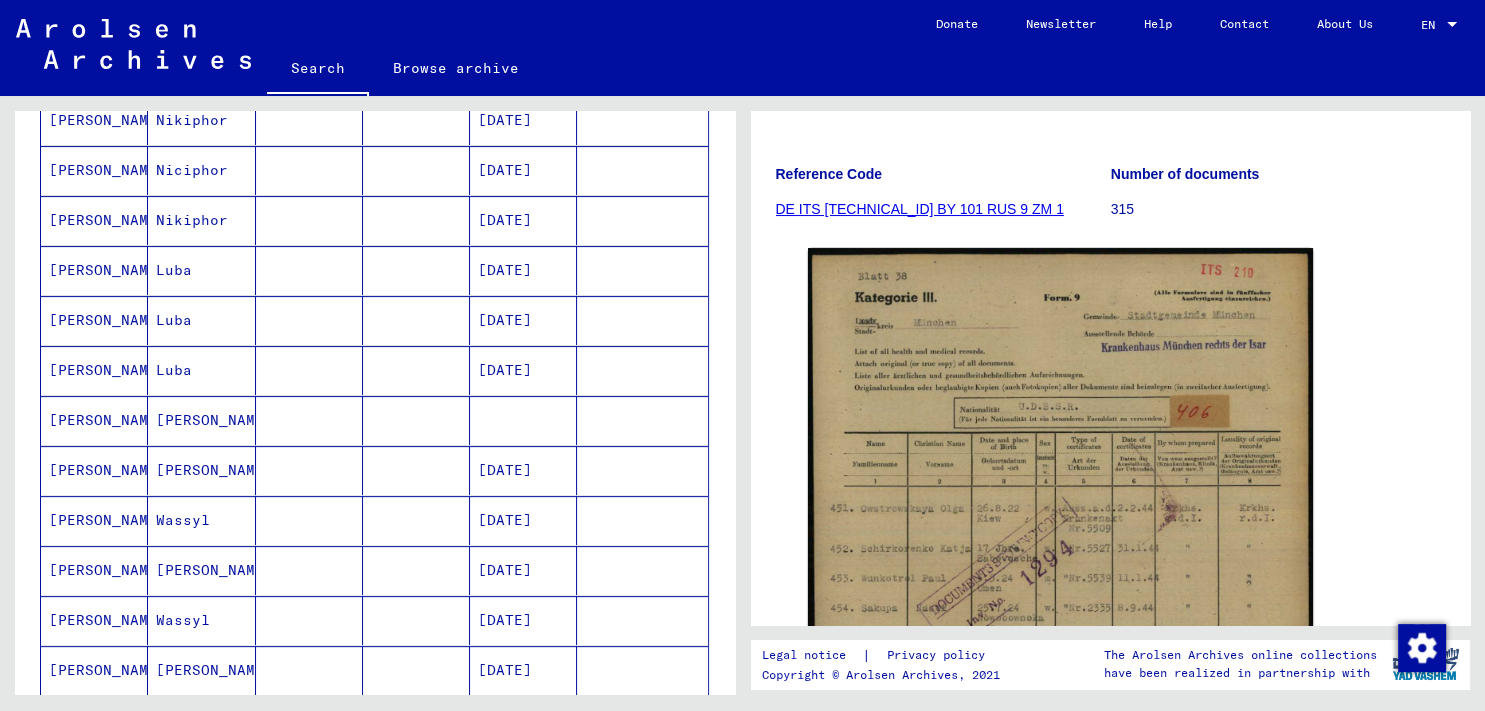 click on "Luba" at bounding box center [201, 320] 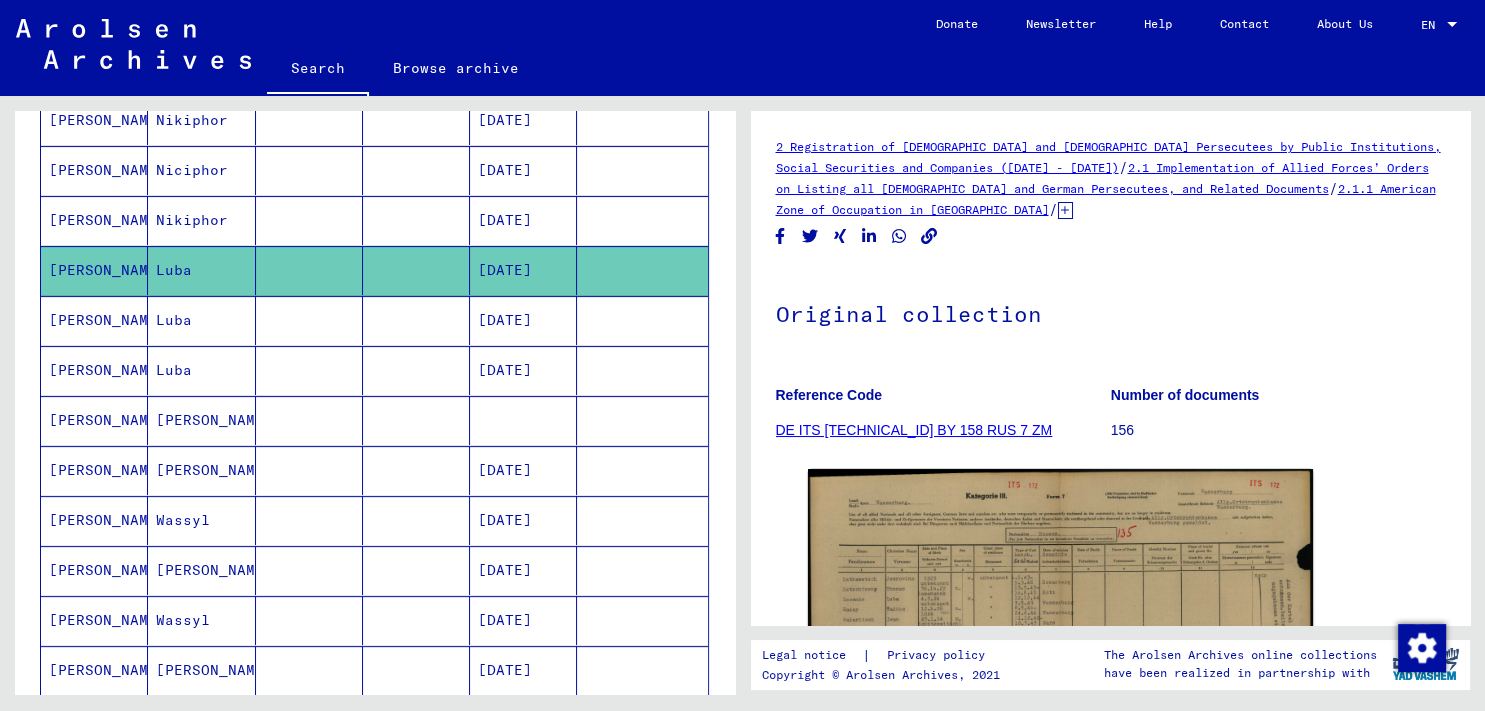 scroll, scrollTop: 221, scrollLeft: 0, axis: vertical 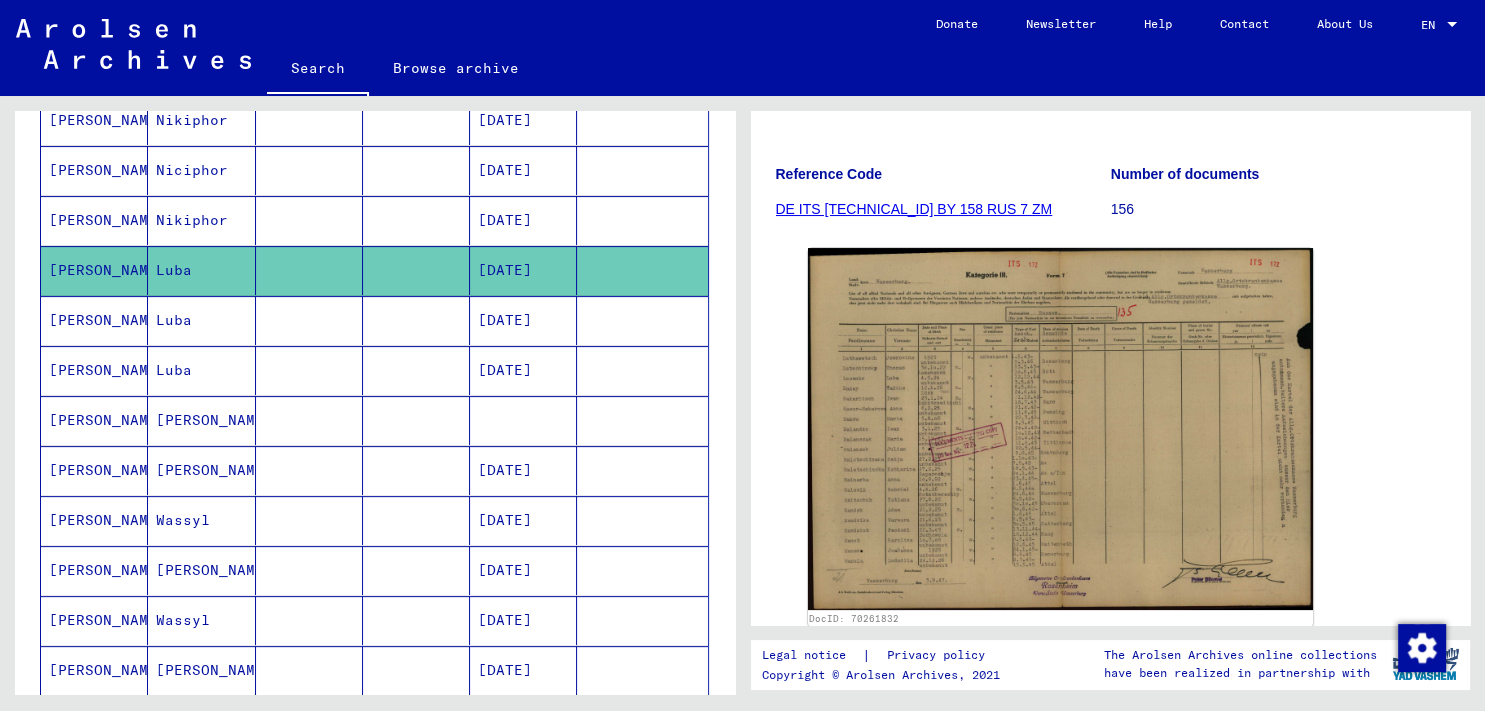 click on "[DATE]" at bounding box center [523, 270] 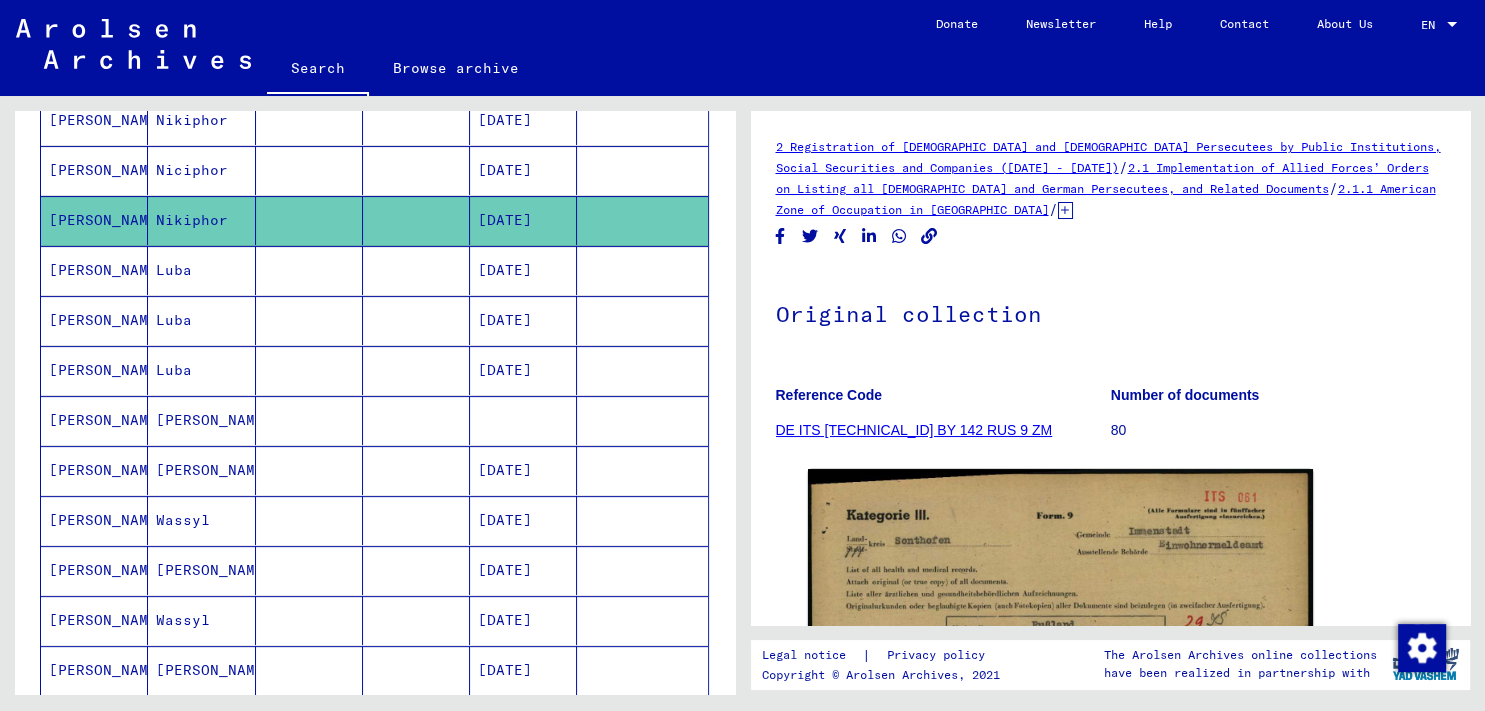 scroll, scrollTop: 110, scrollLeft: 0, axis: vertical 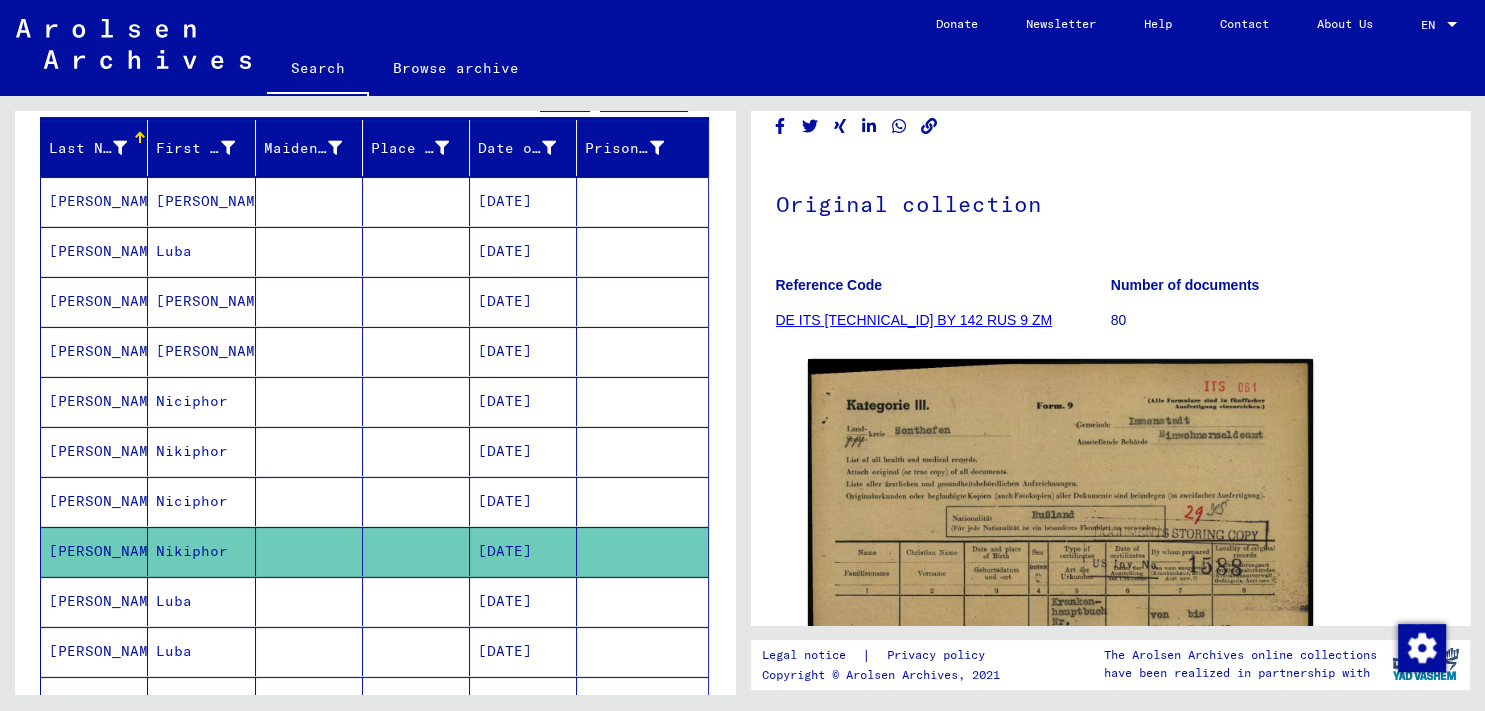 click on "[PERSON_NAME]" at bounding box center (201, 251) 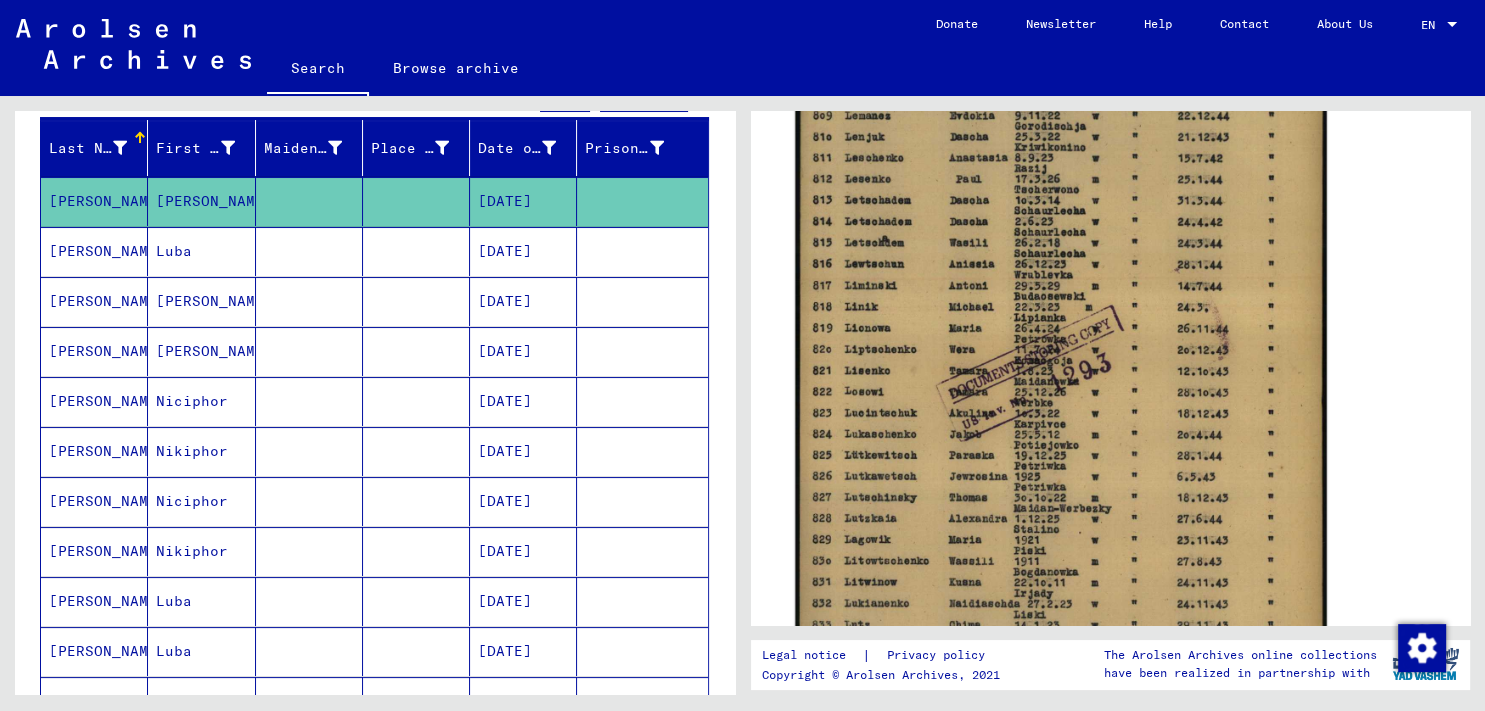 scroll, scrollTop: 552, scrollLeft: 0, axis: vertical 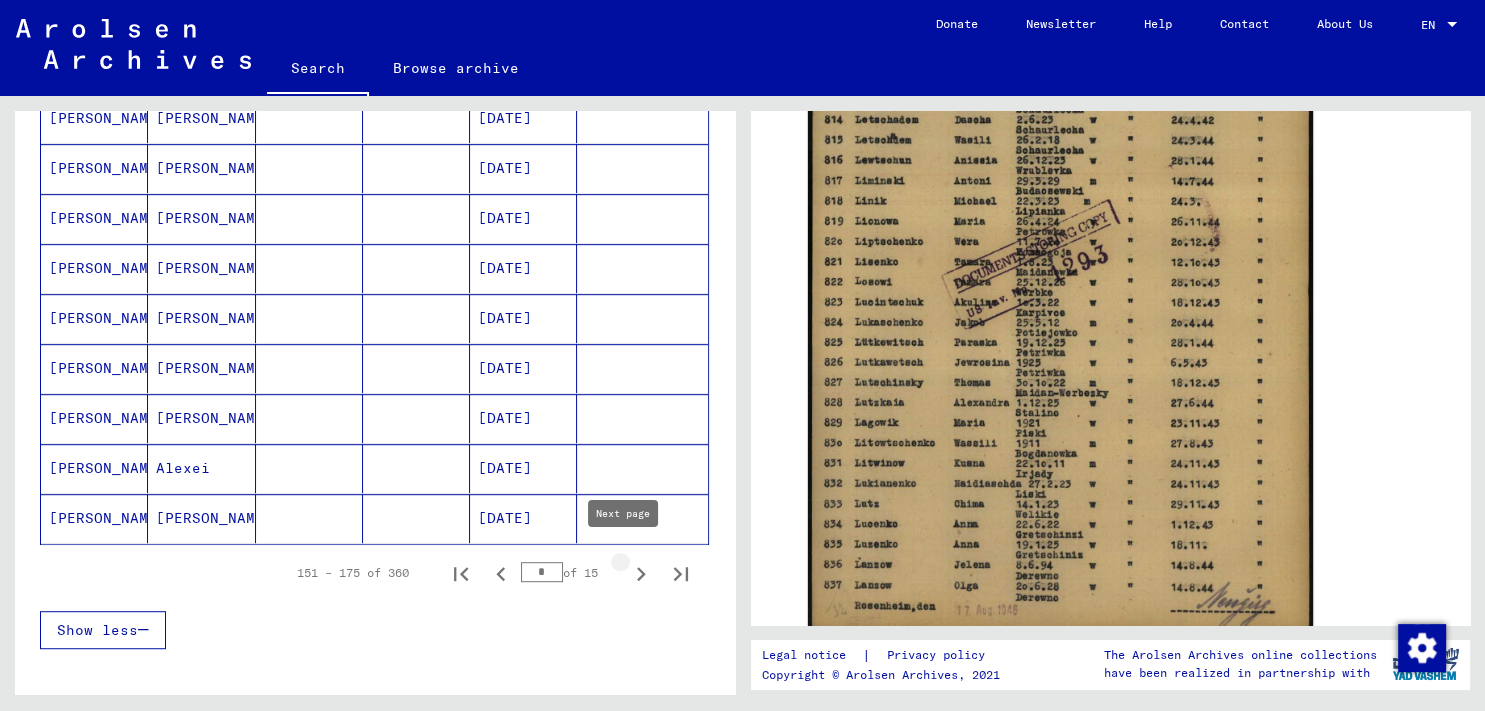 click 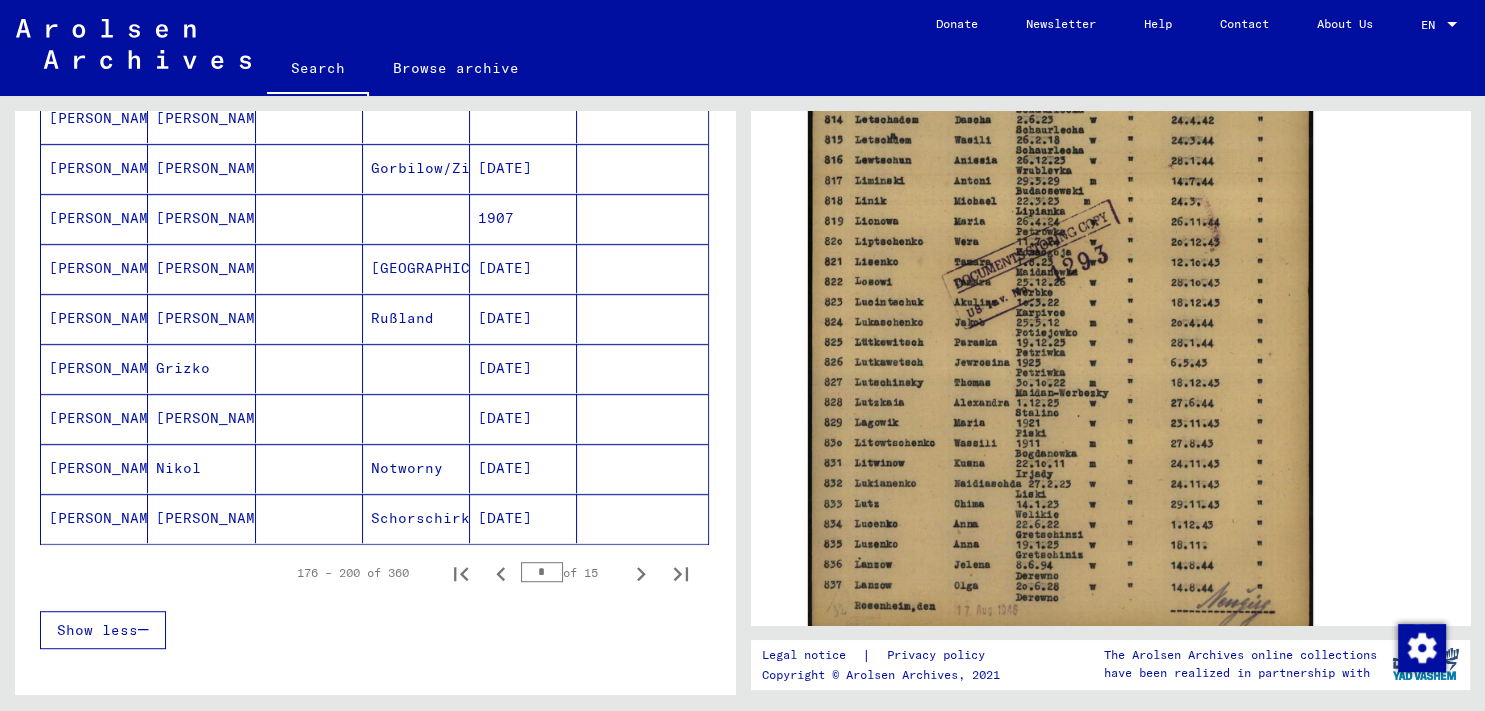 click on "[PERSON_NAME]" at bounding box center [201, 468] 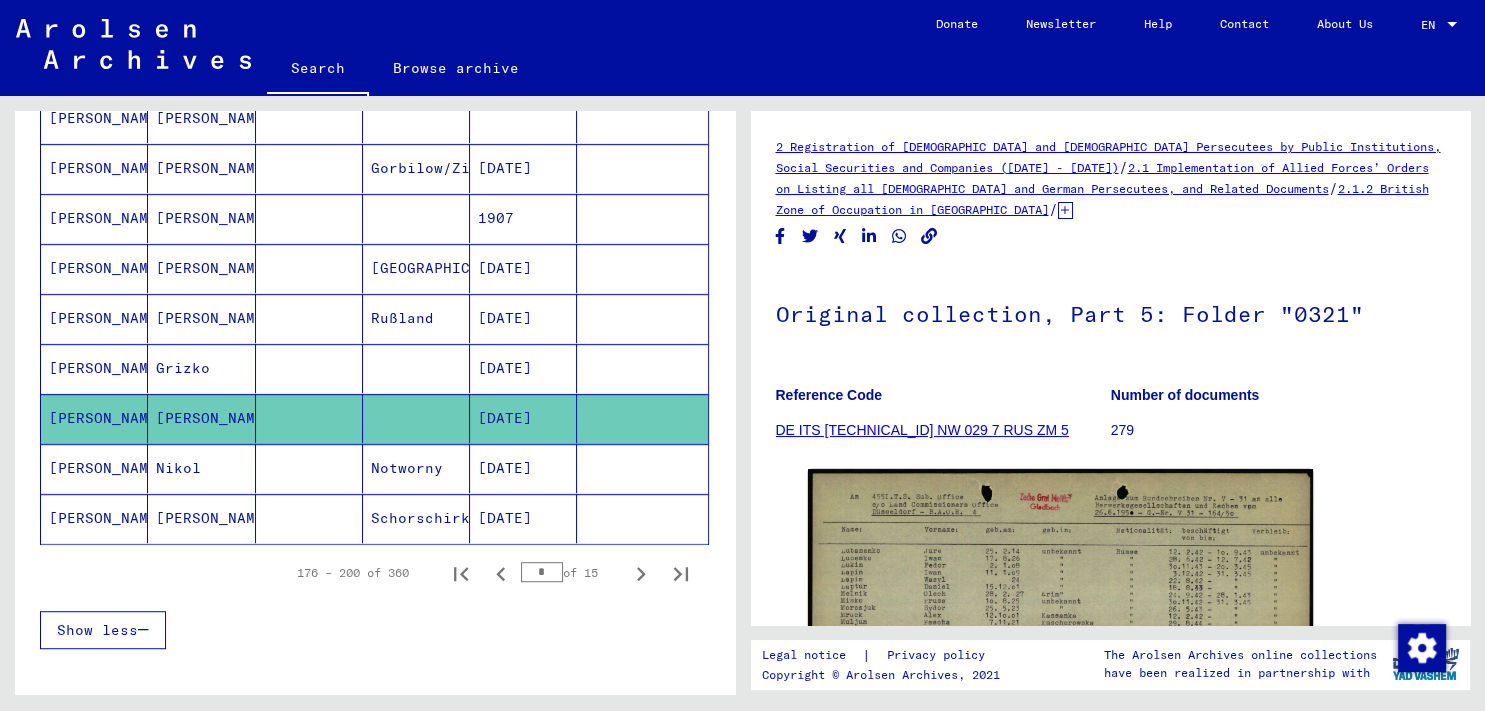 scroll, scrollTop: 331, scrollLeft: 0, axis: vertical 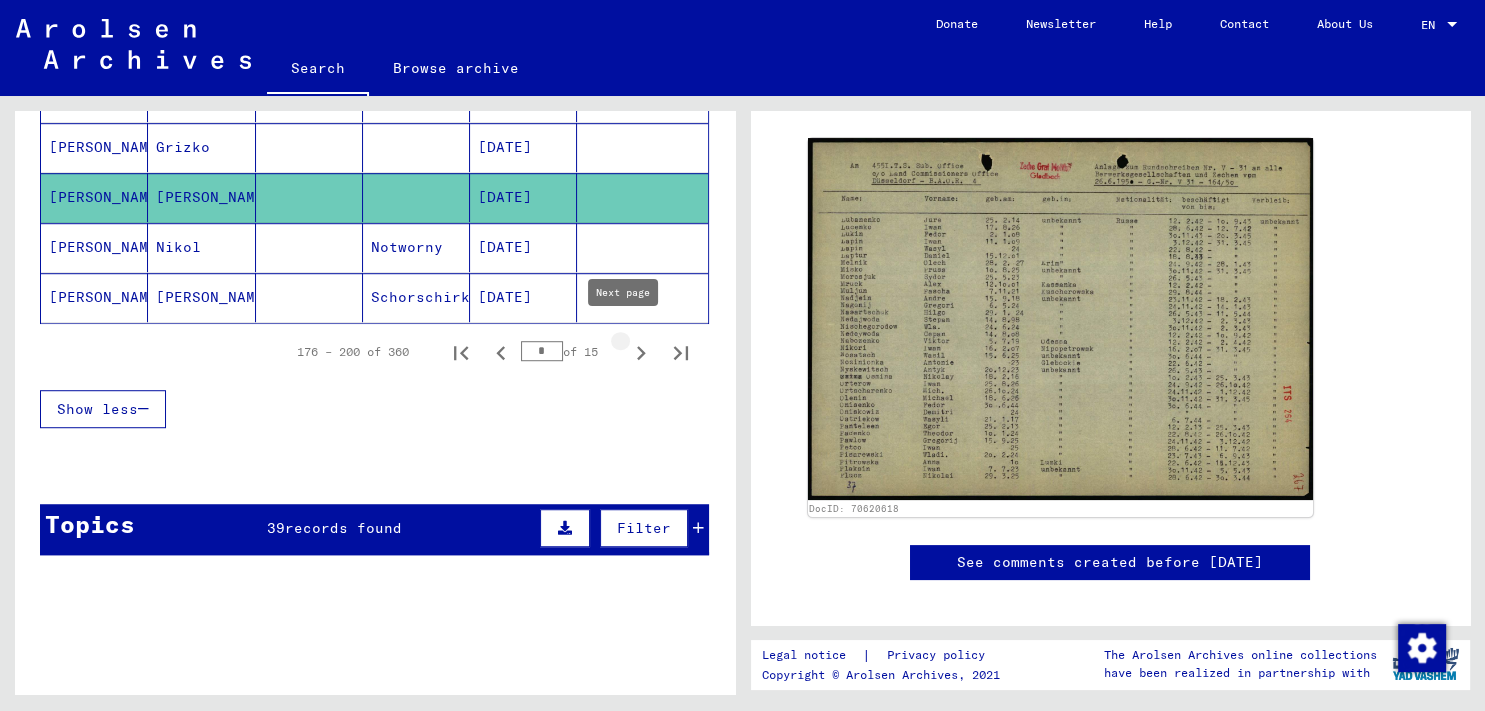 click 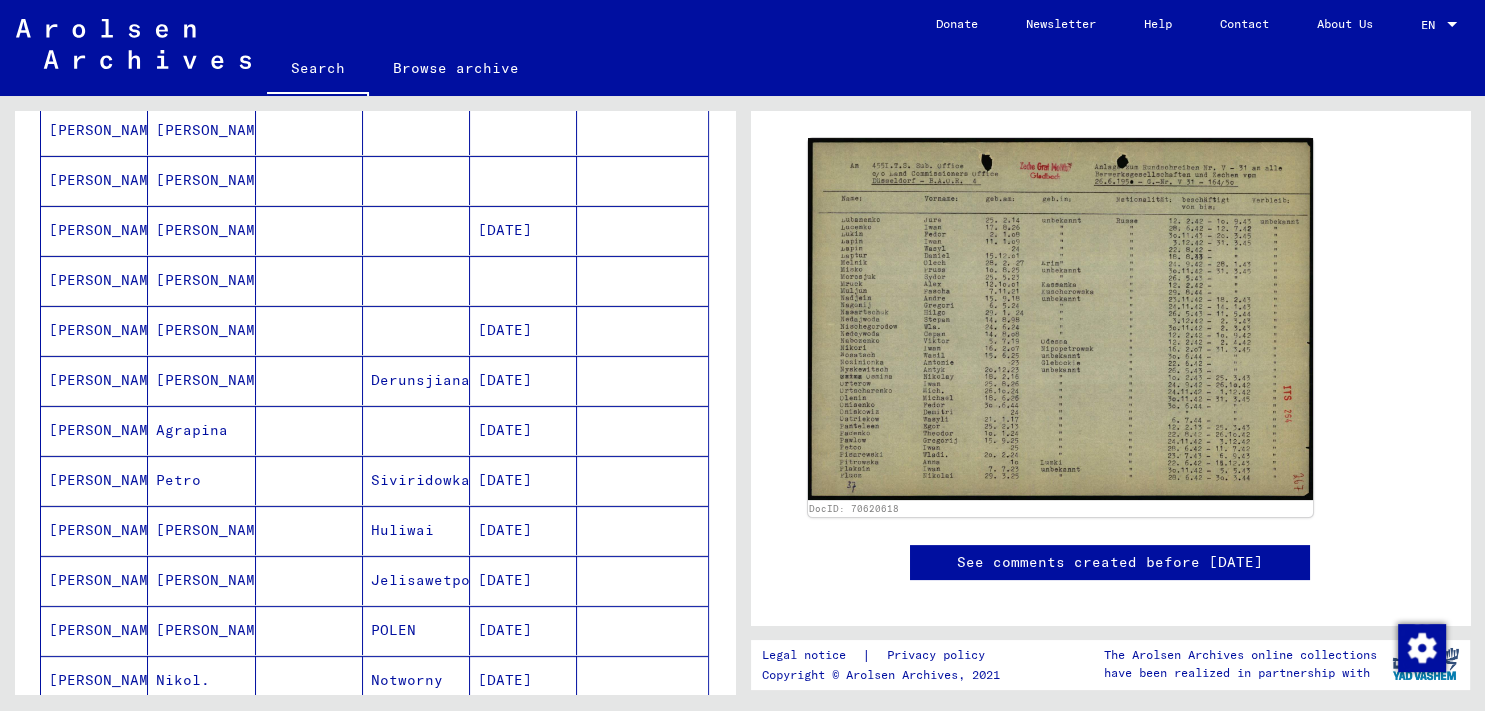 scroll, scrollTop: 338, scrollLeft: 0, axis: vertical 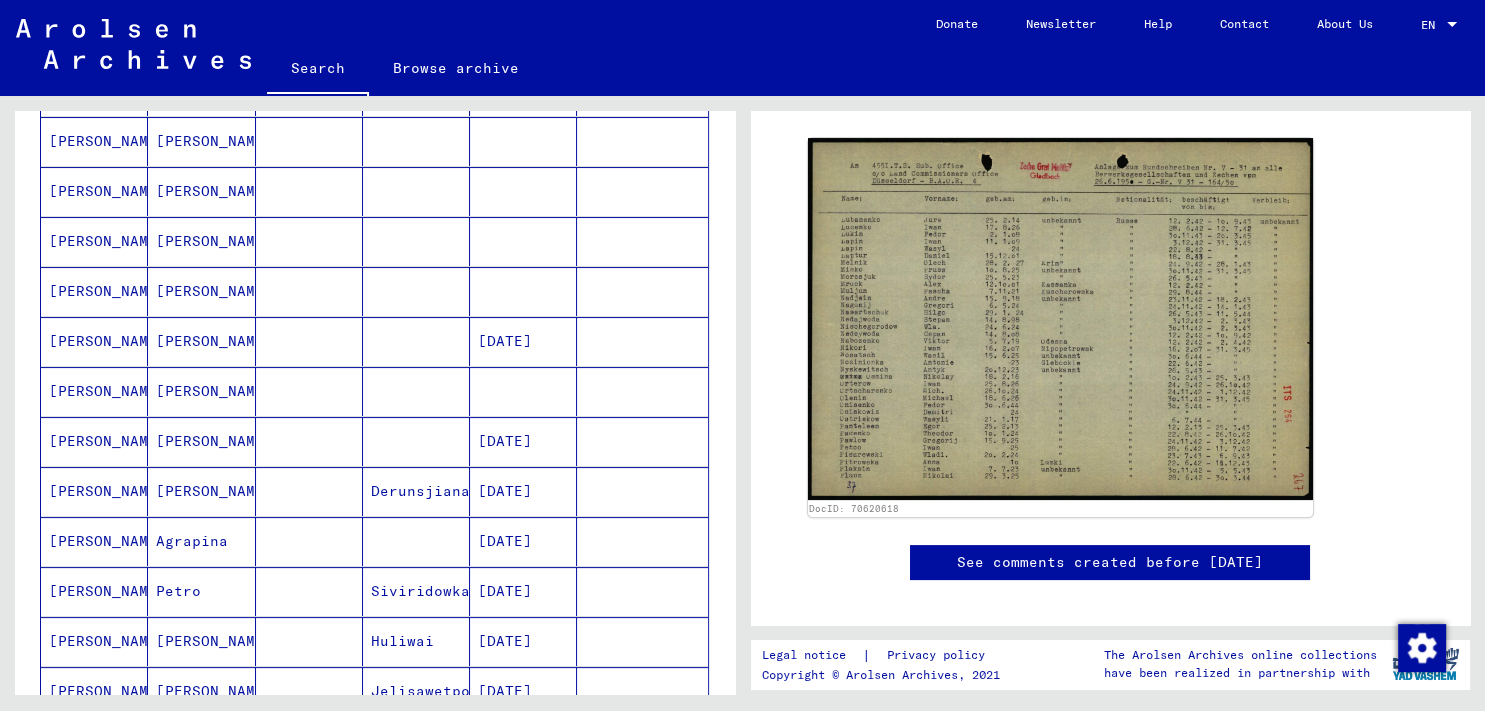 click on "[PERSON_NAME]" at bounding box center (201, 491) 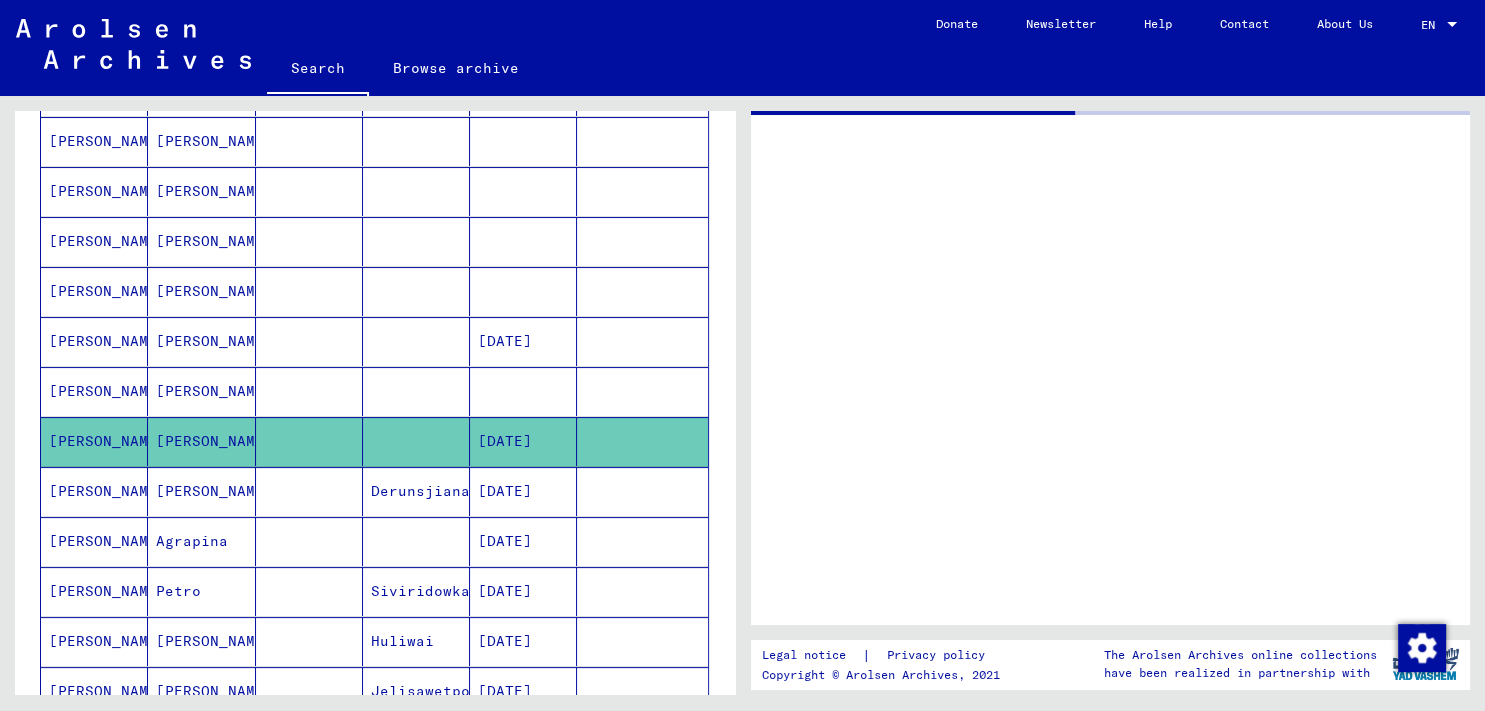 scroll, scrollTop: 0, scrollLeft: 0, axis: both 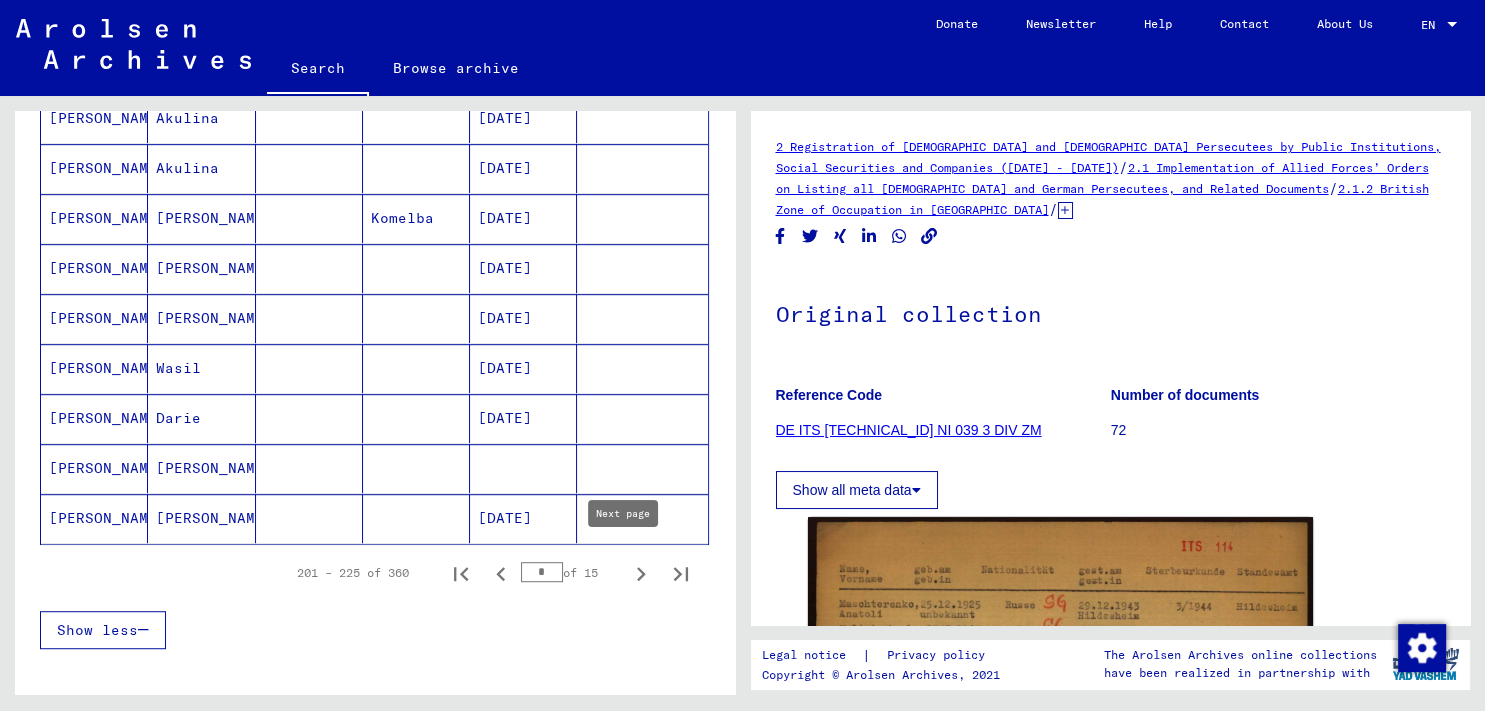 click 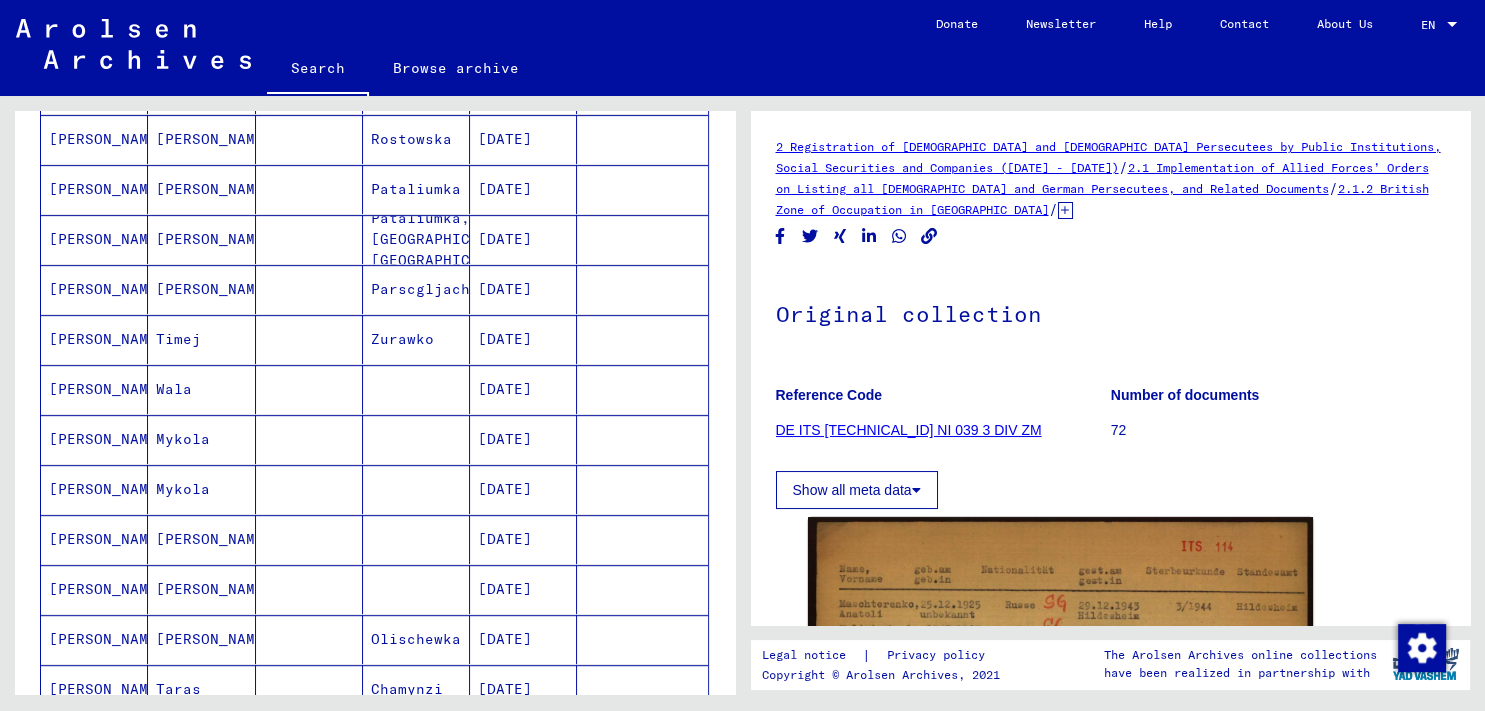 scroll, scrollTop: 1332, scrollLeft: 0, axis: vertical 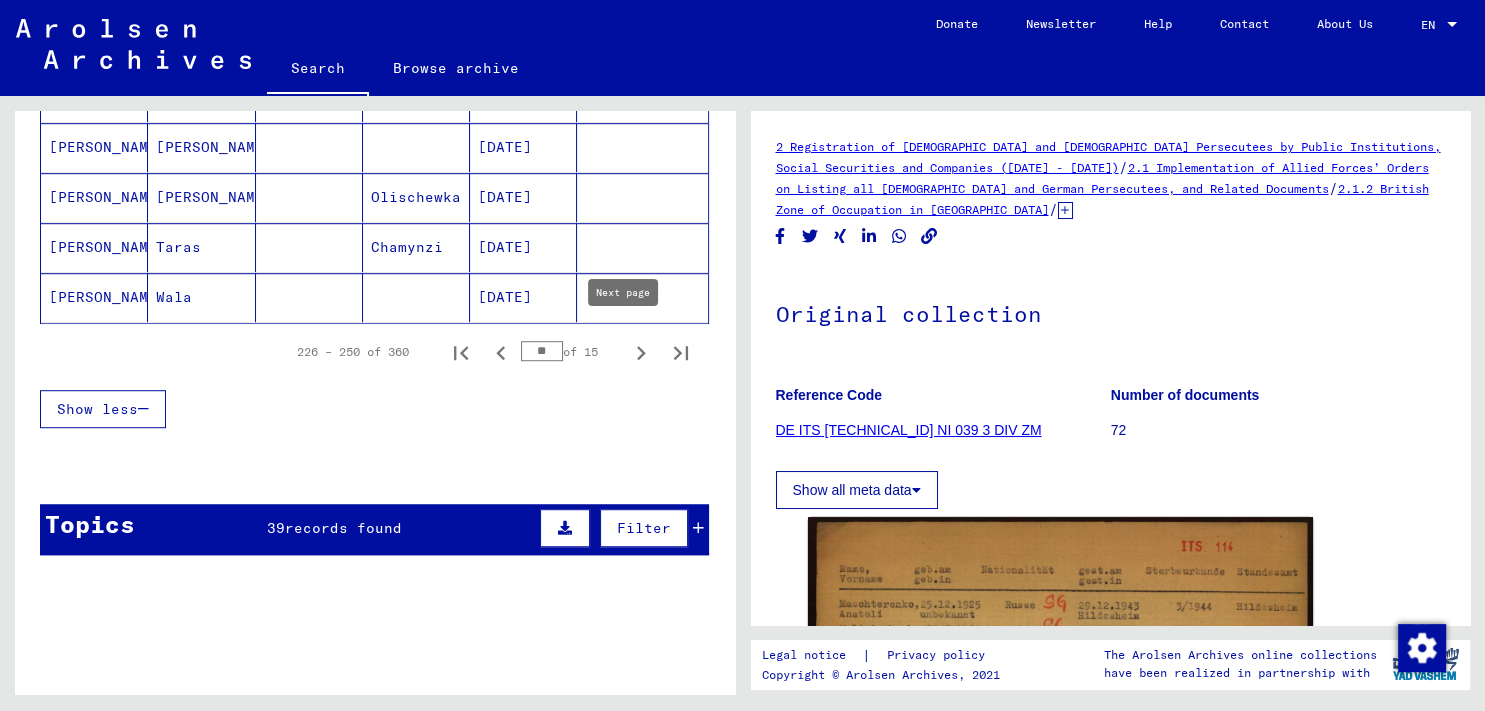 click 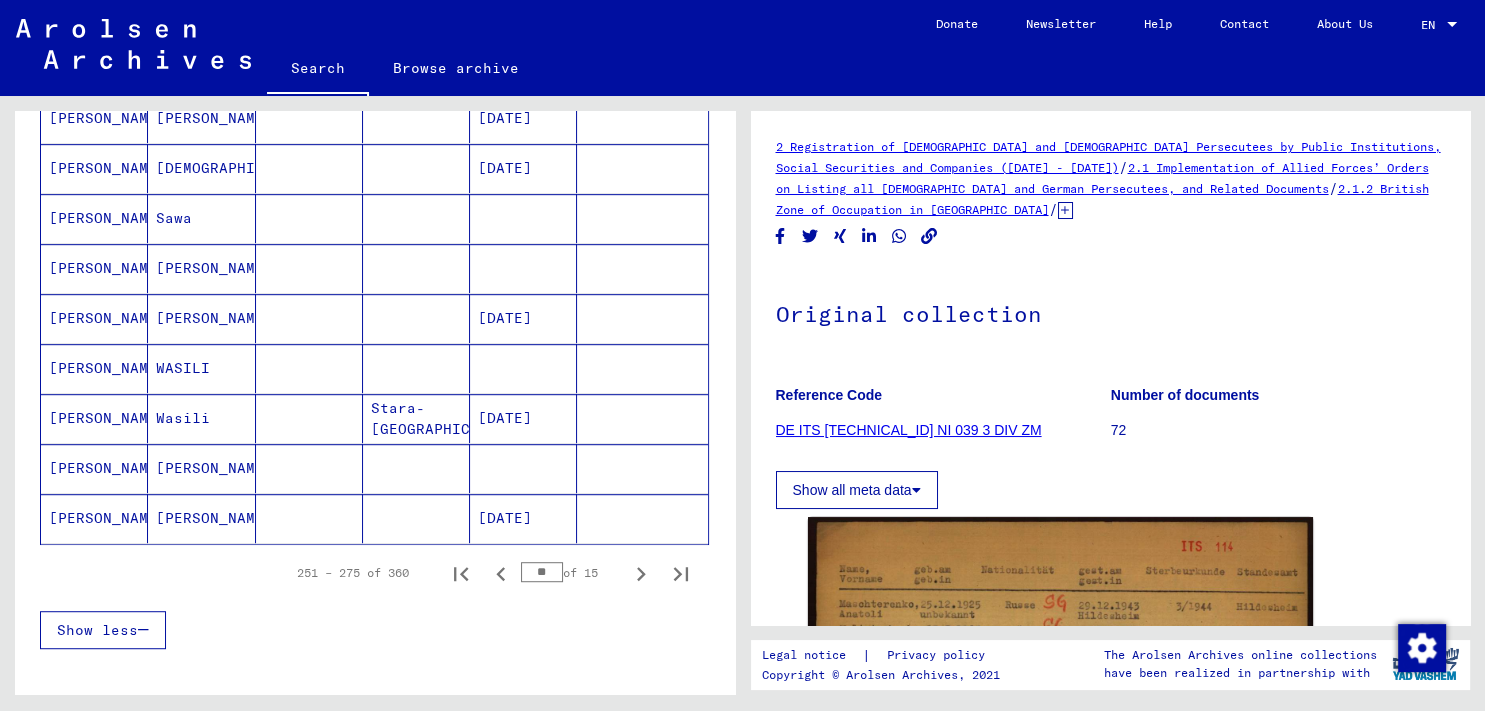 scroll, scrollTop: 1442, scrollLeft: 0, axis: vertical 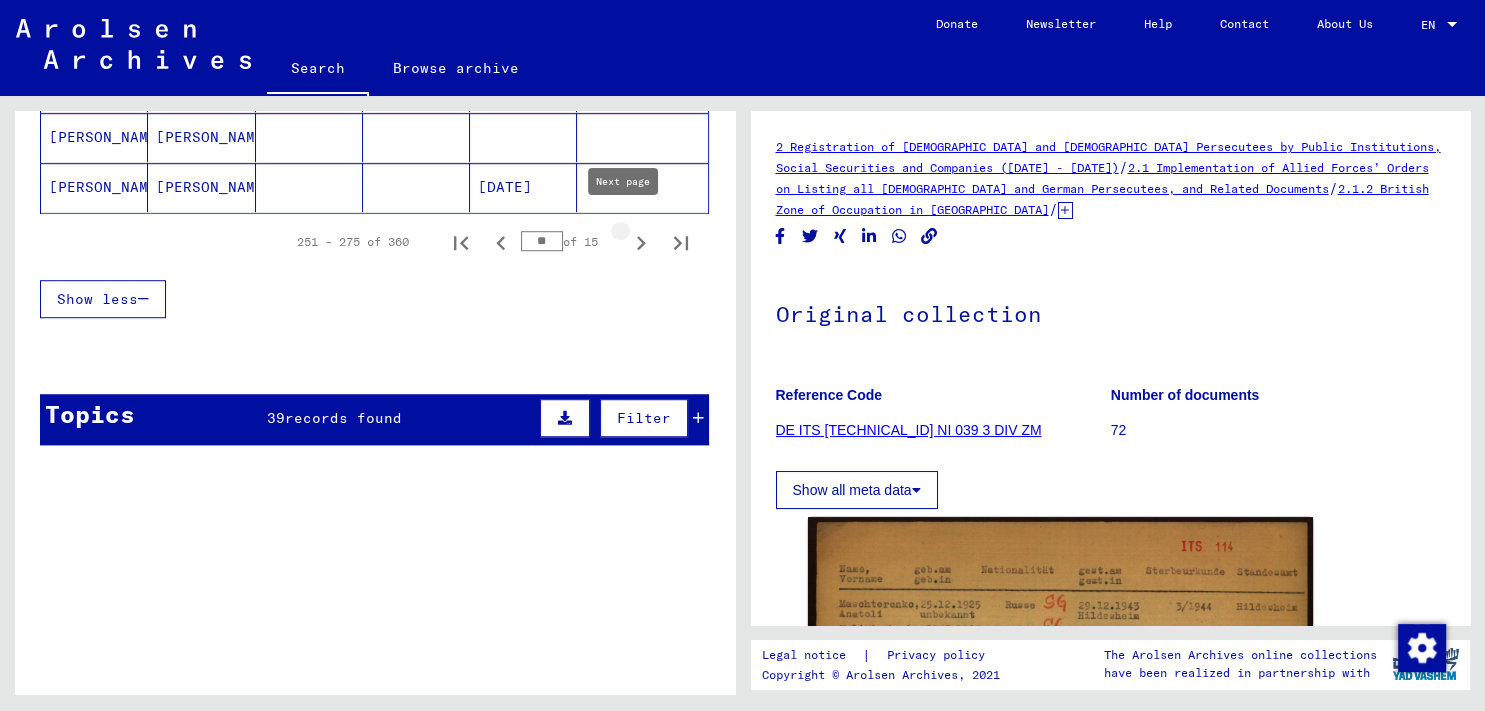 click 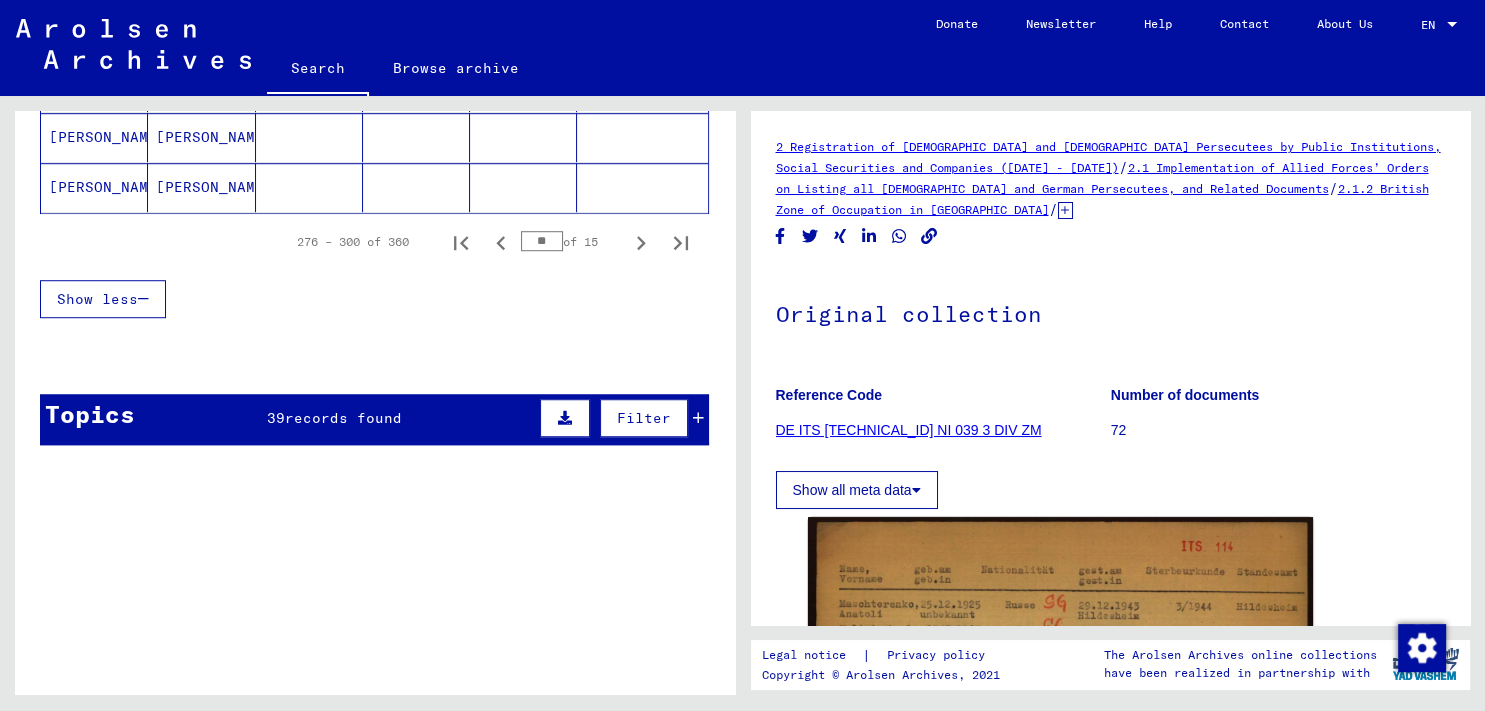 scroll, scrollTop: 1111, scrollLeft: 0, axis: vertical 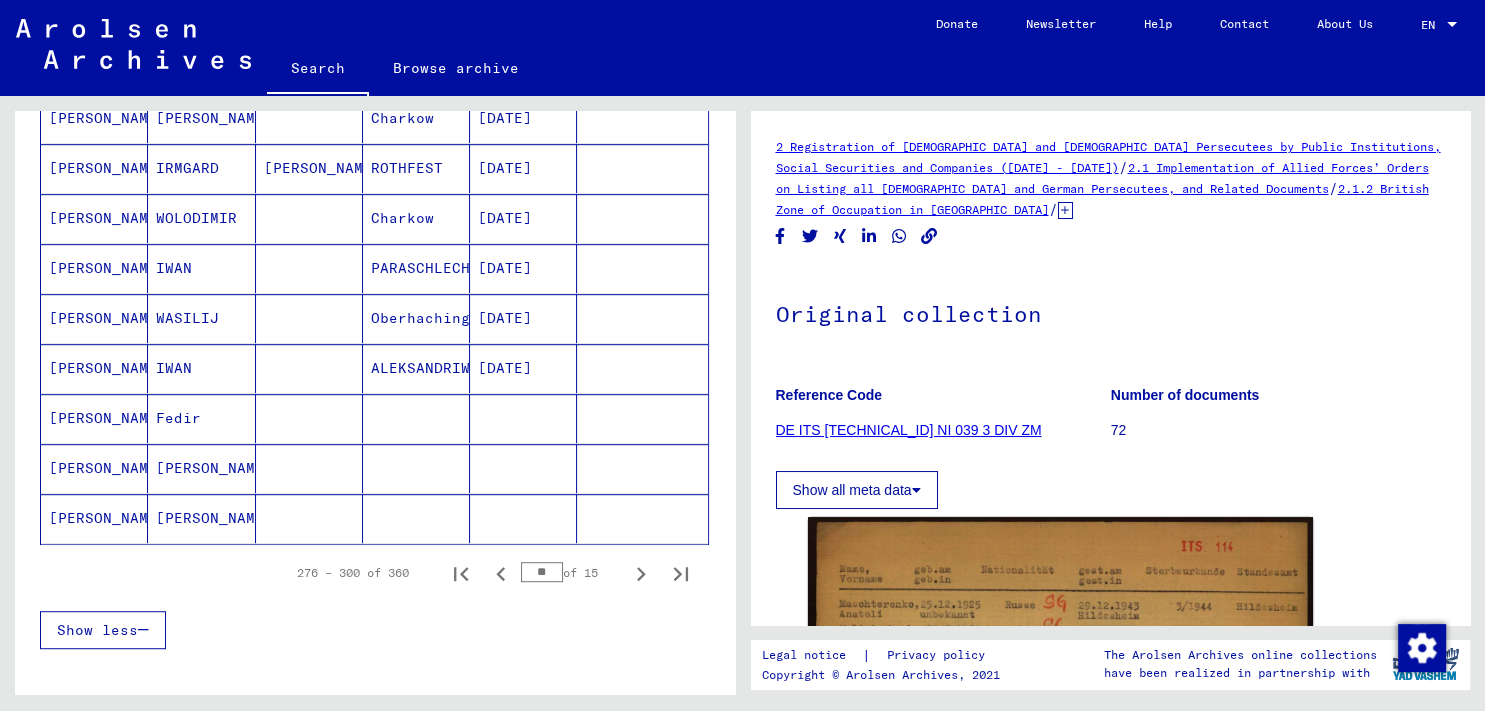 click on "Fedir" at bounding box center [201, 468] 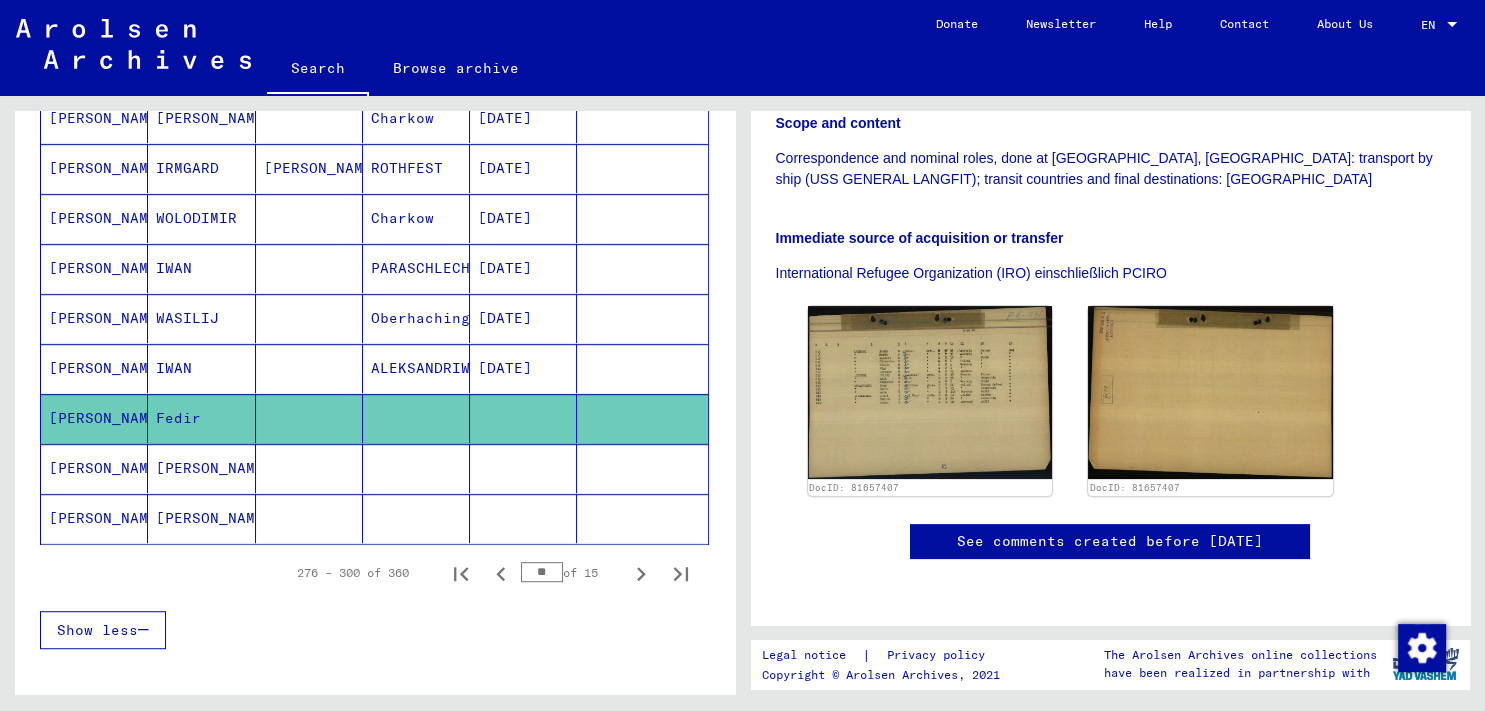 scroll, scrollTop: 221, scrollLeft: 0, axis: vertical 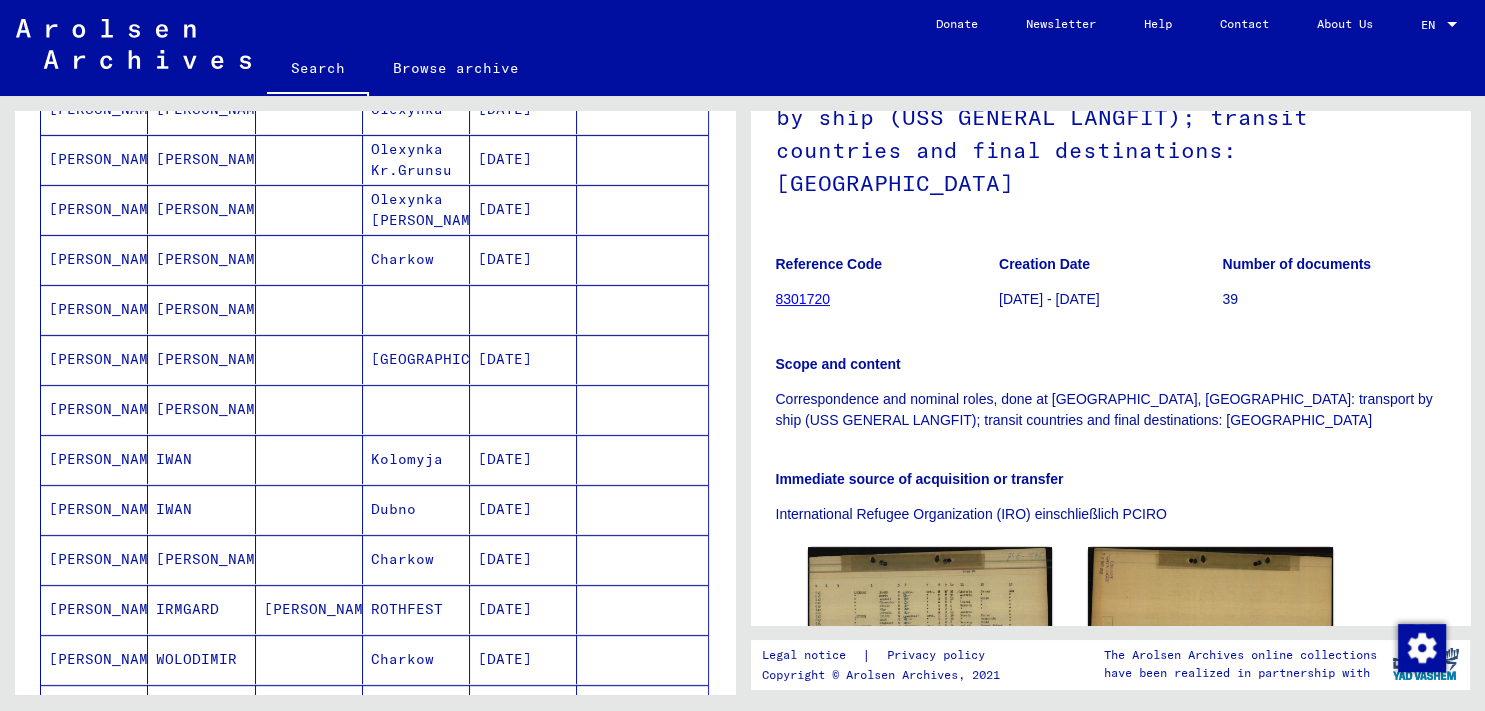 click on "[PERSON_NAME]" at bounding box center [201, 409] 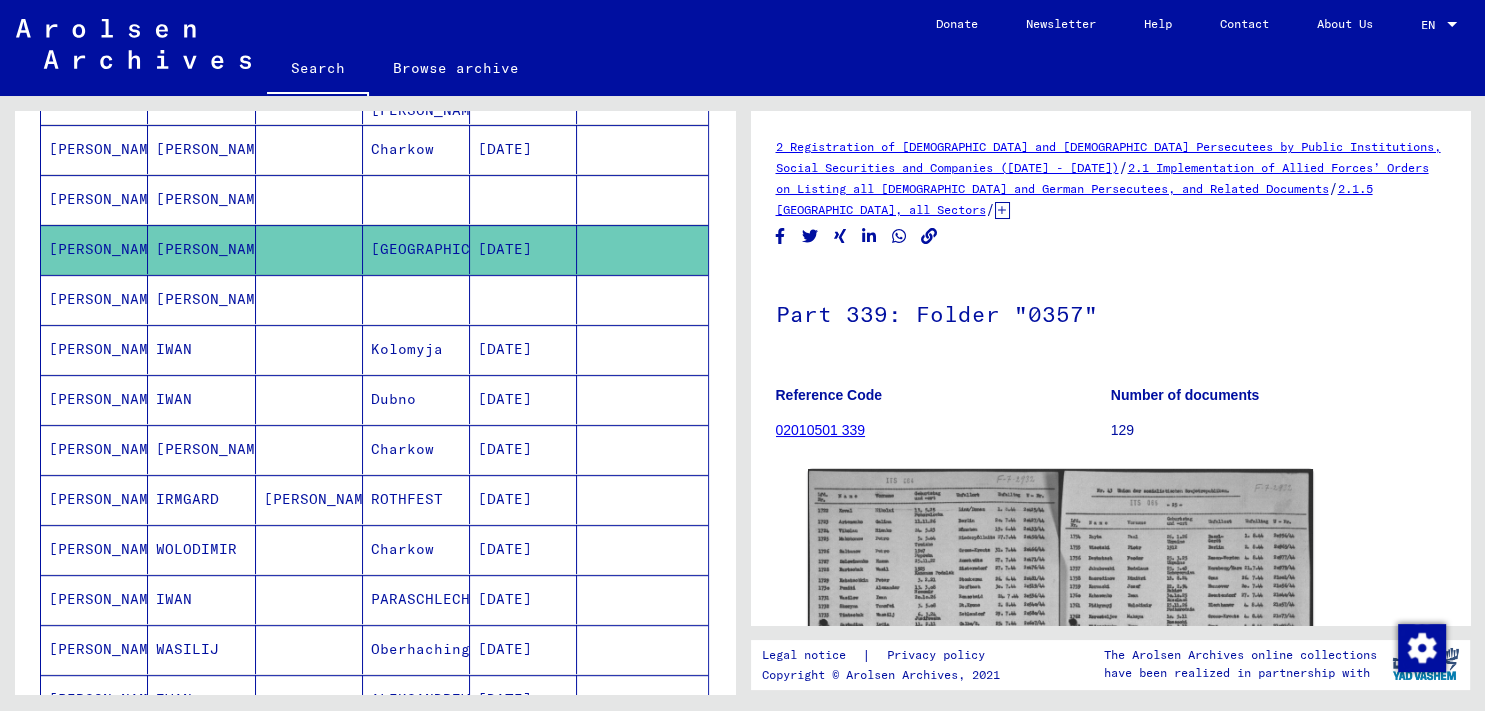 scroll, scrollTop: 1332, scrollLeft: 0, axis: vertical 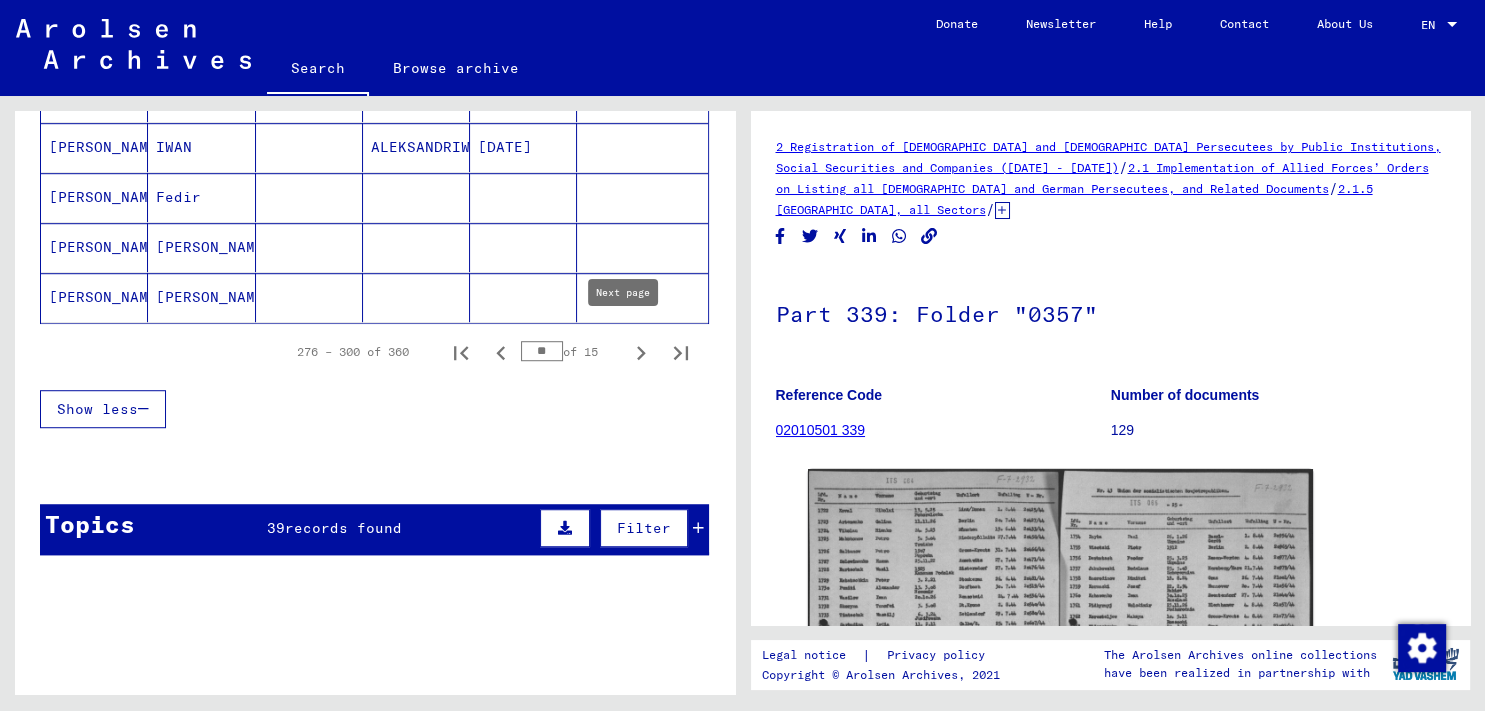 click 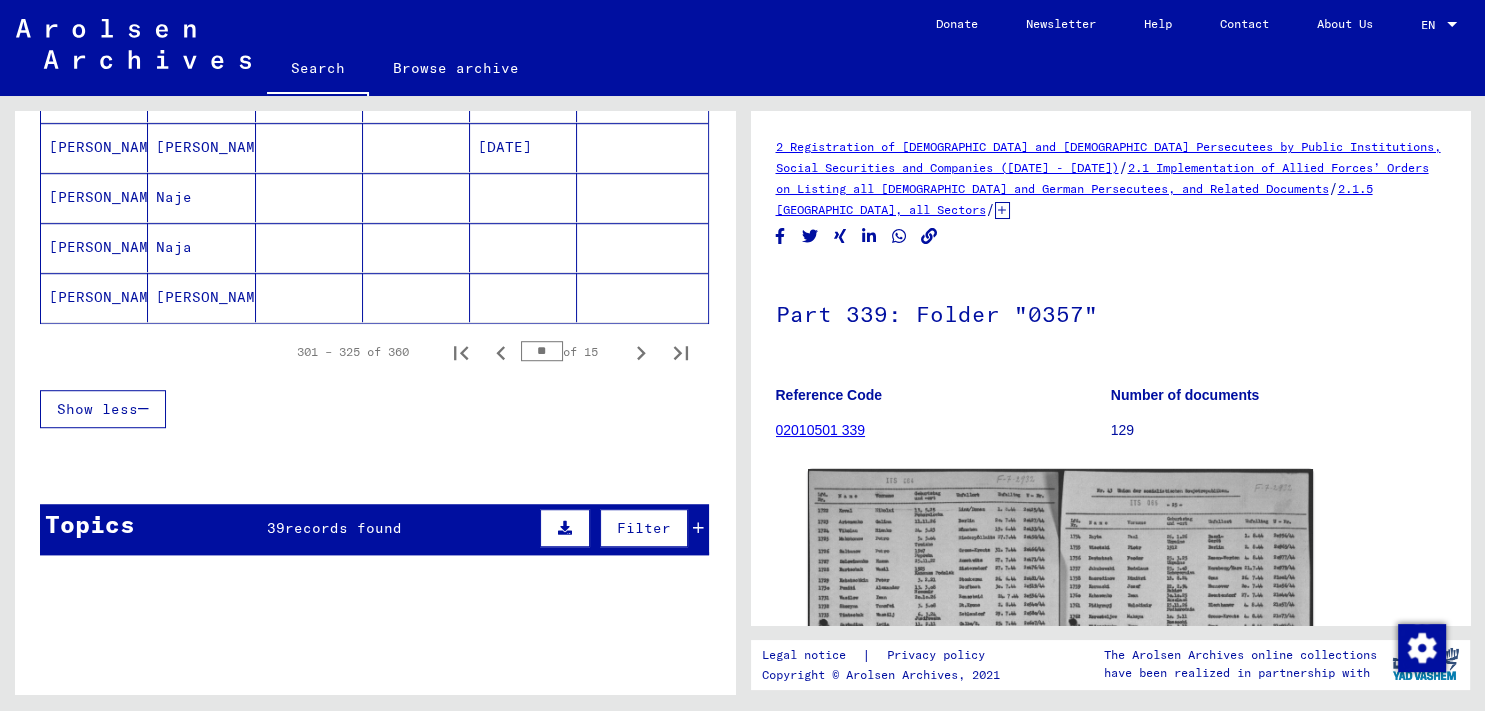scroll, scrollTop: 1111, scrollLeft: 0, axis: vertical 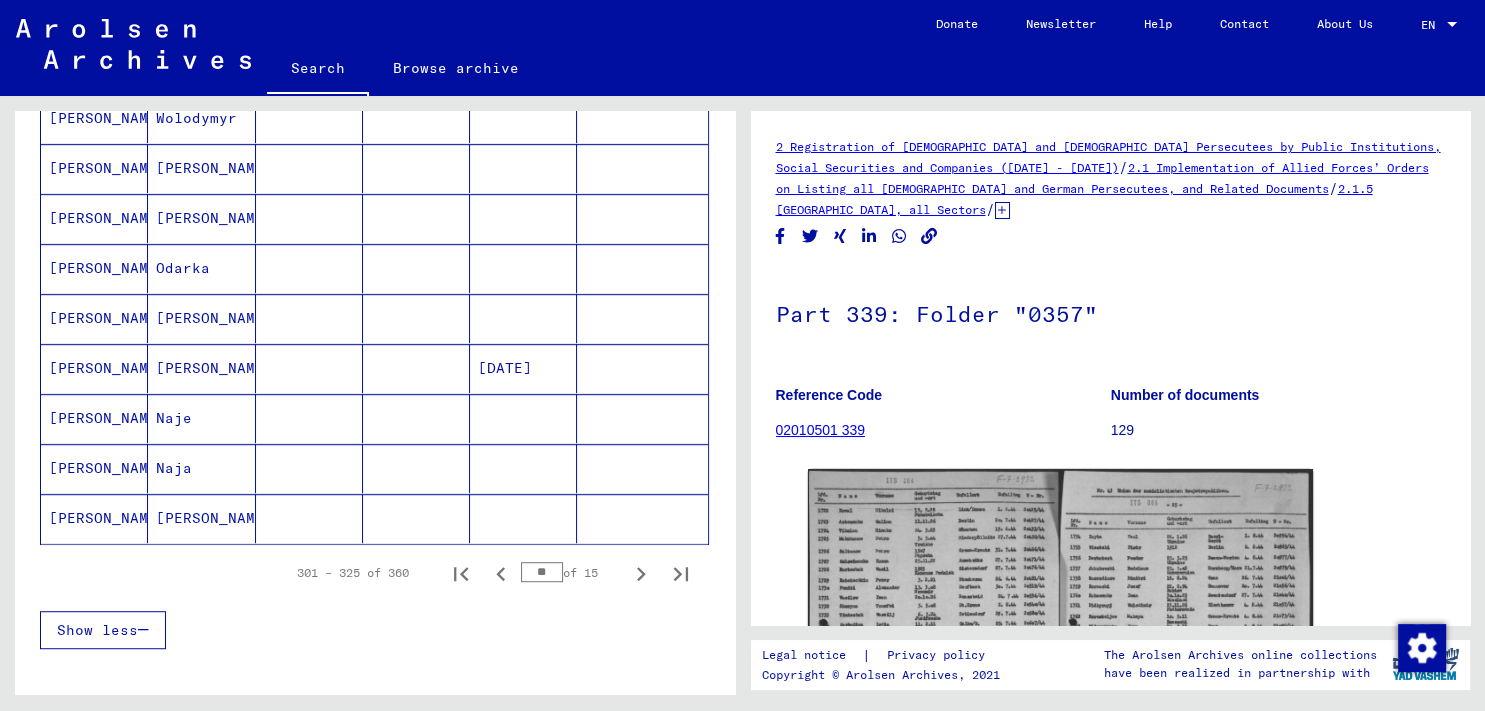 click on "[PERSON_NAME]" at bounding box center [201, 368] 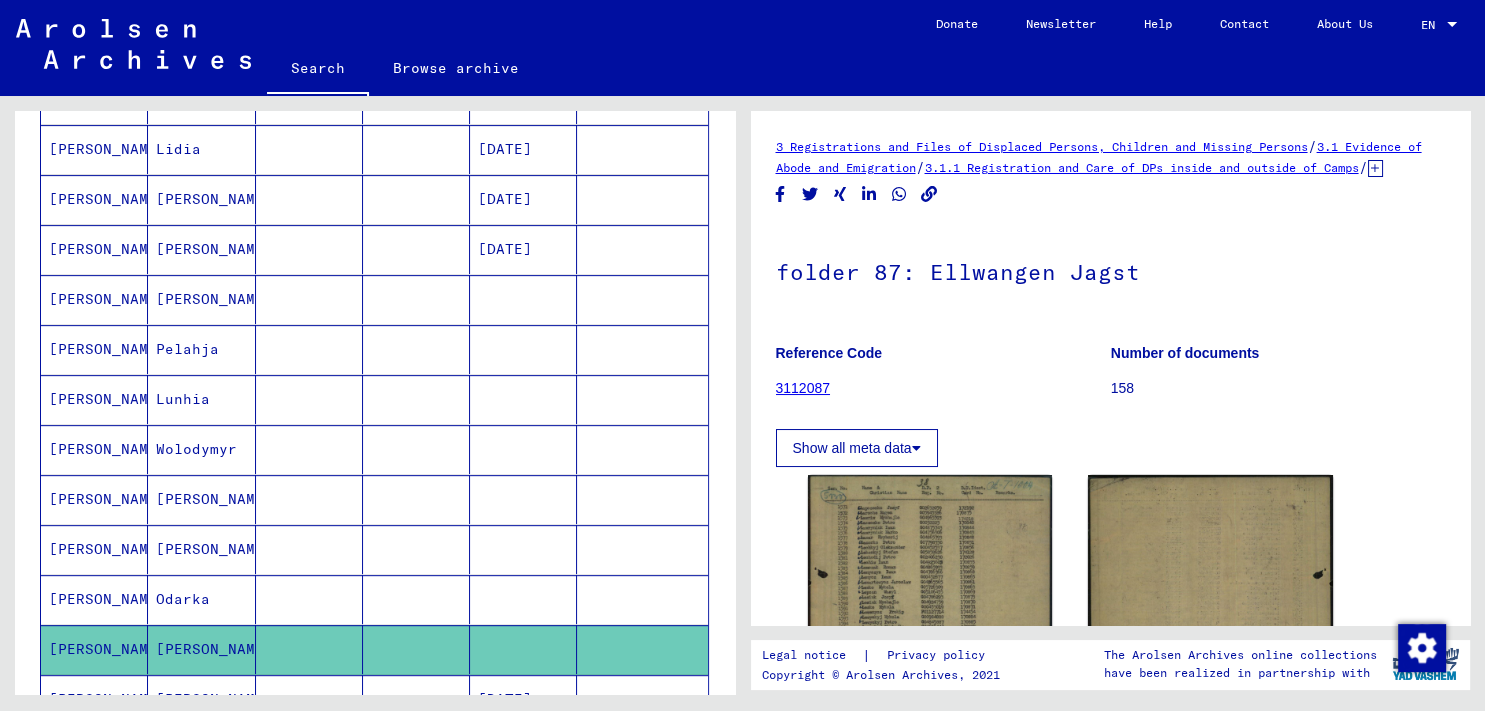 scroll, scrollTop: 1222, scrollLeft: 0, axis: vertical 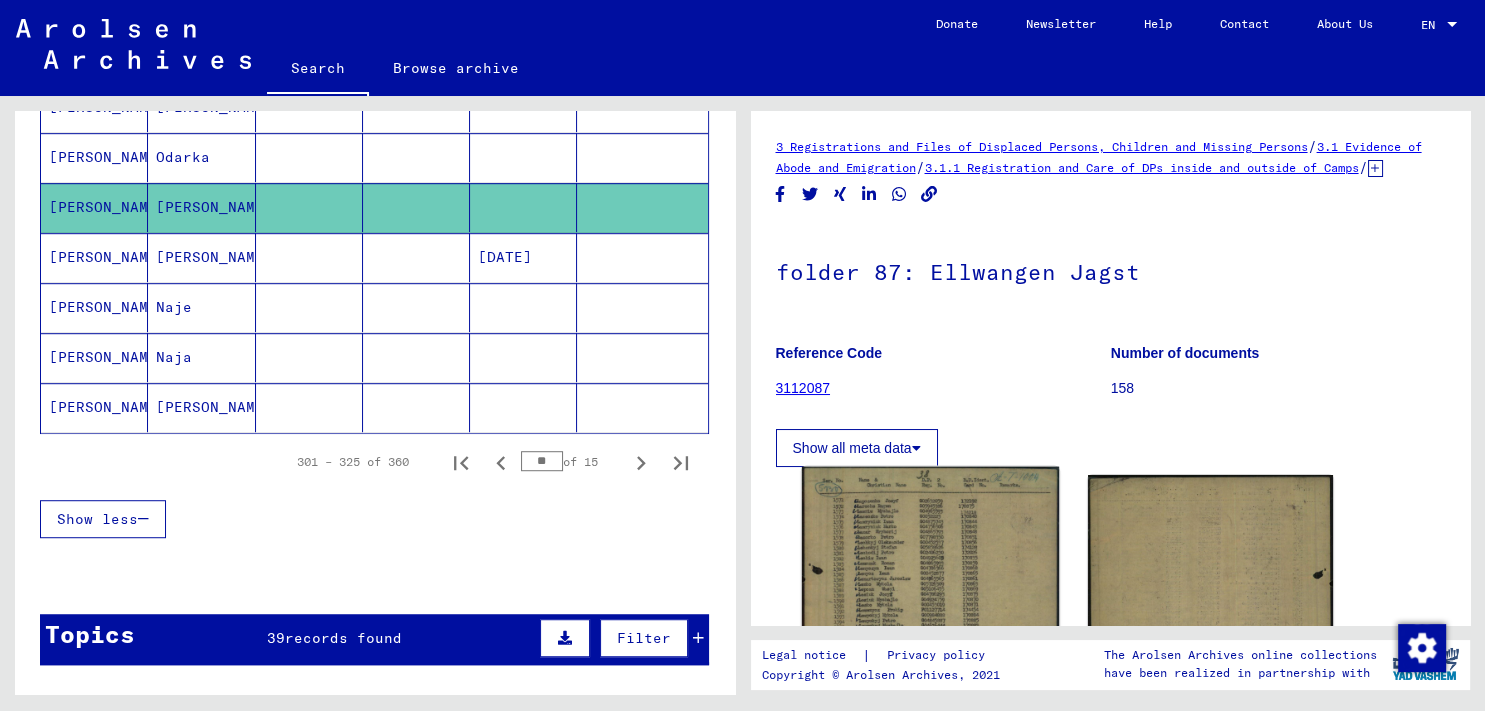 click 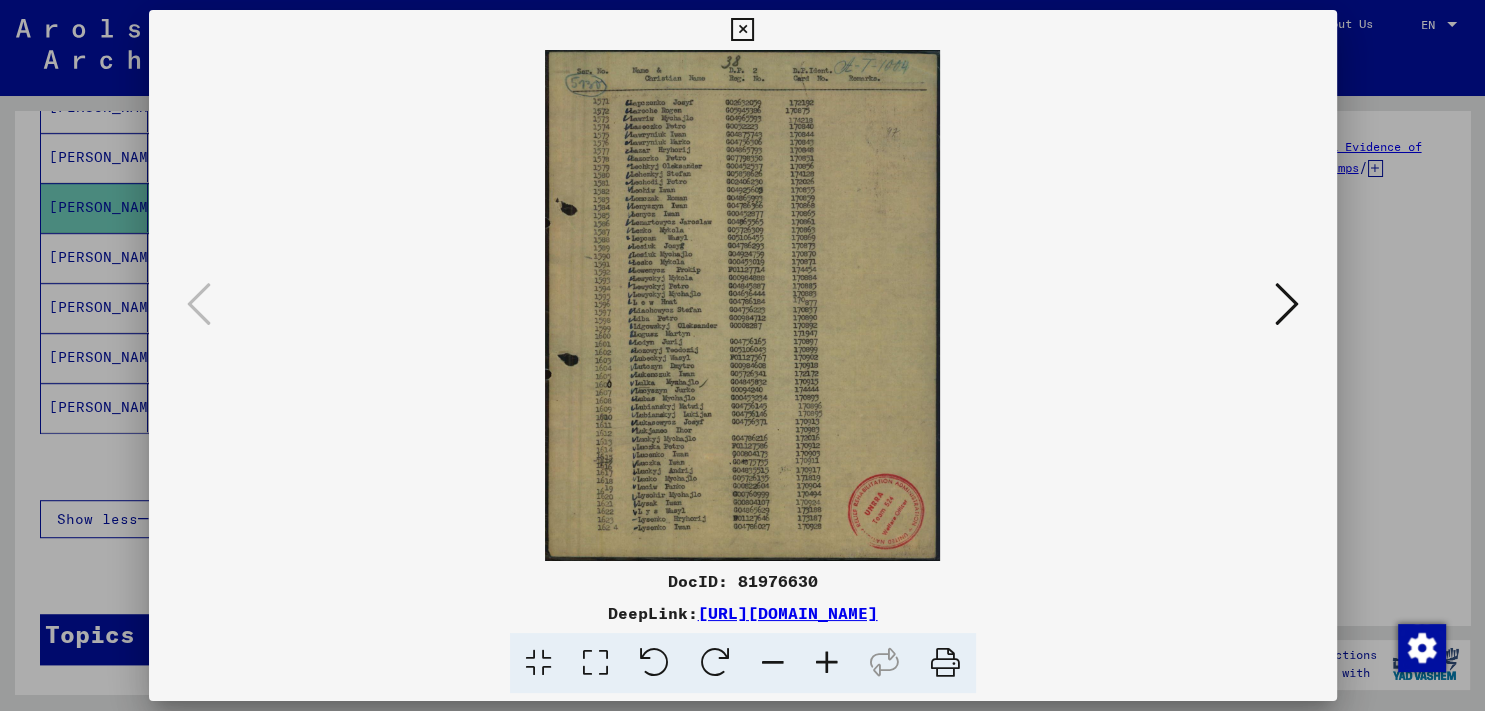 click at bounding box center [827, 663] 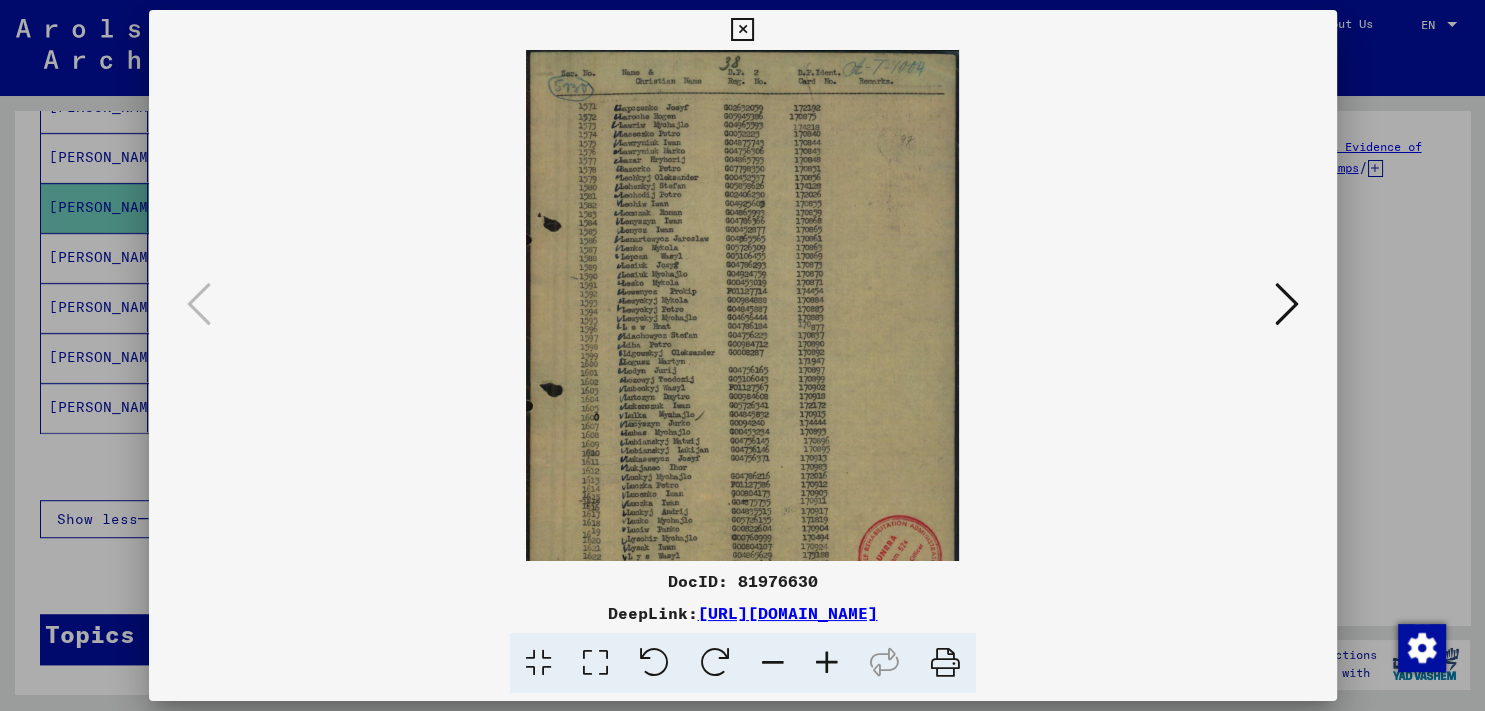 click at bounding box center (827, 663) 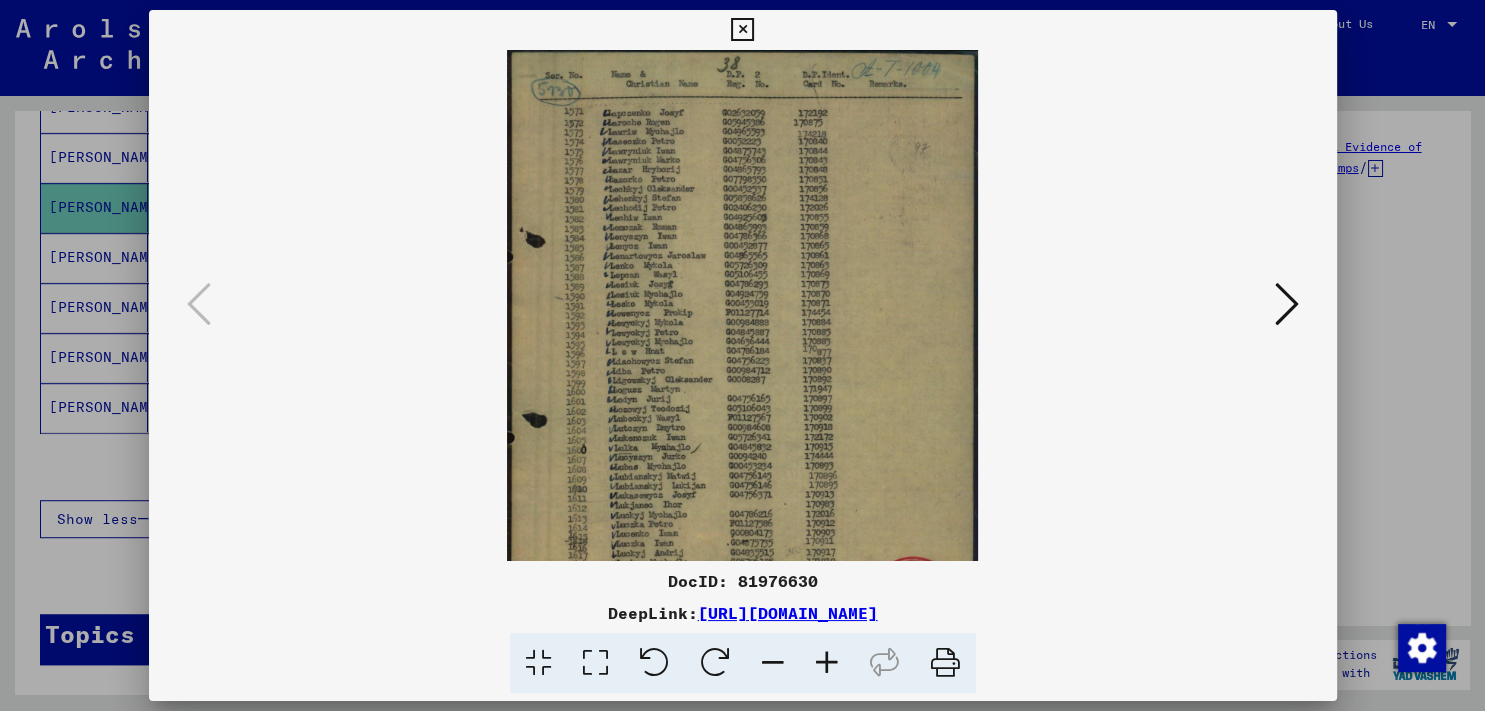 click at bounding box center (827, 663) 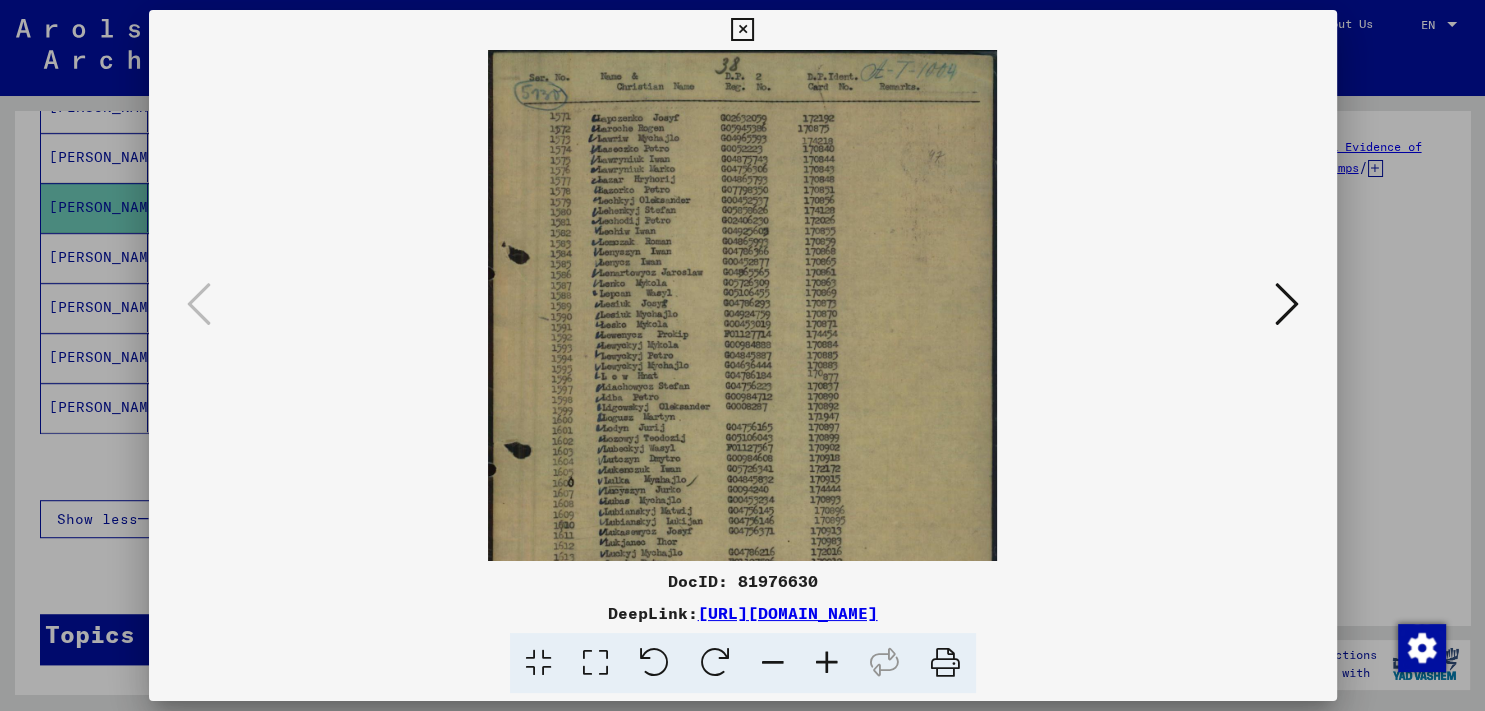 click at bounding box center [827, 663] 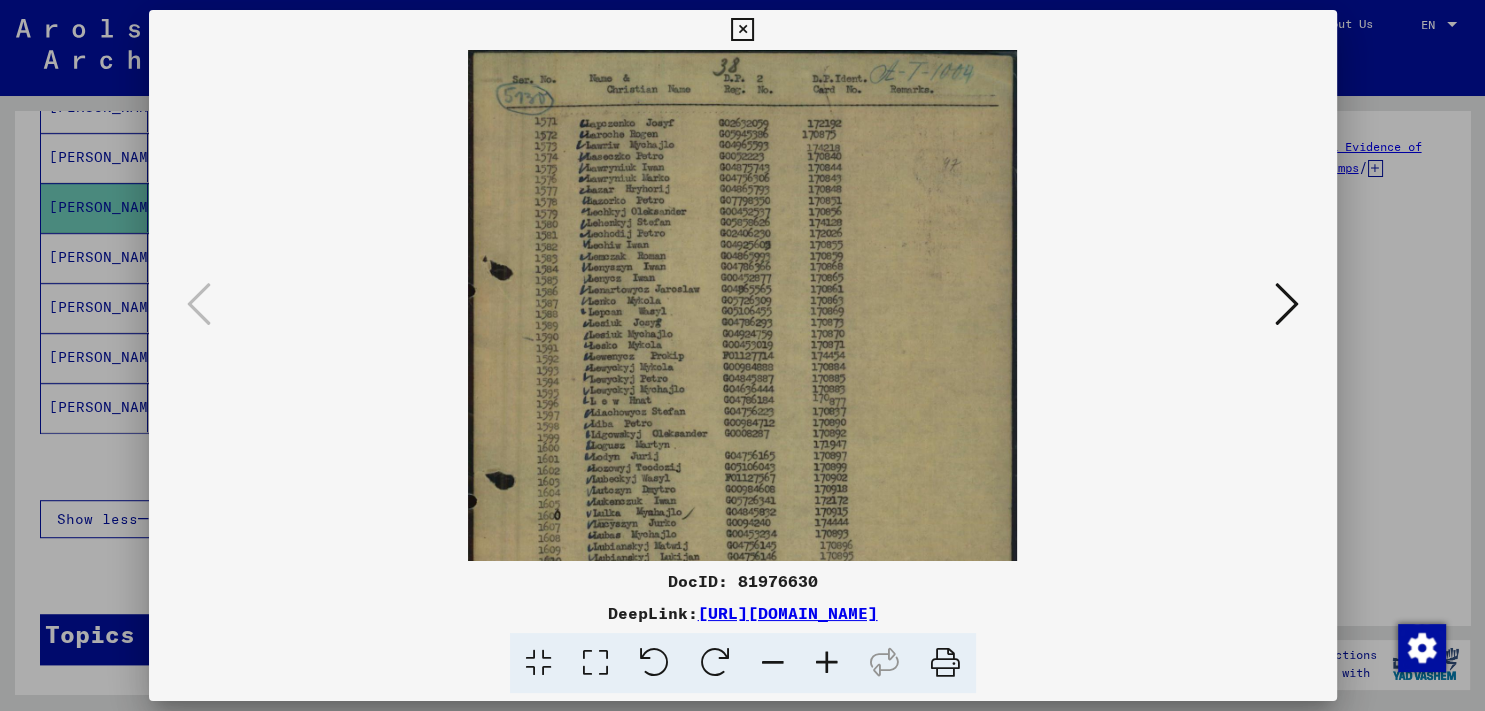 click at bounding box center (827, 663) 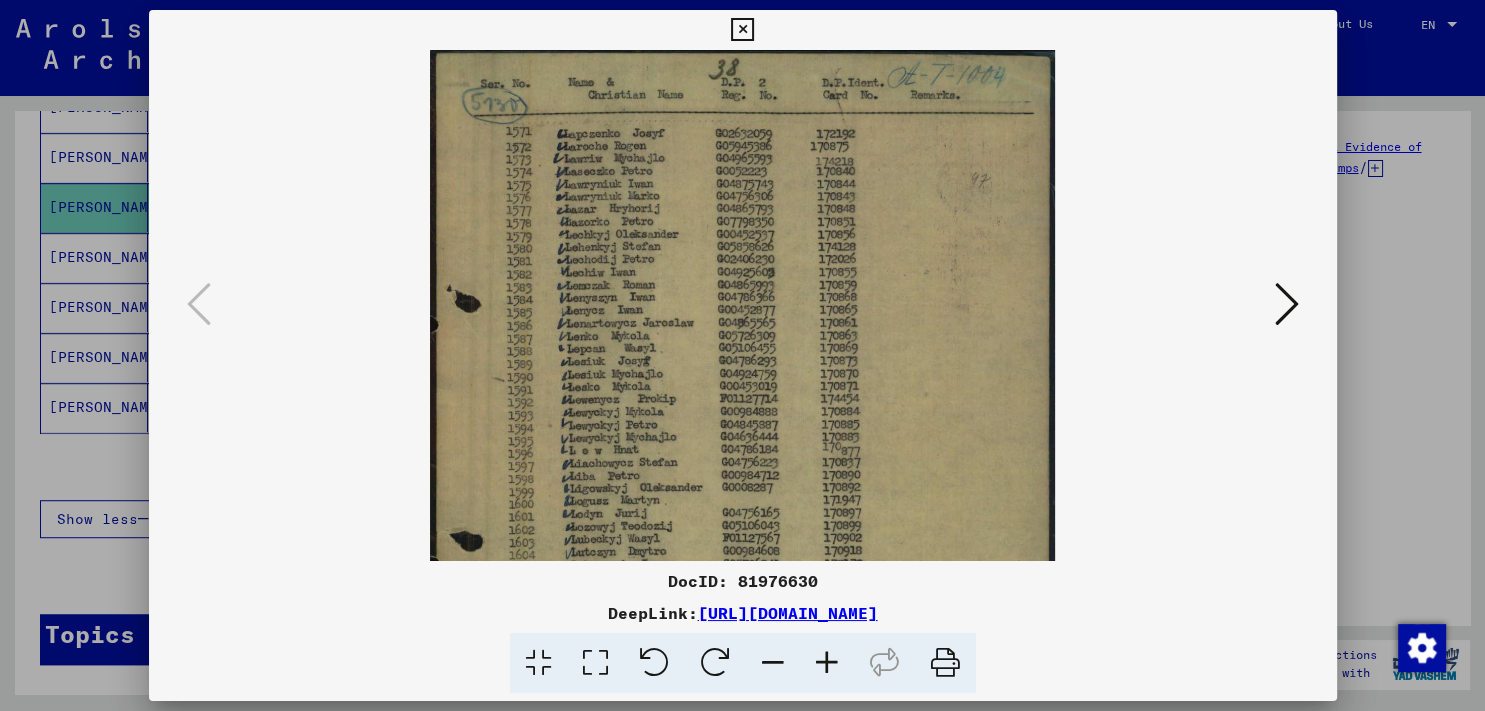 click at bounding box center [827, 663] 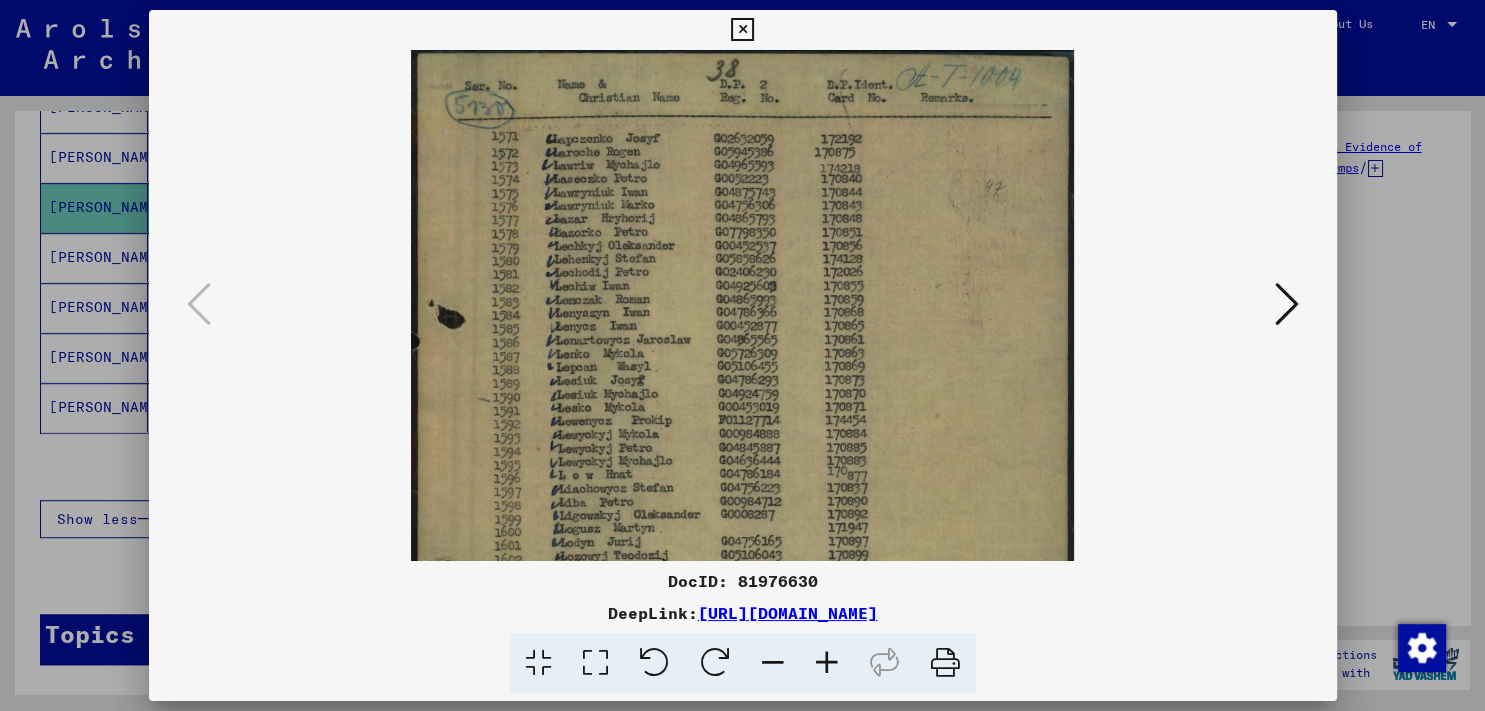 click at bounding box center [827, 663] 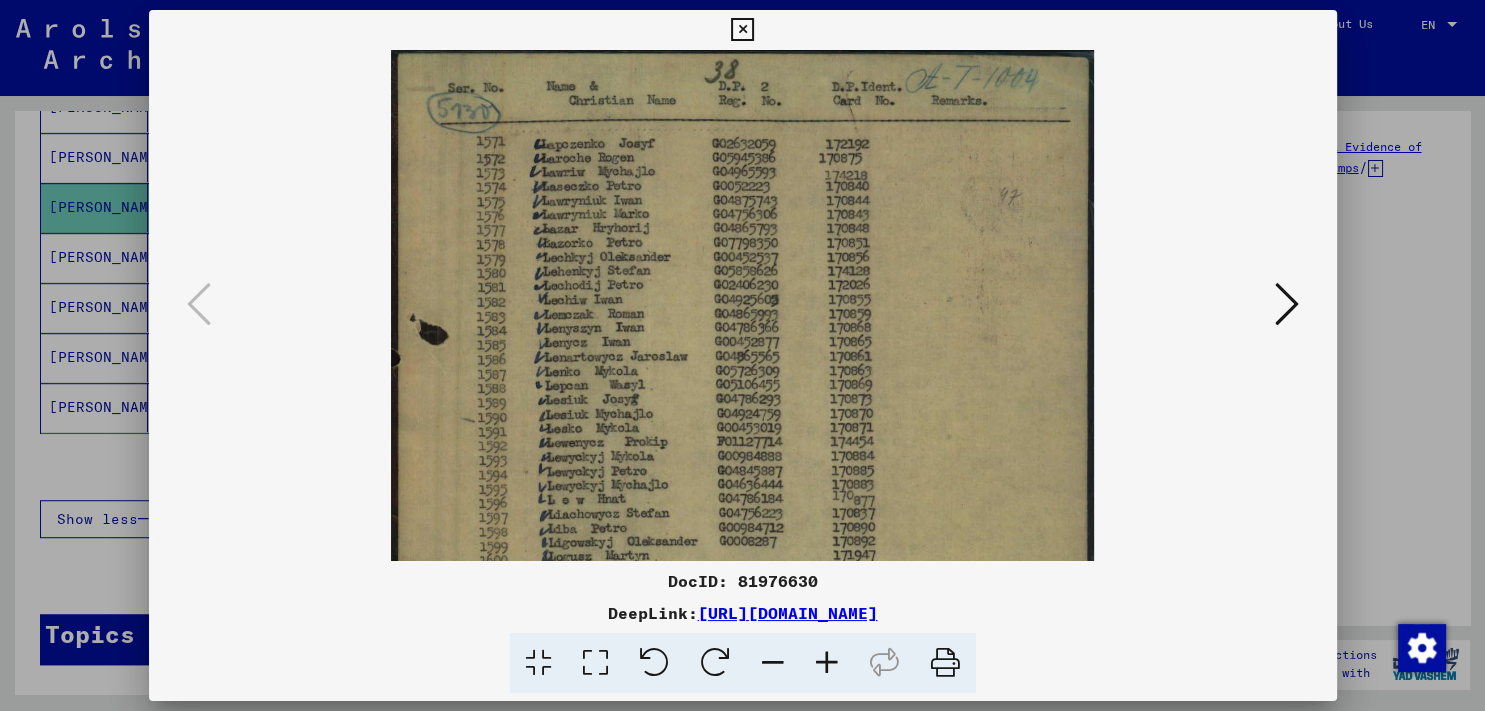 click at bounding box center (827, 663) 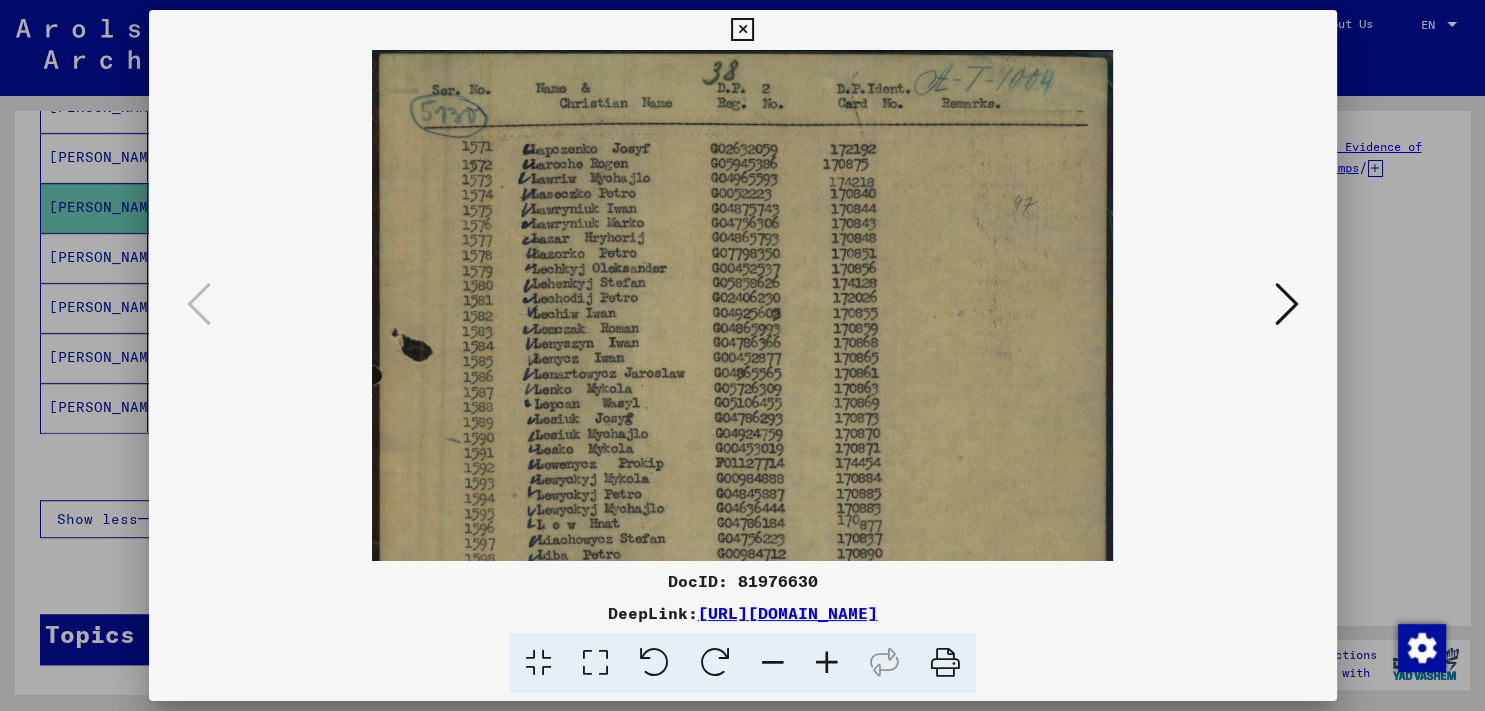 click at bounding box center [827, 663] 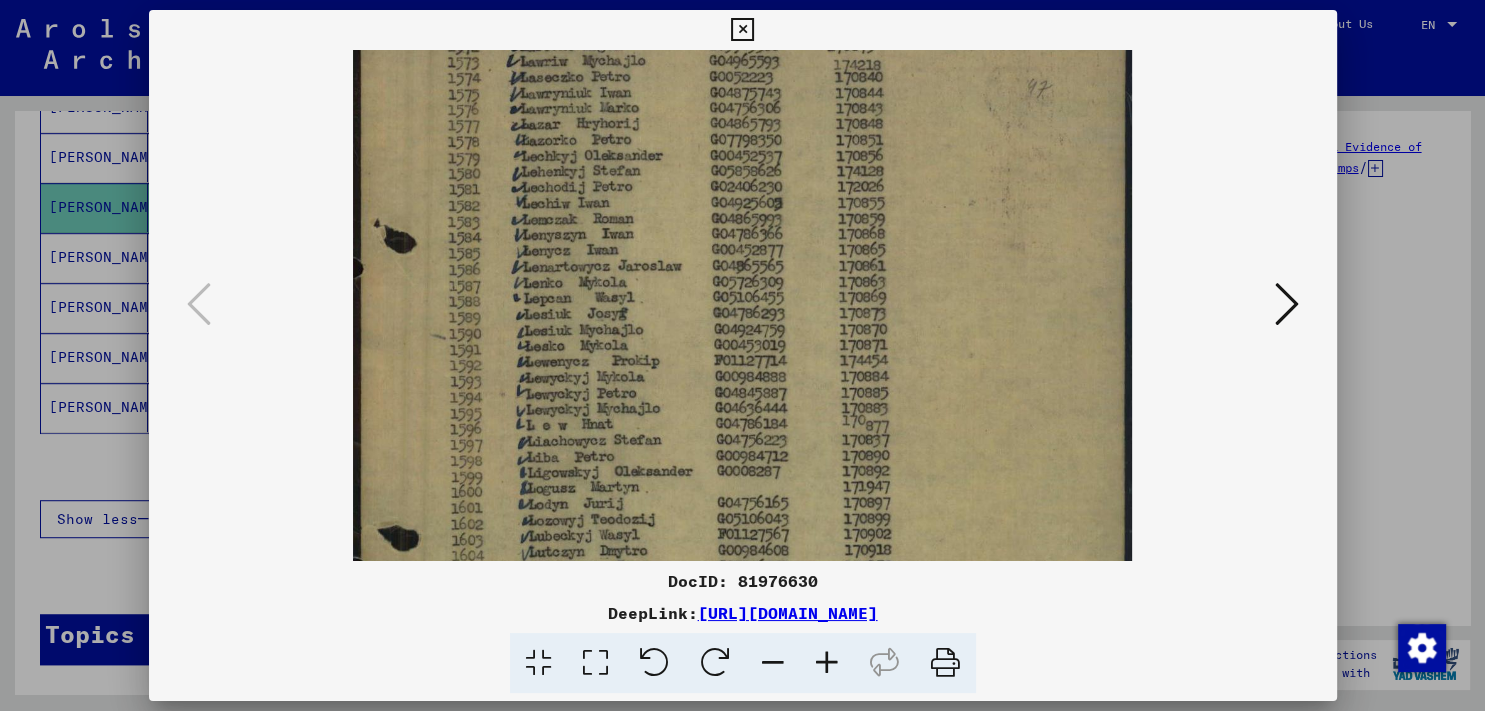 scroll, scrollTop: 176, scrollLeft: 0, axis: vertical 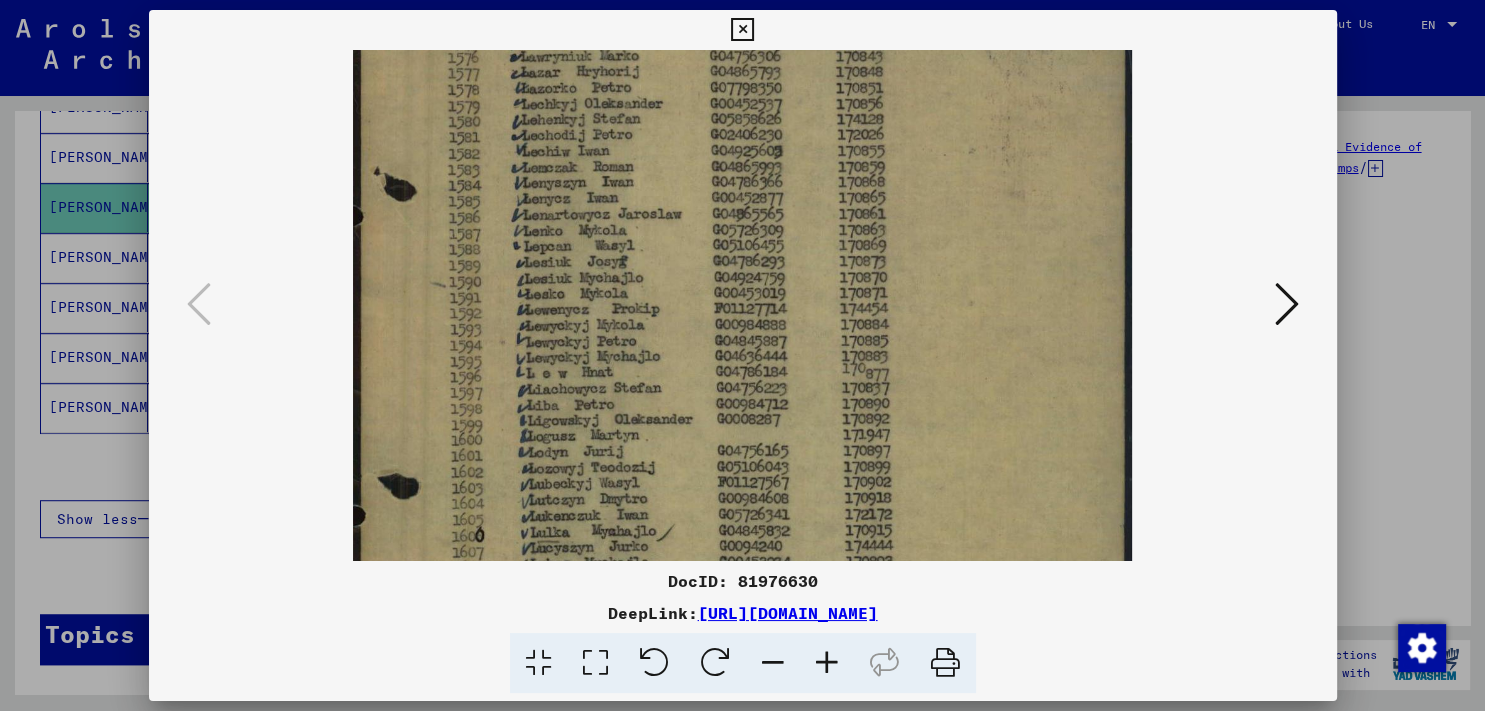 drag, startPoint x: 787, startPoint y: 441, endPoint x: 802, endPoint y: 266, distance: 175.64168 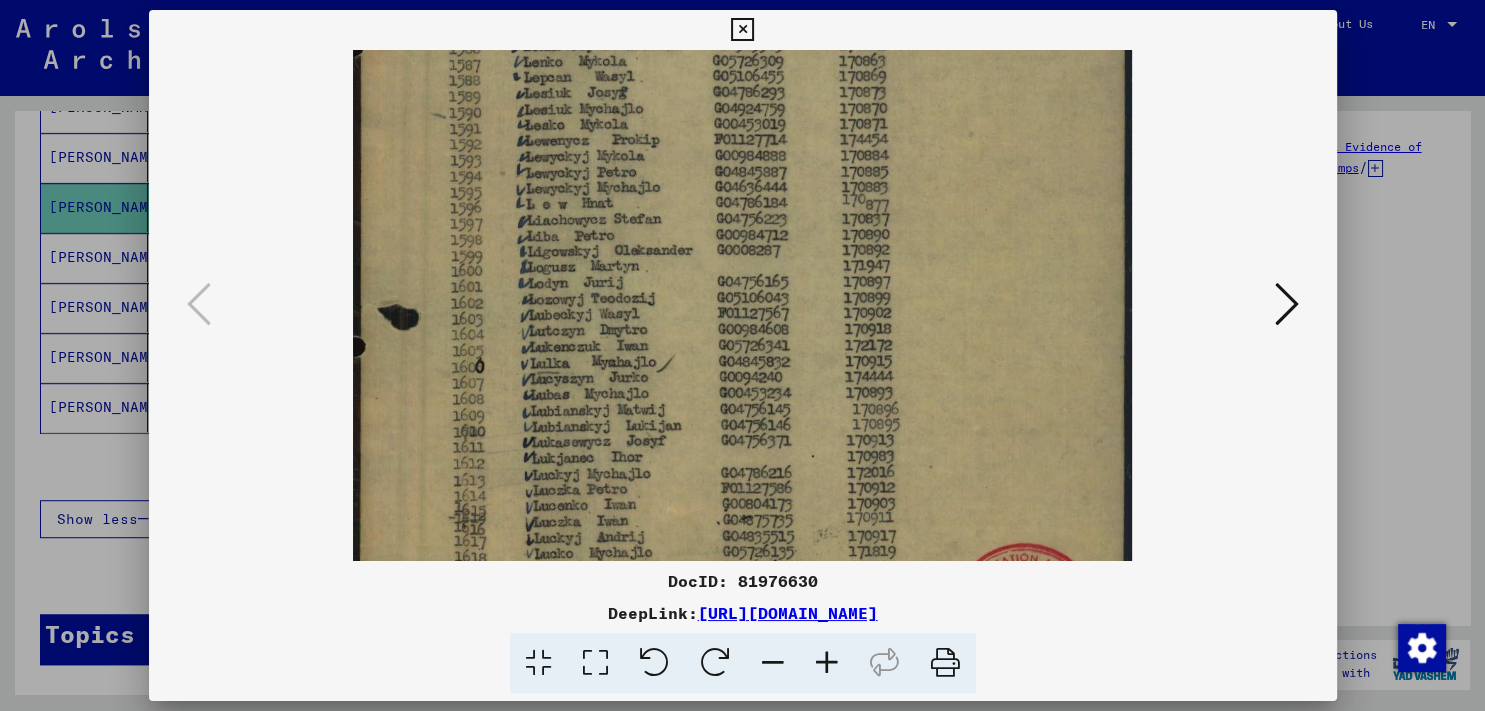 scroll, scrollTop: 346, scrollLeft: 0, axis: vertical 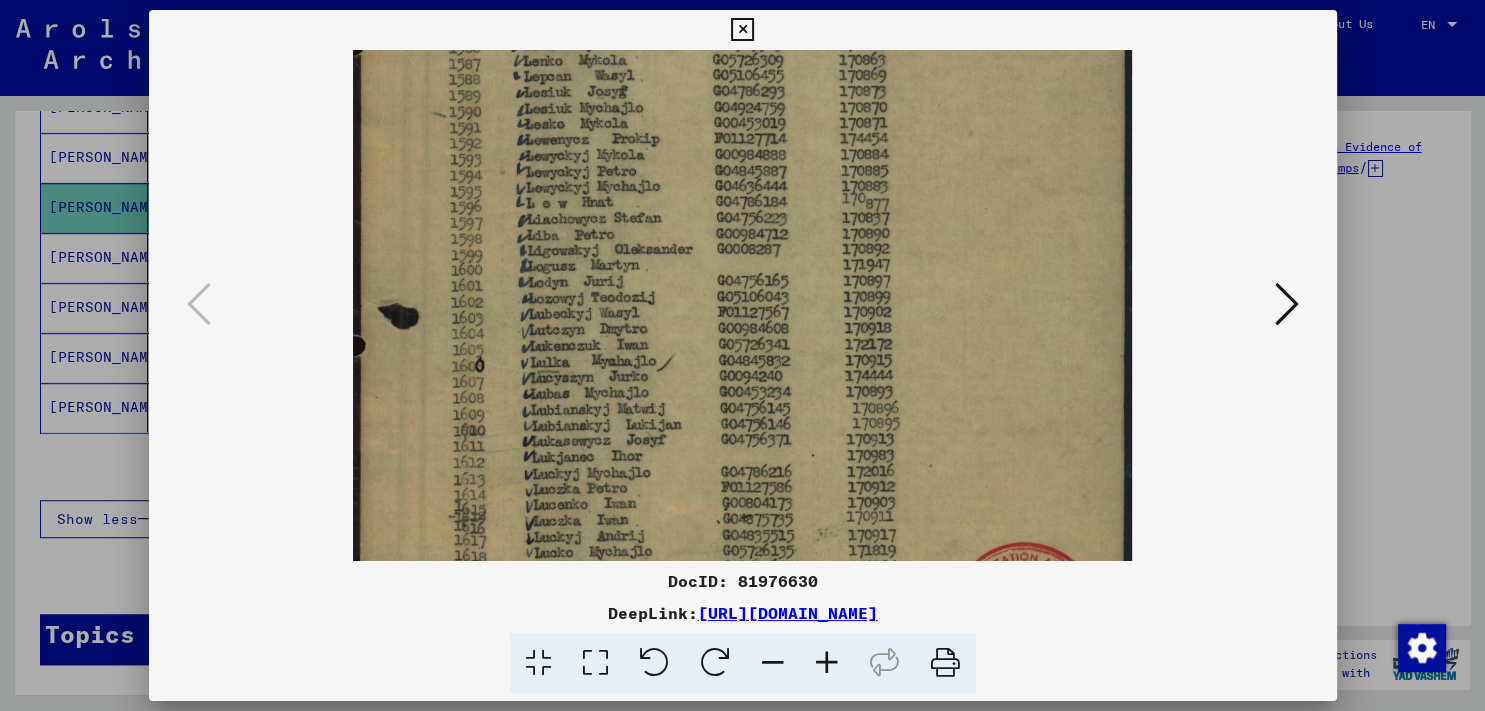 drag, startPoint x: 754, startPoint y: 500, endPoint x: 760, endPoint y: 330, distance: 170.10585 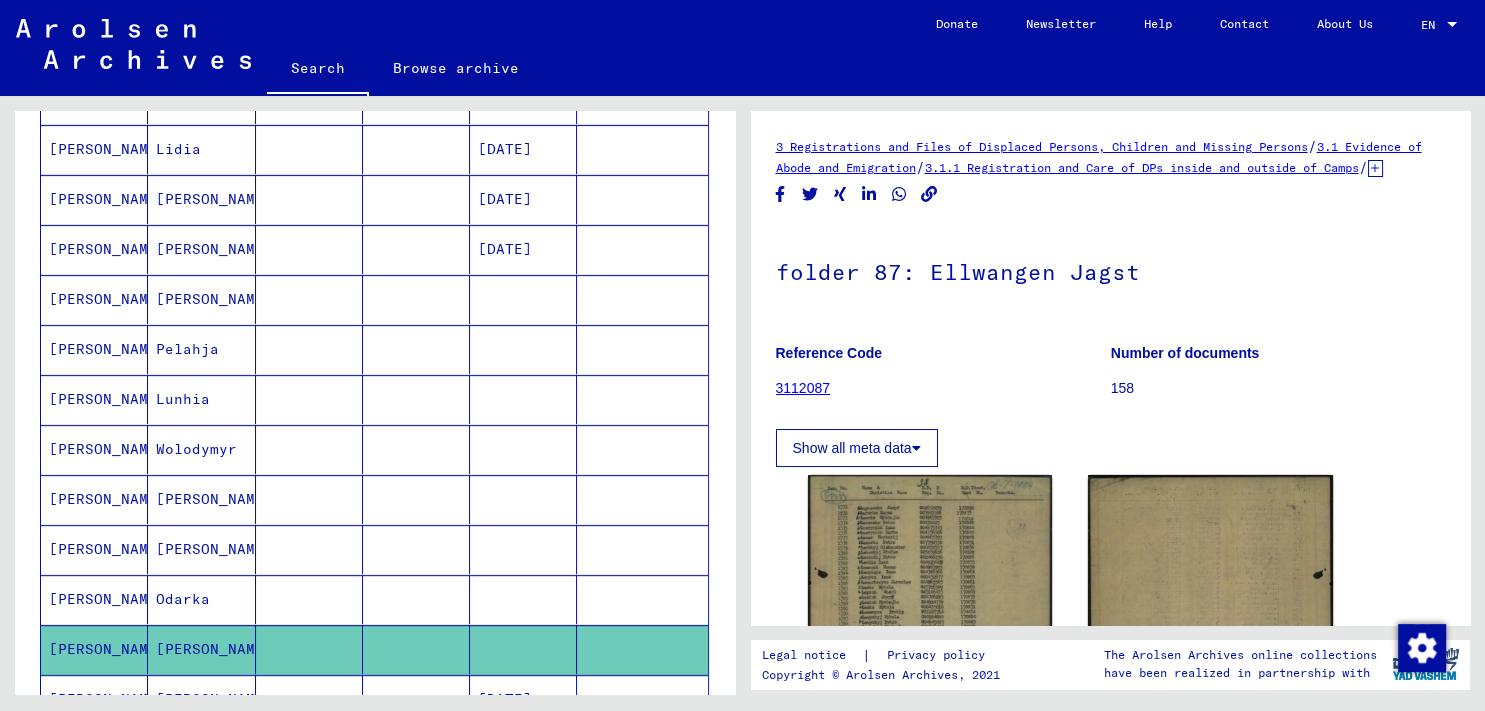 scroll, scrollTop: 1001, scrollLeft: 0, axis: vertical 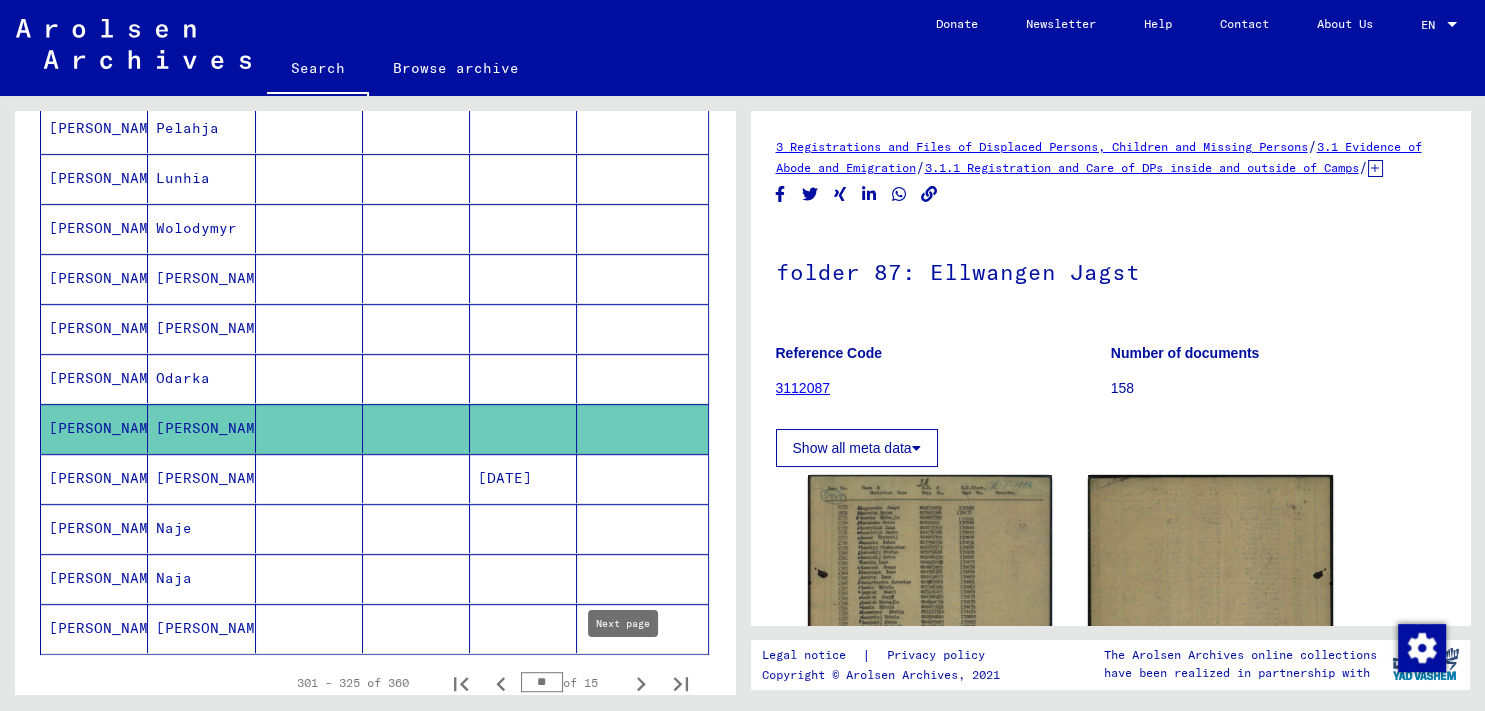 click 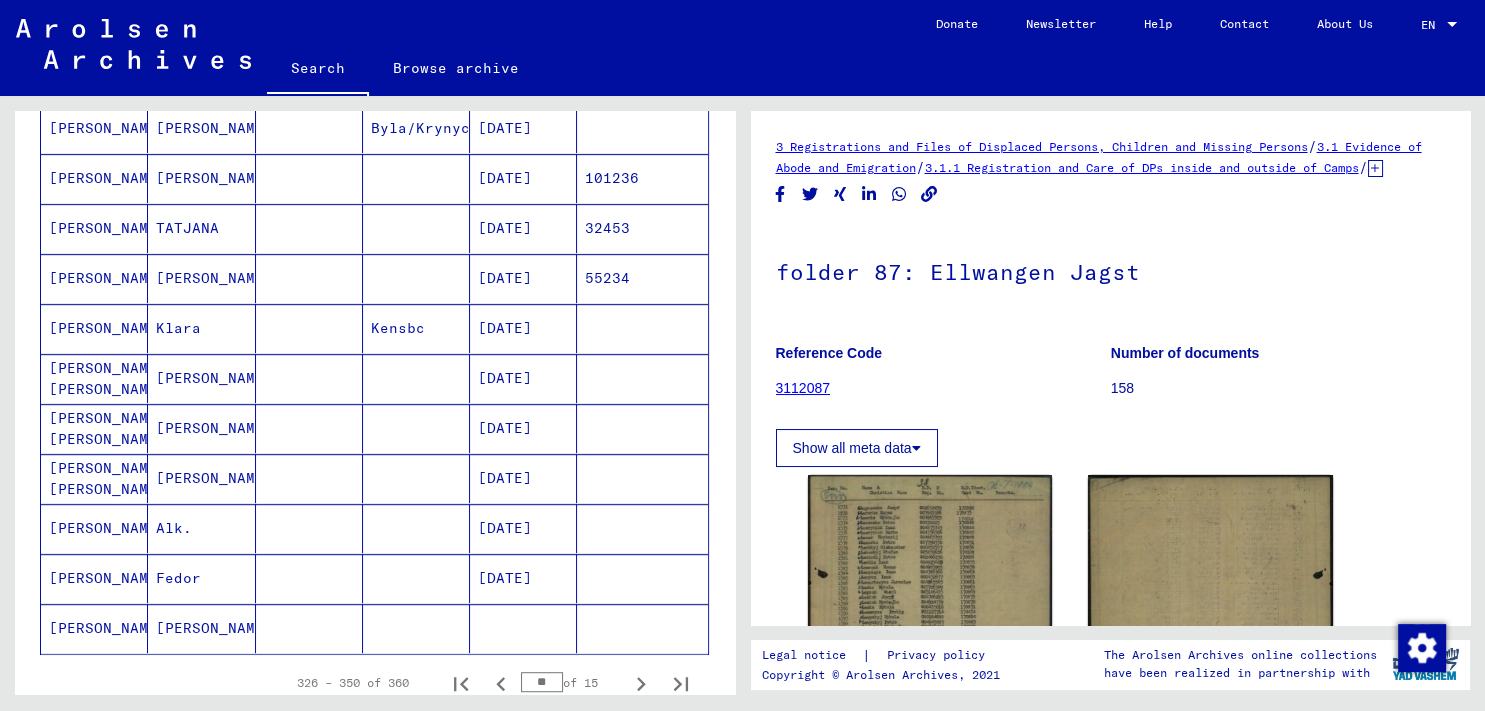 click on "Fedor" at bounding box center (201, 628) 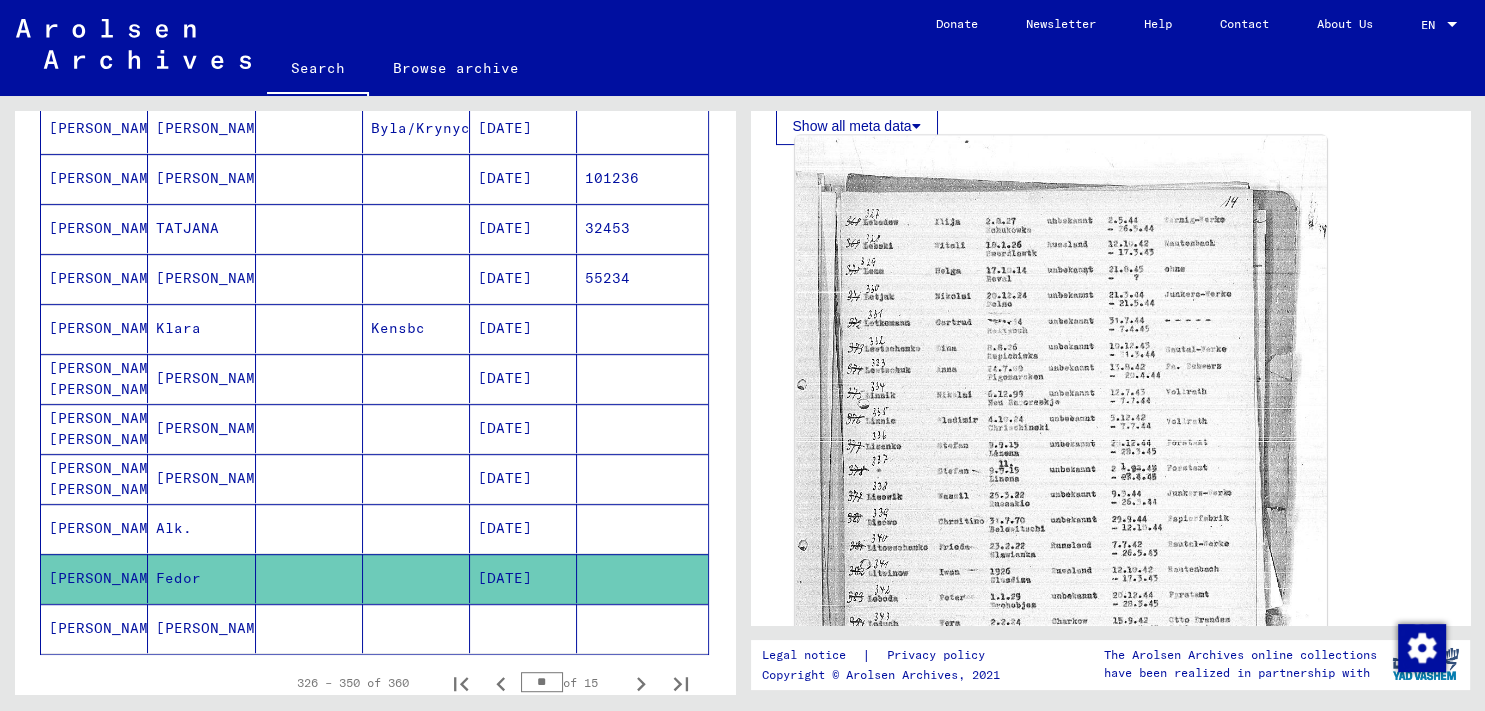 scroll, scrollTop: 773, scrollLeft: 0, axis: vertical 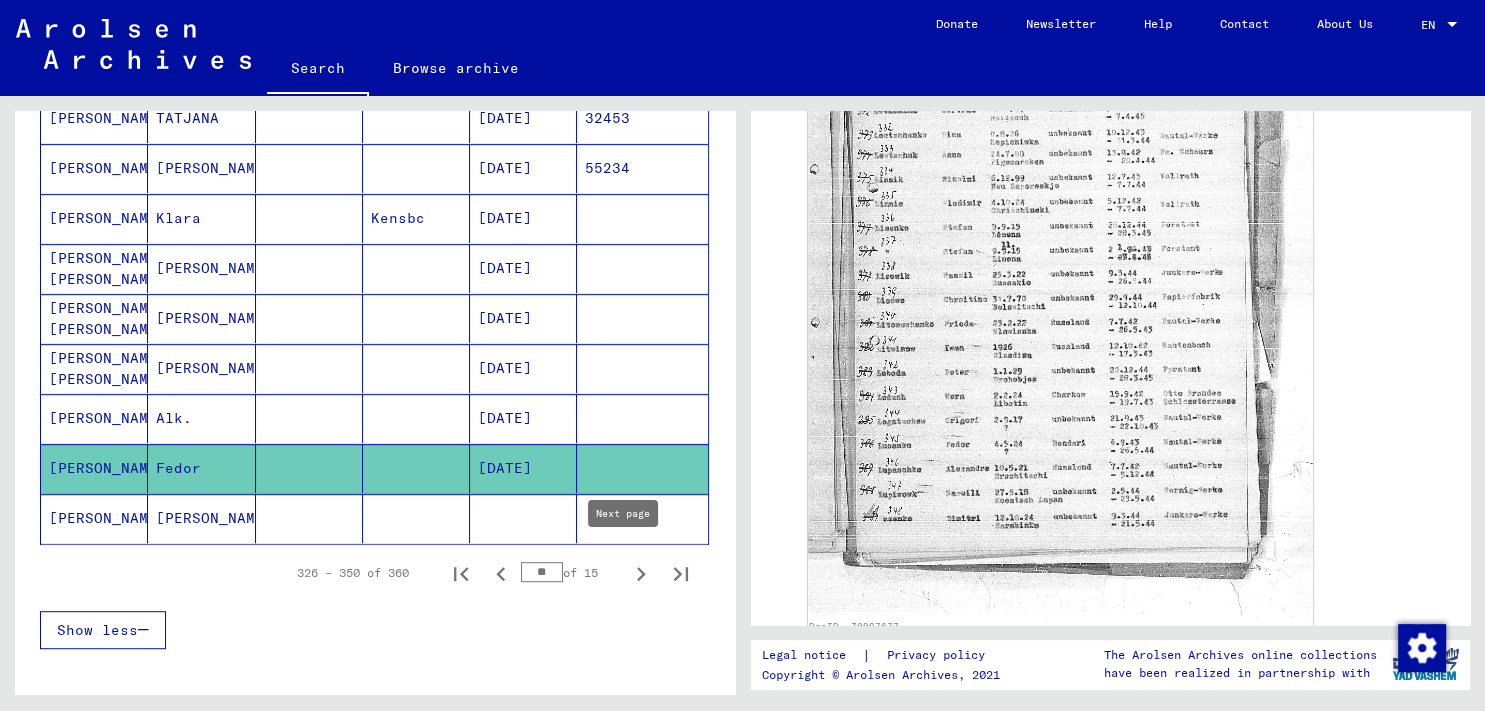 click 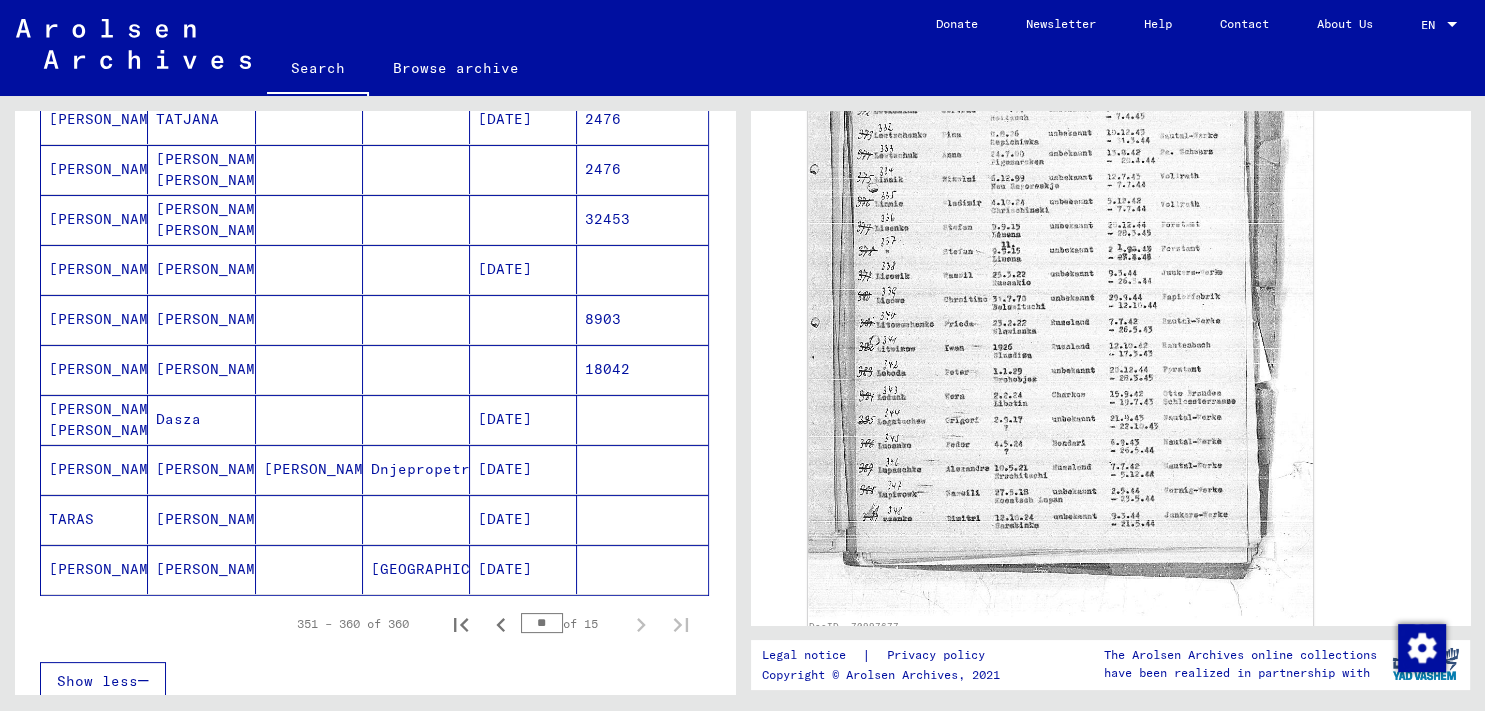 scroll, scrollTop: 200, scrollLeft: 0, axis: vertical 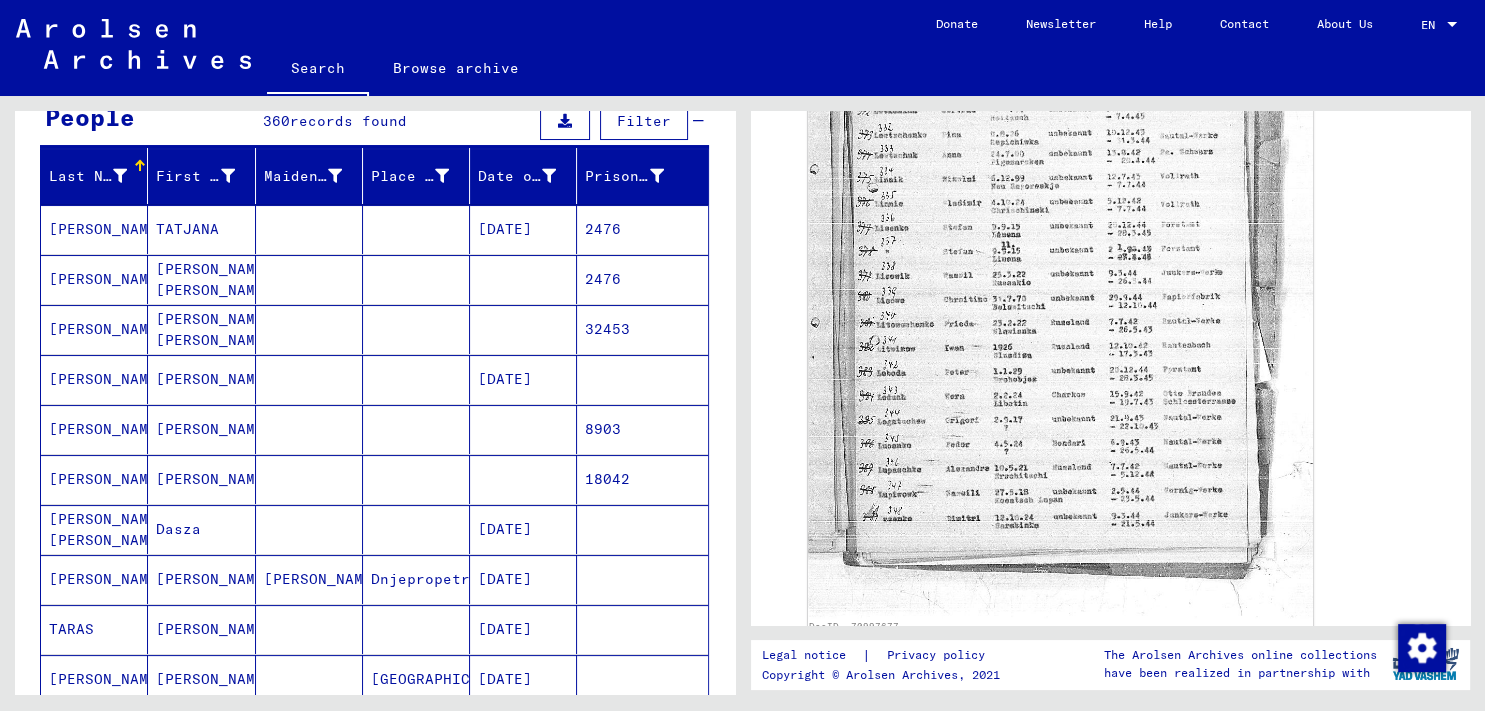 click on "[PERSON_NAME]" at bounding box center [201, 429] 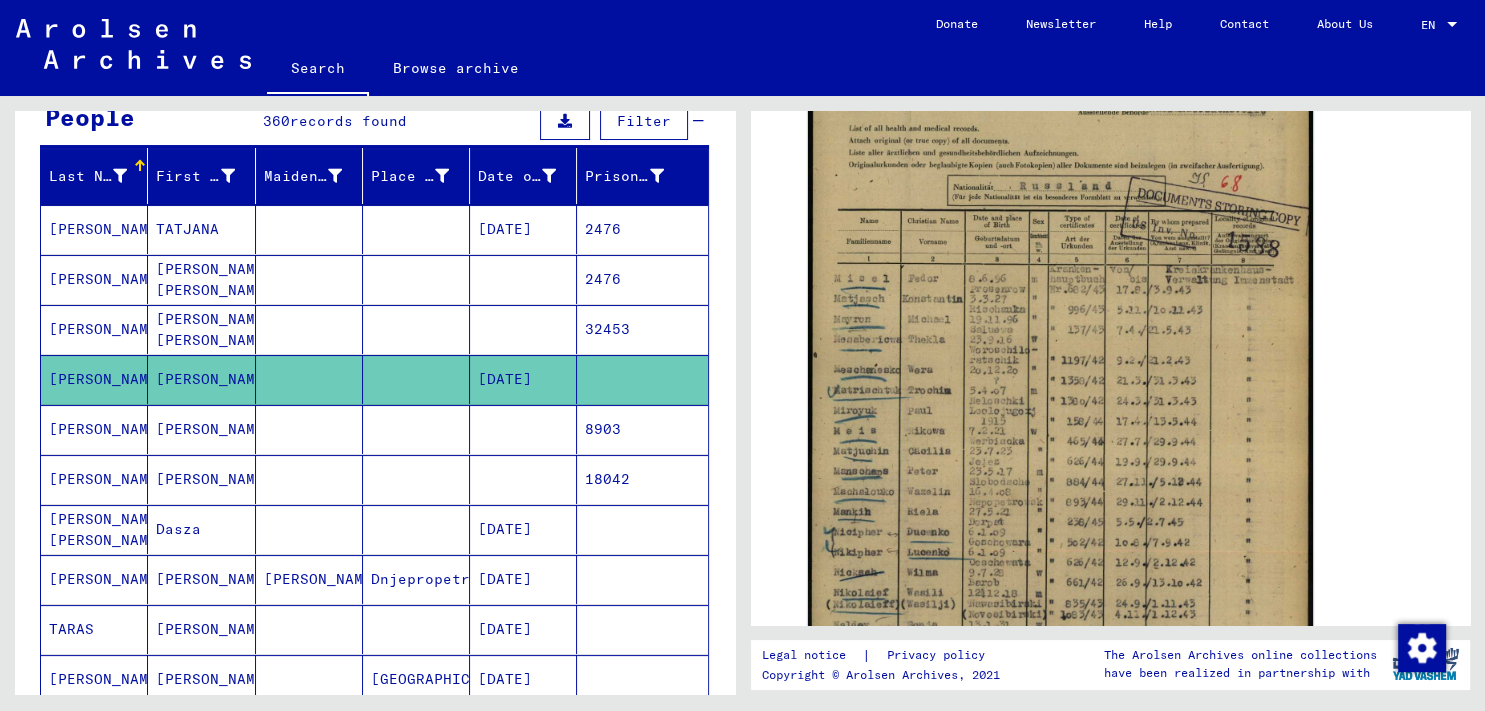 scroll, scrollTop: 552, scrollLeft: 0, axis: vertical 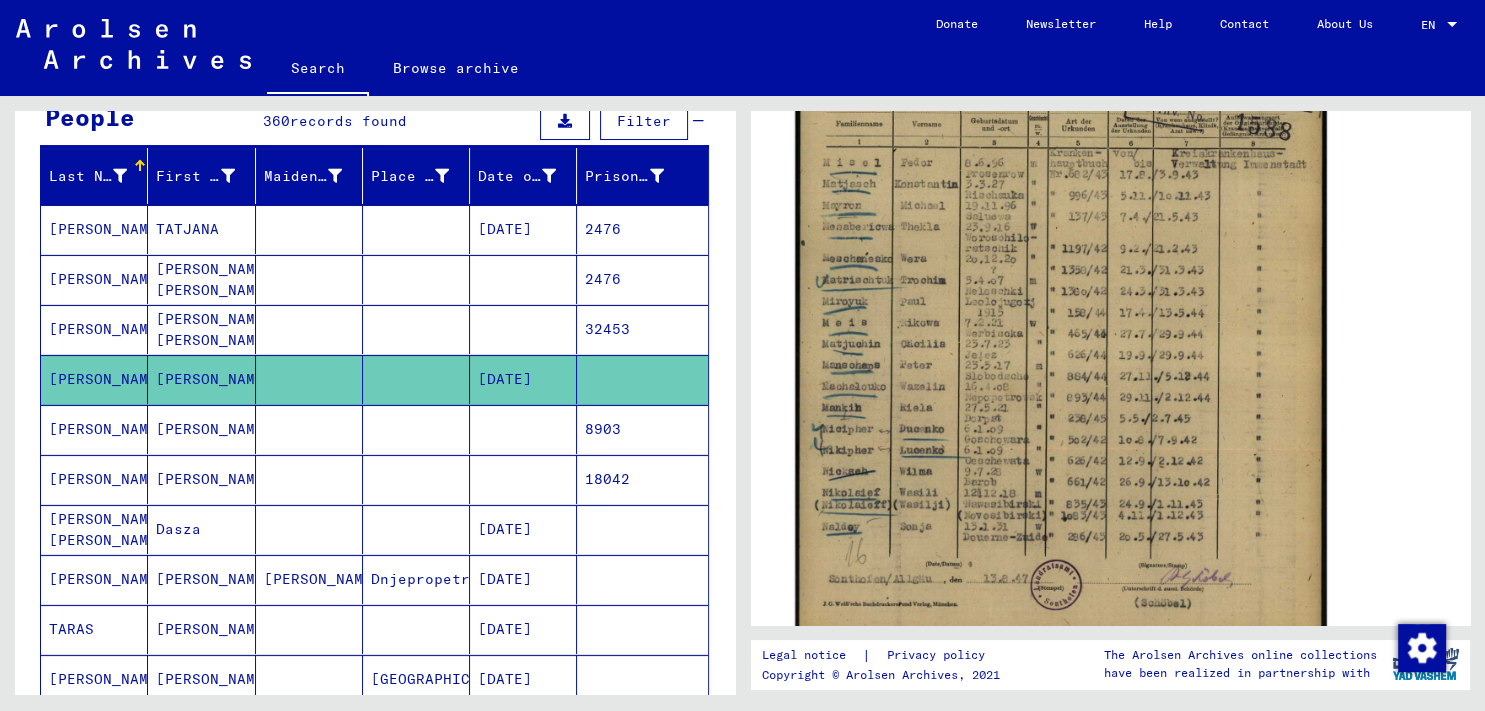click 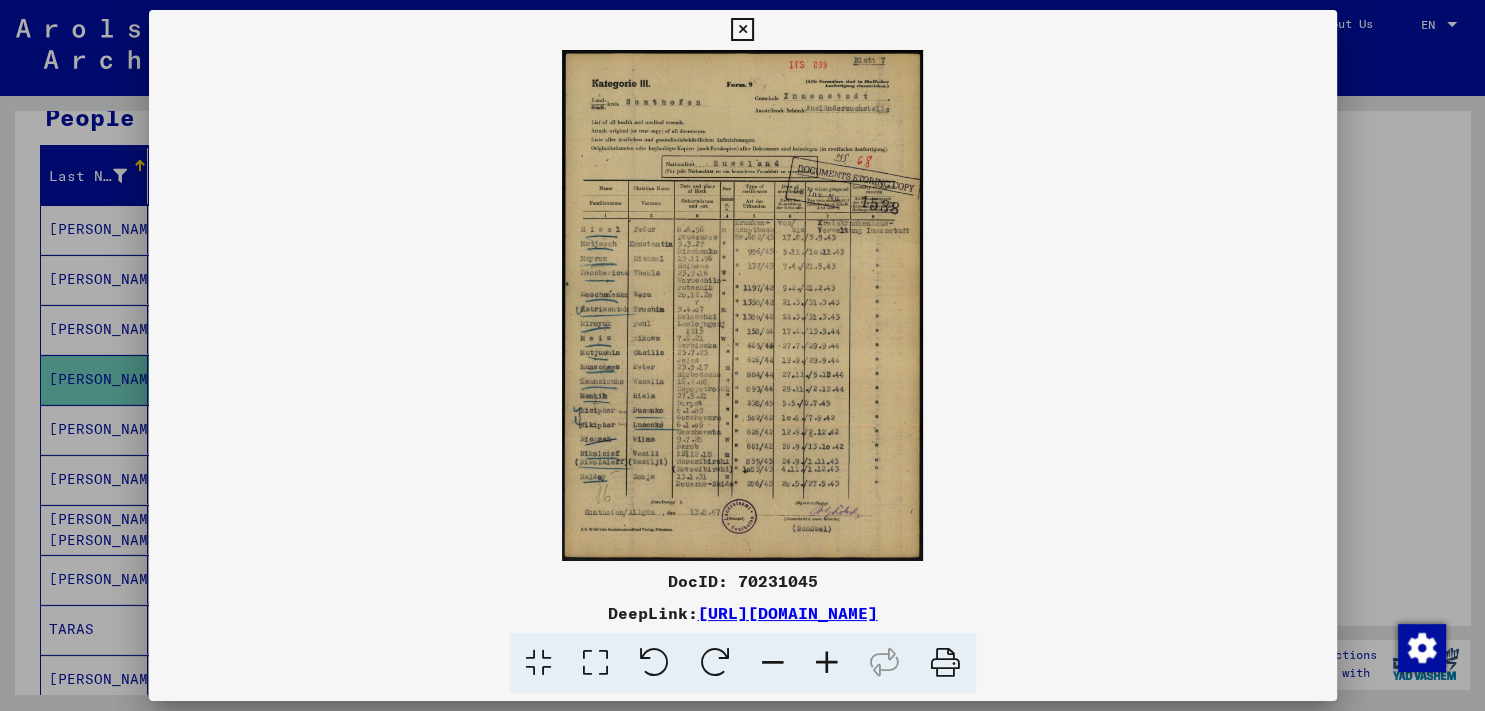 click at bounding box center [827, 663] 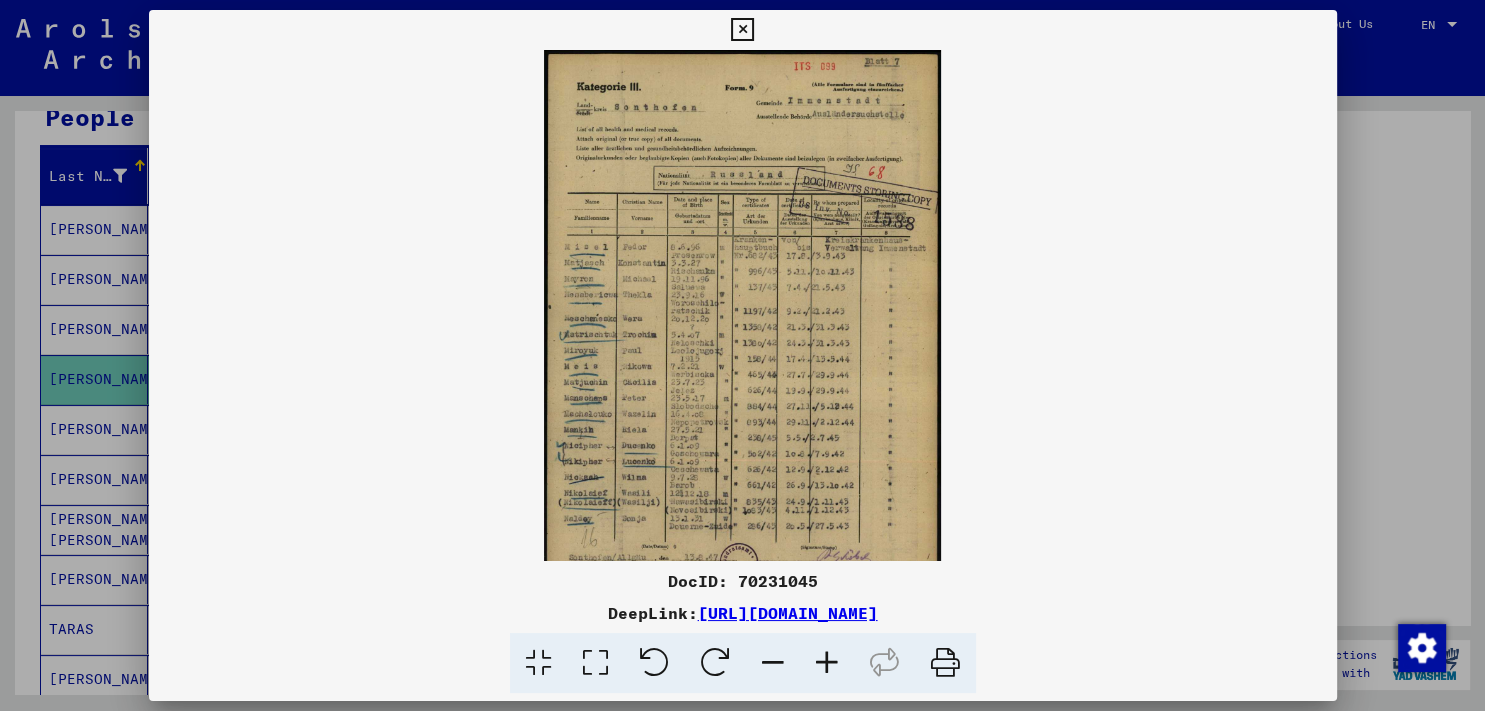 click at bounding box center (827, 663) 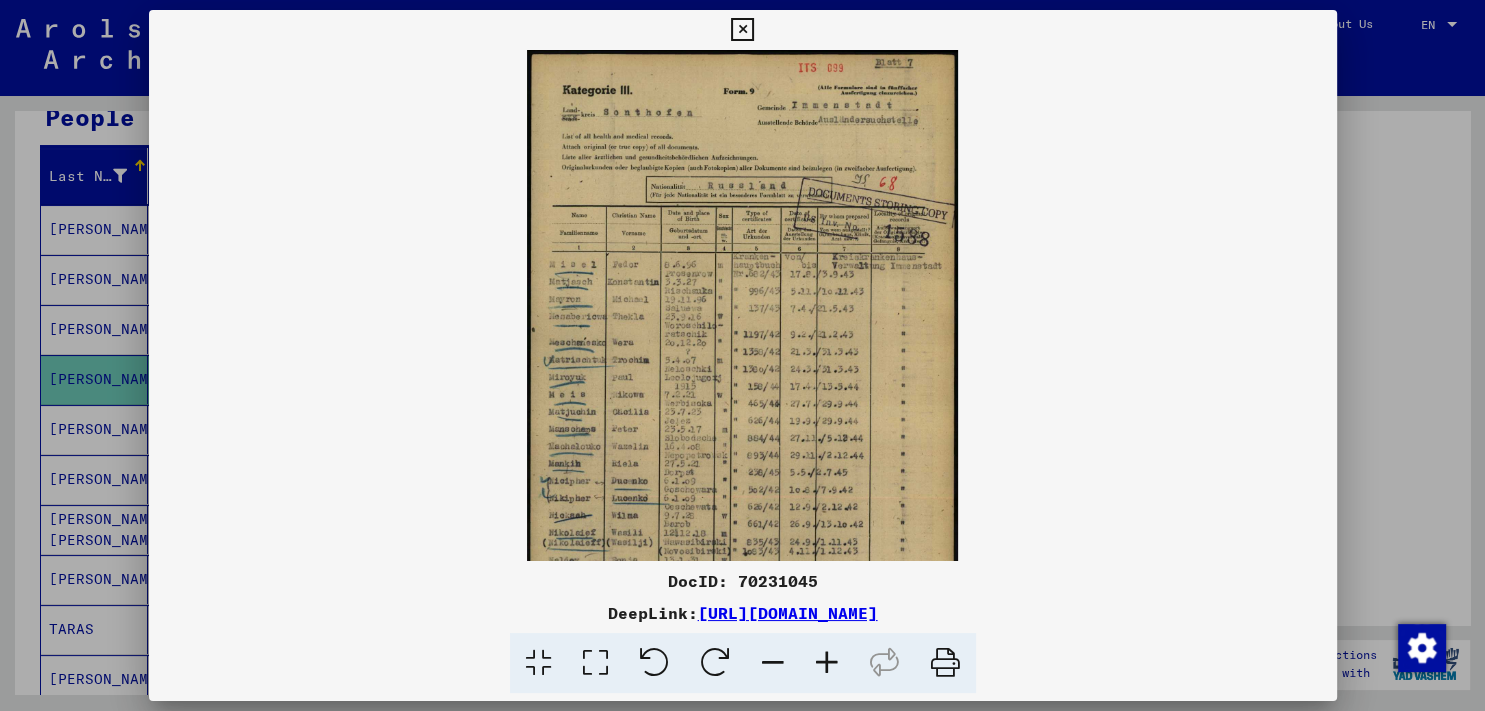 click at bounding box center (827, 663) 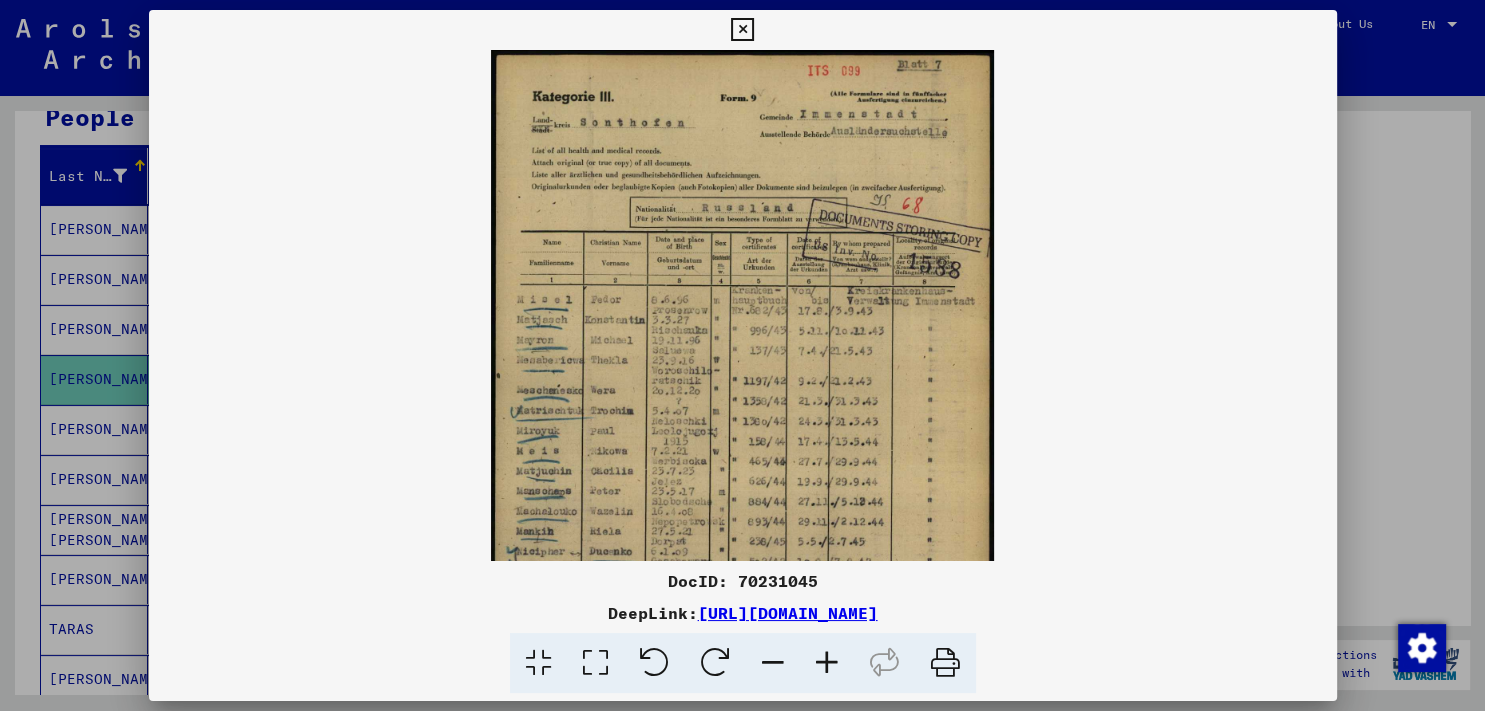 click at bounding box center [827, 663] 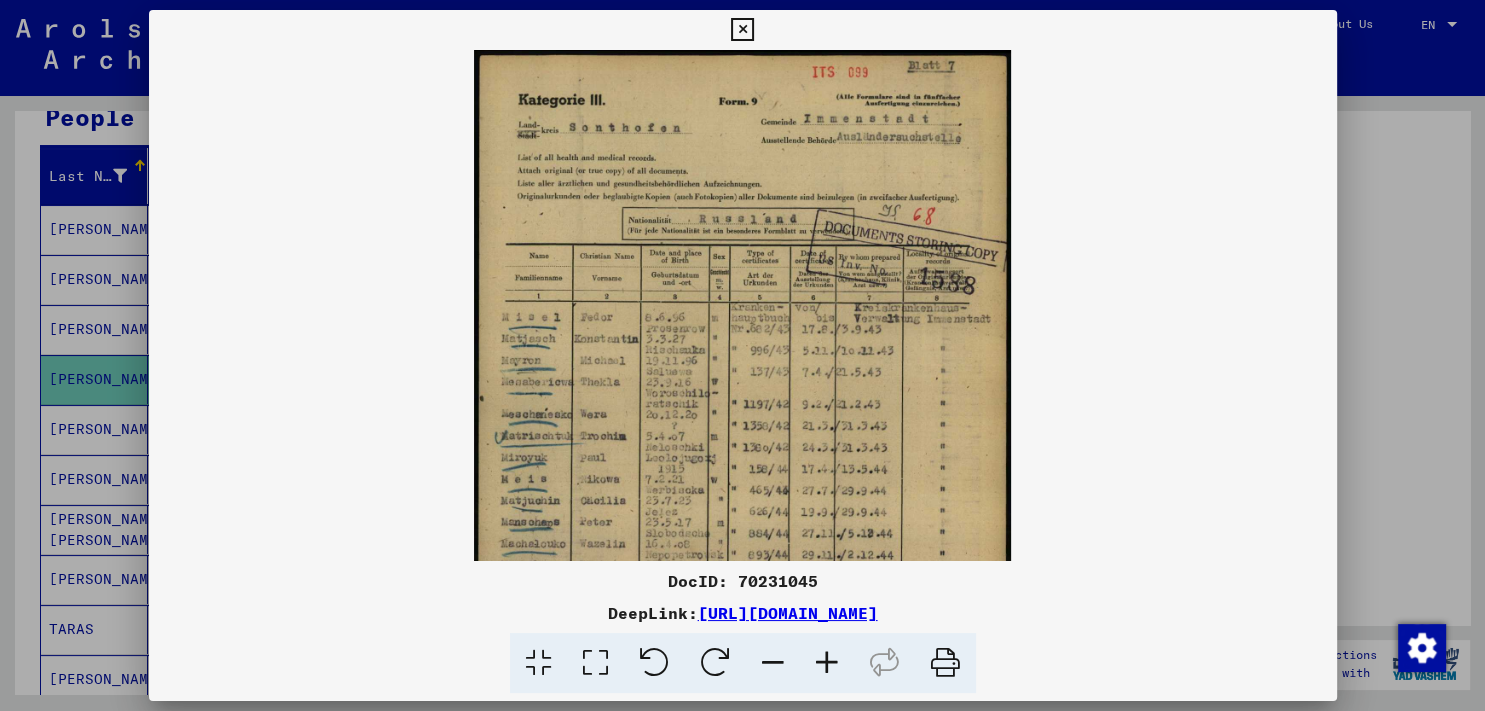 click at bounding box center (827, 663) 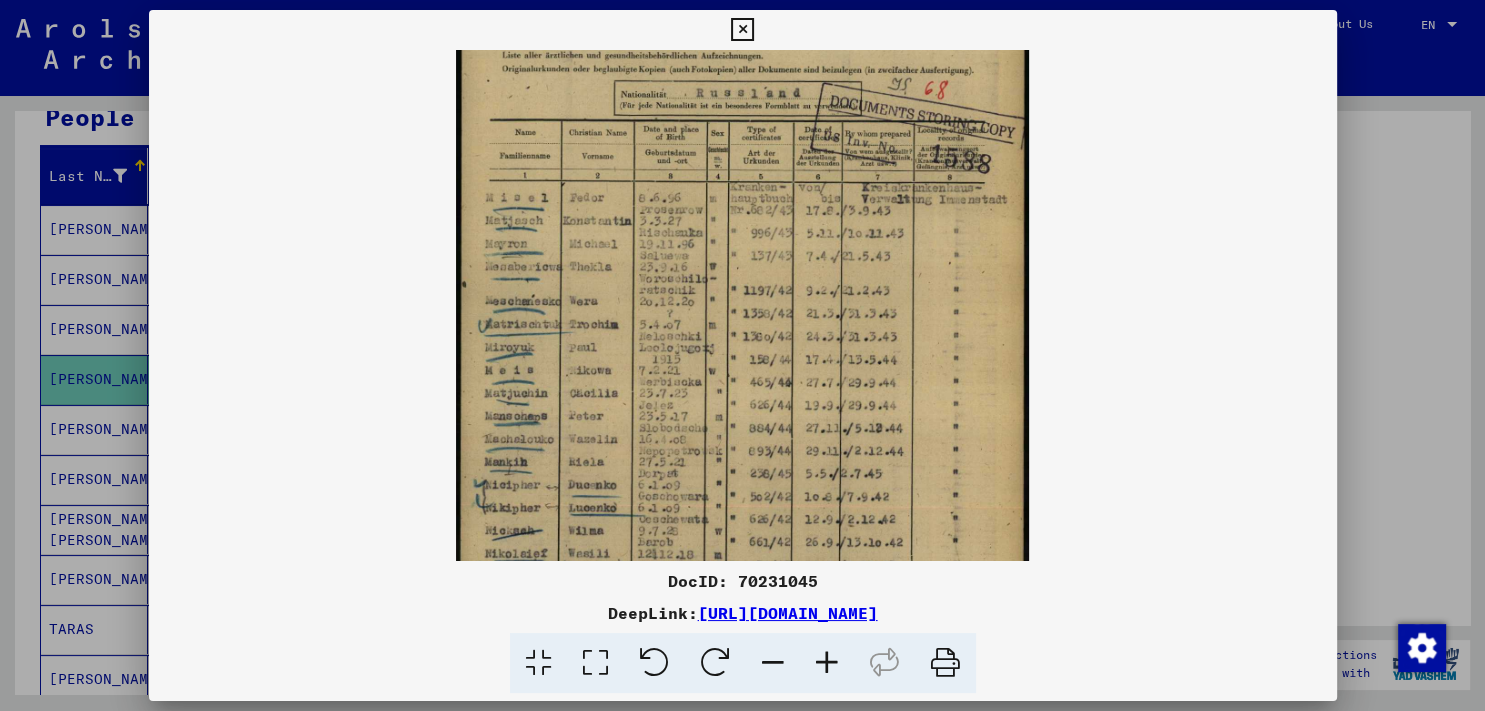 scroll, scrollTop: 138, scrollLeft: 0, axis: vertical 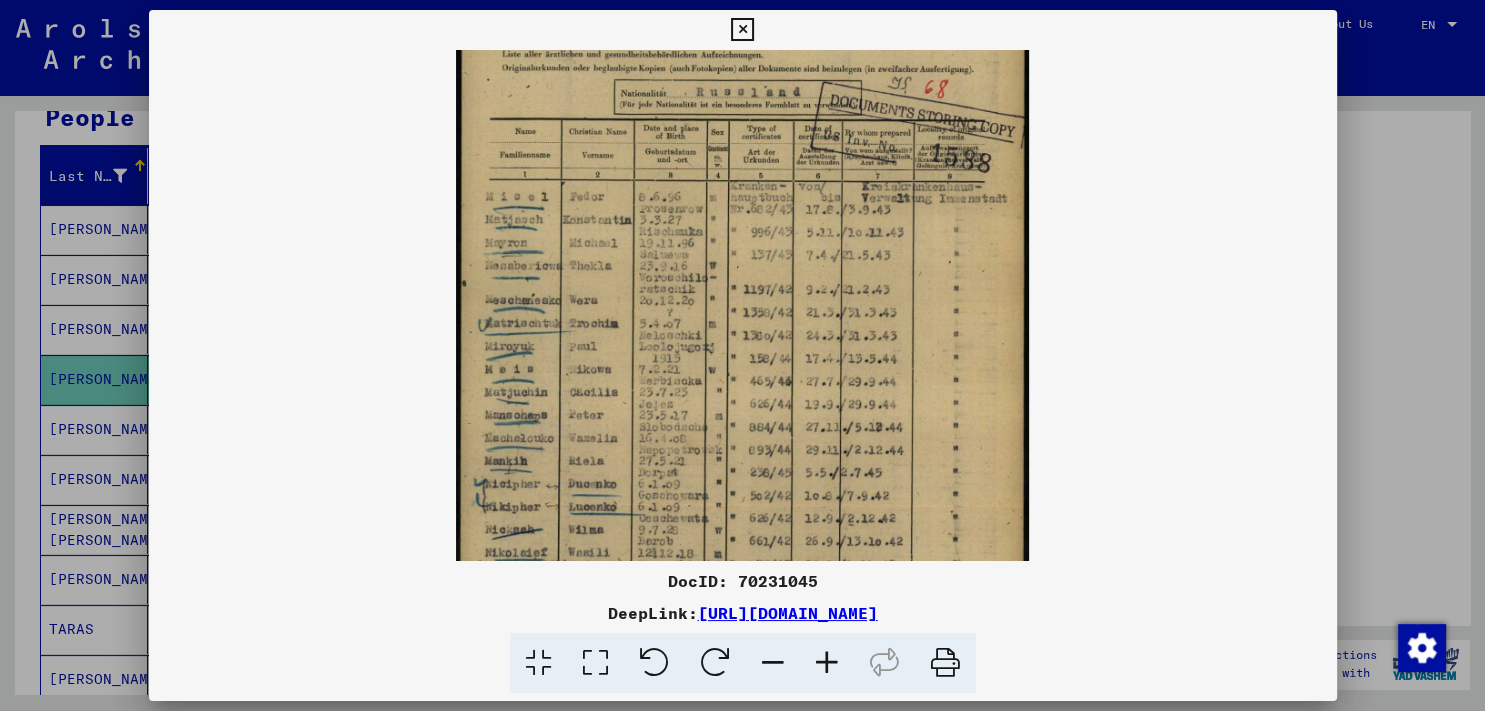 drag, startPoint x: 874, startPoint y: 452, endPoint x: 895, endPoint y: 316, distance: 137.61177 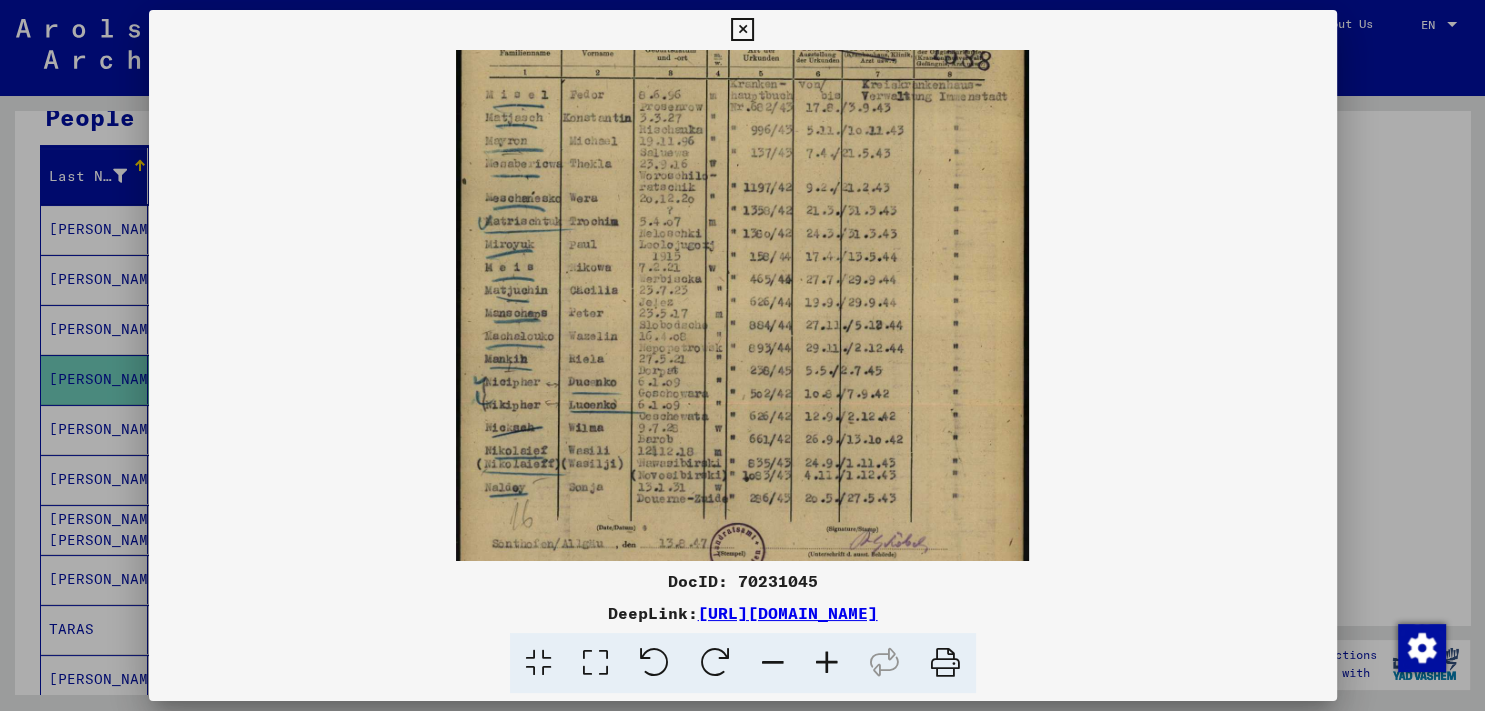 scroll, scrollTop: 263, scrollLeft: 0, axis: vertical 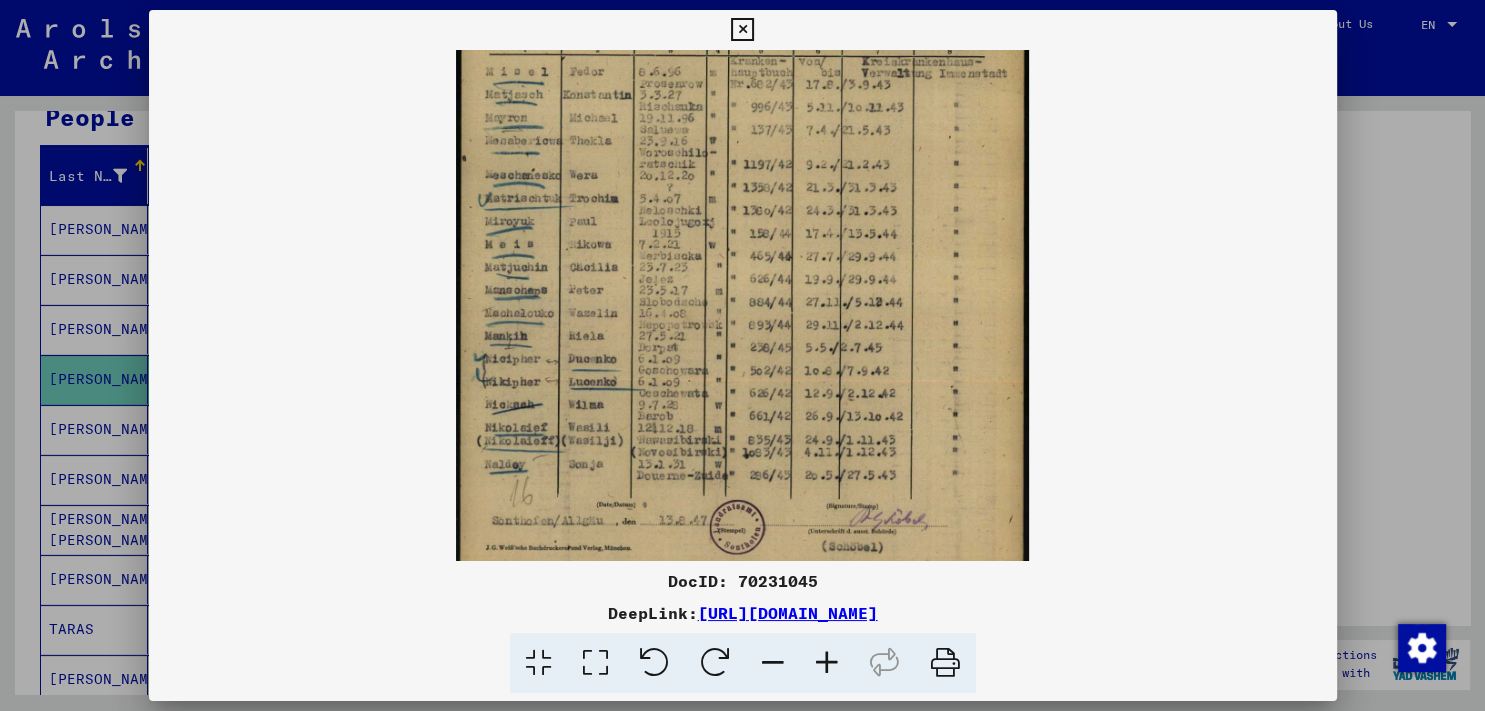 drag, startPoint x: 866, startPoint y: 453, endPoint x: 890, endPoint y: 328, distance: 127.28315 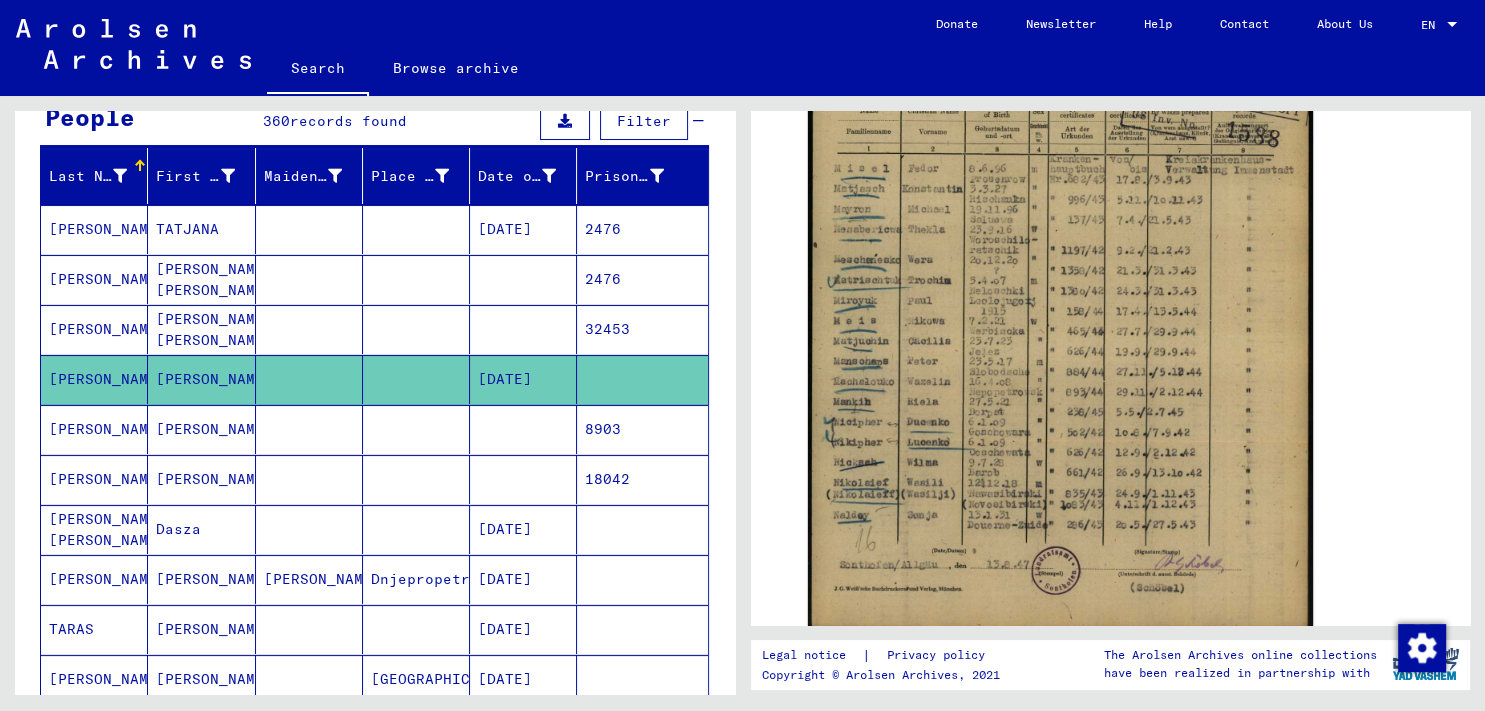 scroll, scrollTop: 0, scrollLeft: 0, axis: both 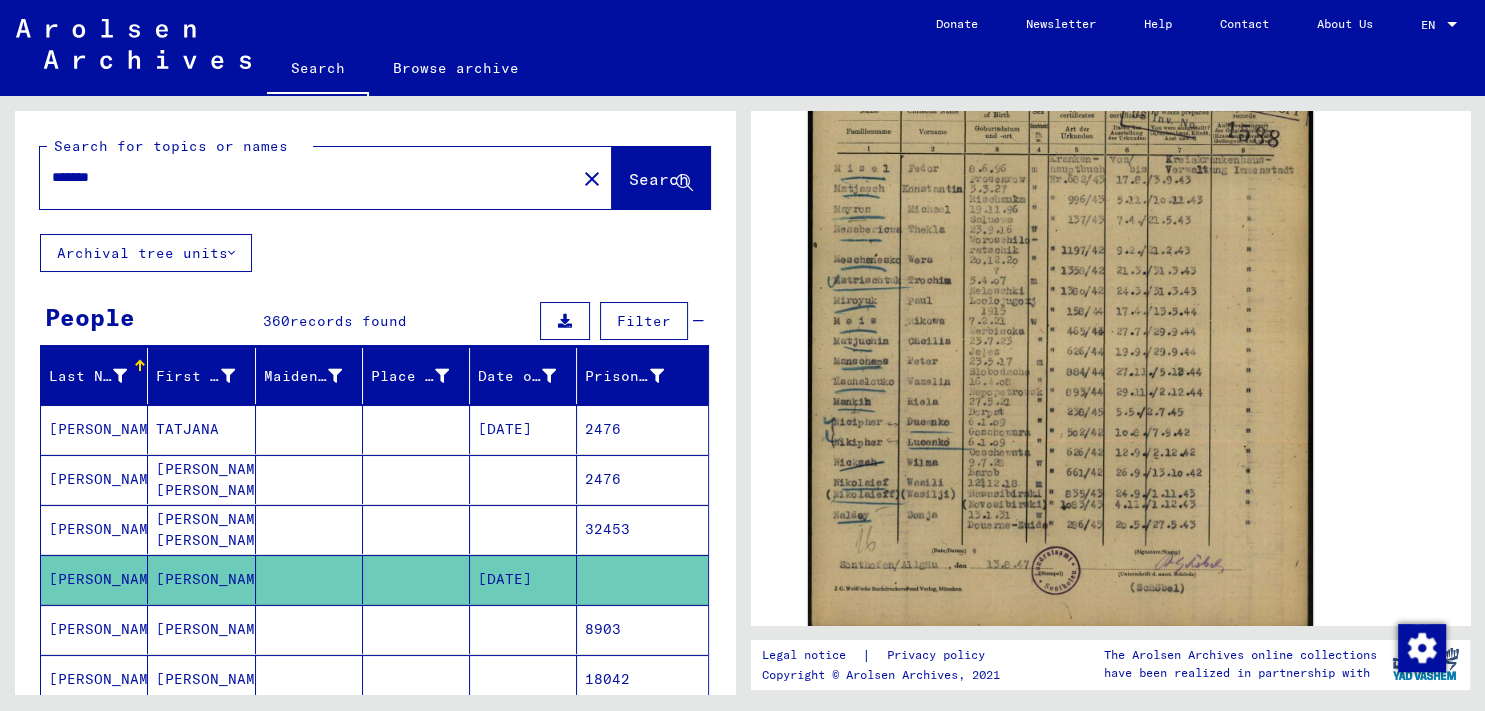 click on "*******" at bounding box center [308, 177] 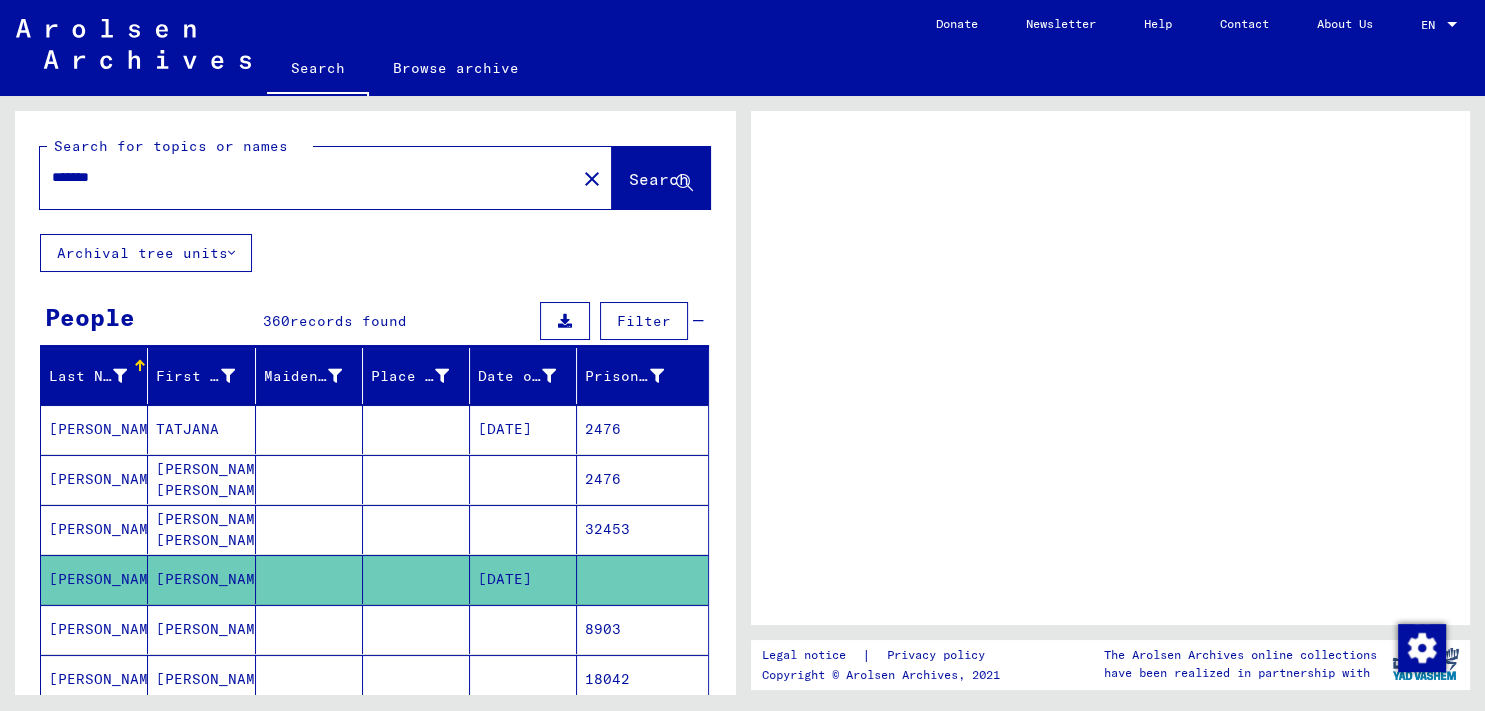 scroll, scrollTop: 0, scrollLeft: 0, axis: both 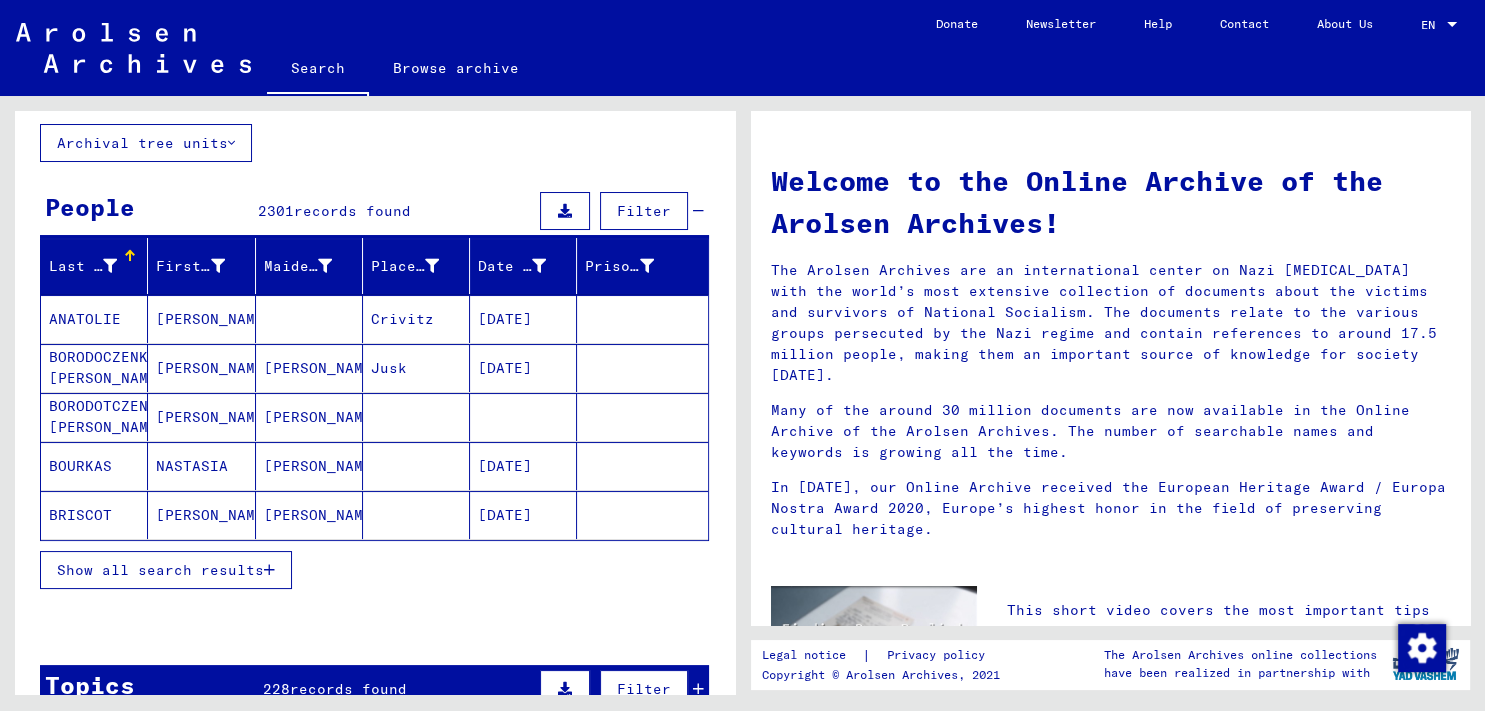 click on "Show all search results" at bounding box center (160, 570) 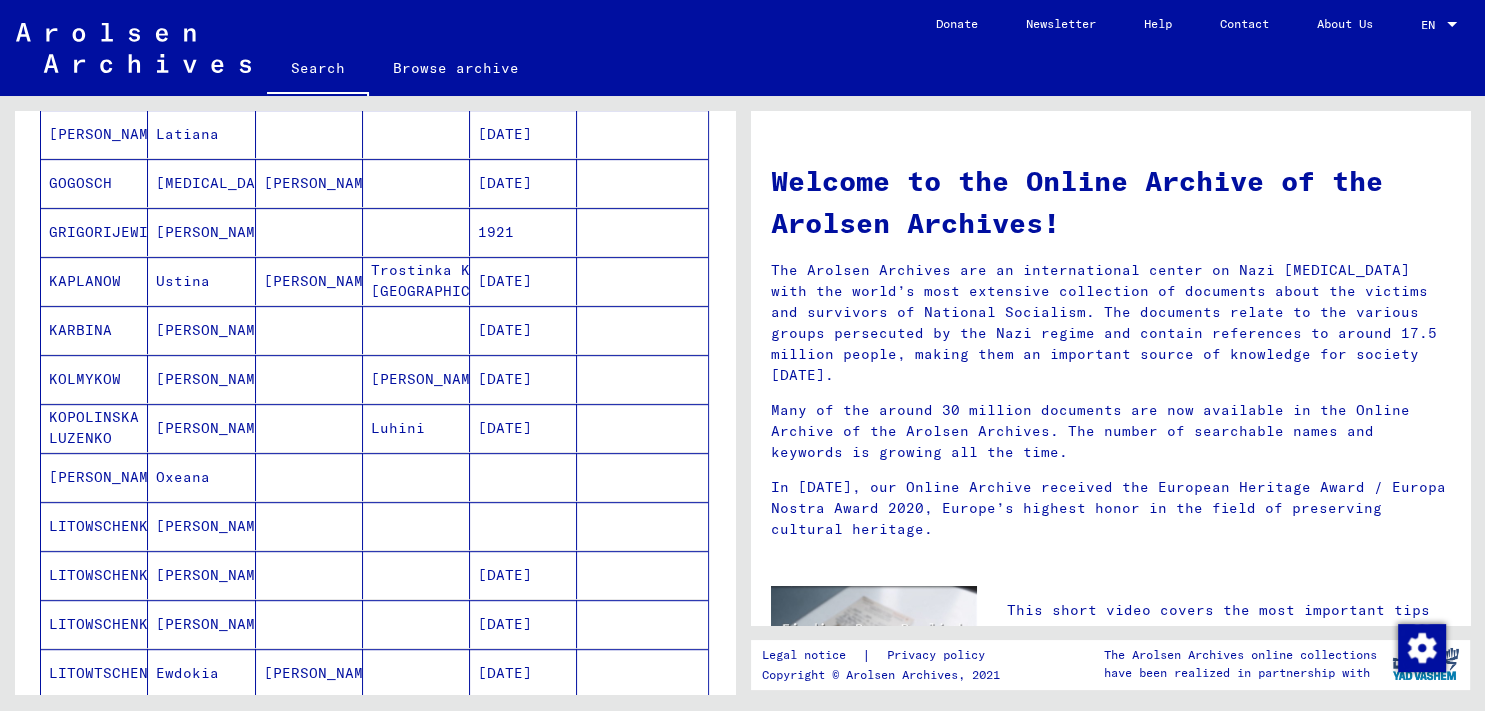 scroll, scrollTop: 994, scrollLeft: 0, axis: vertical 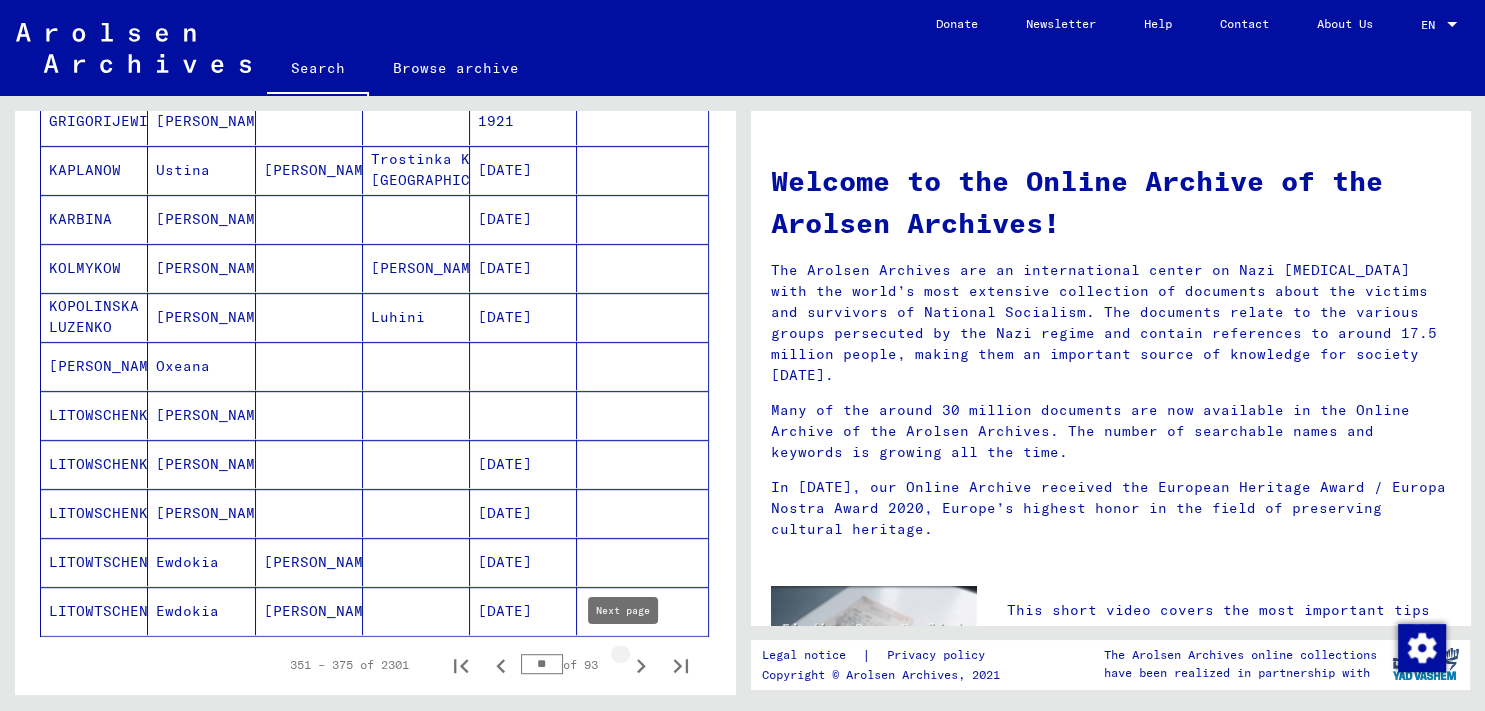 click 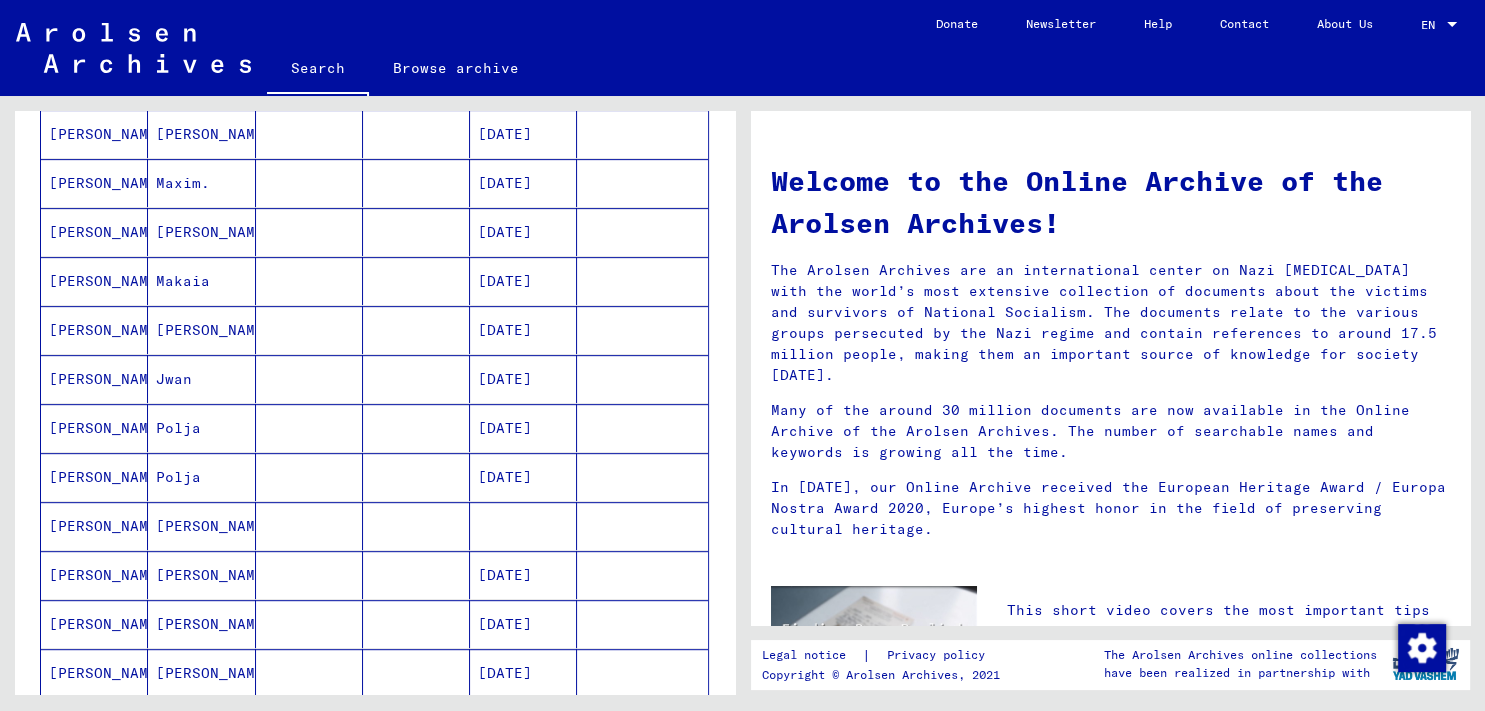 scroll, scrollTop: 1214, scrollLeft: 0, axis: vertical 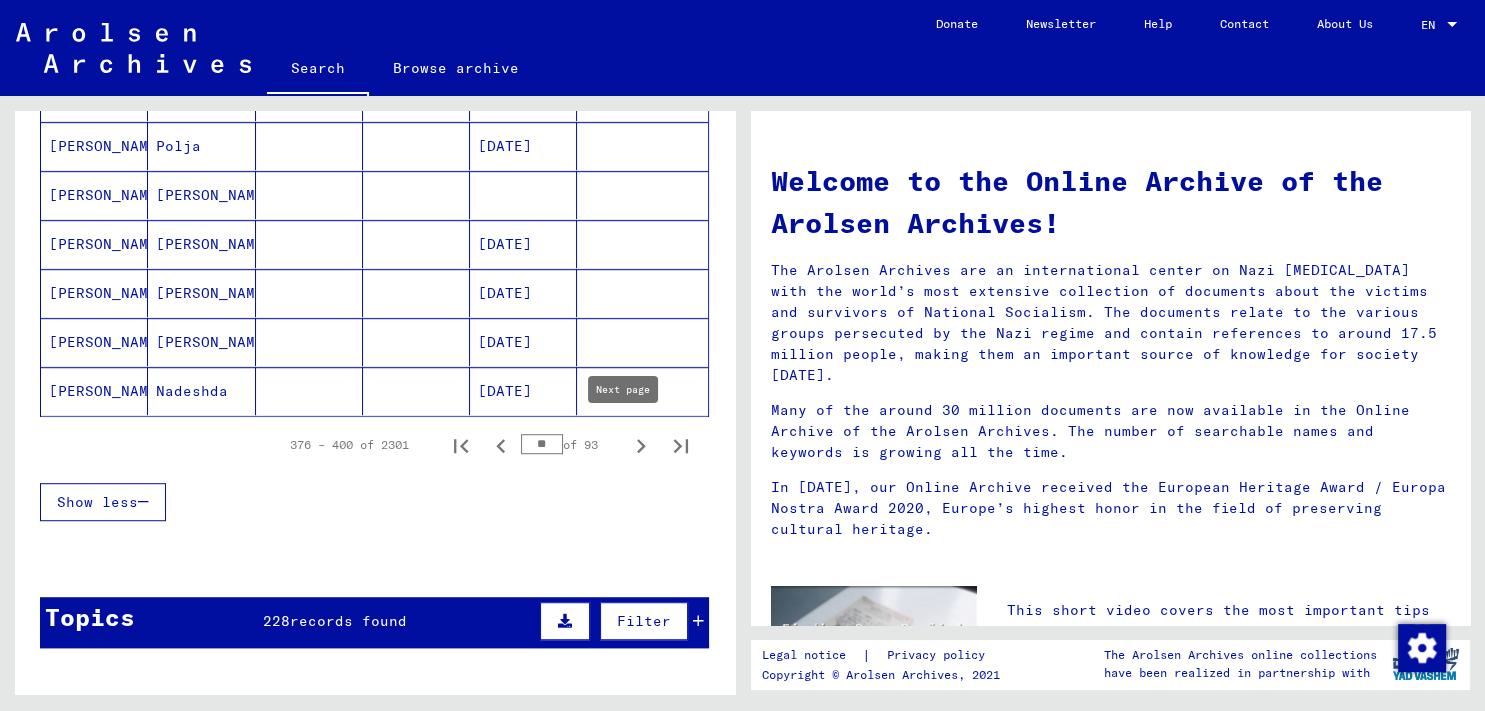 click 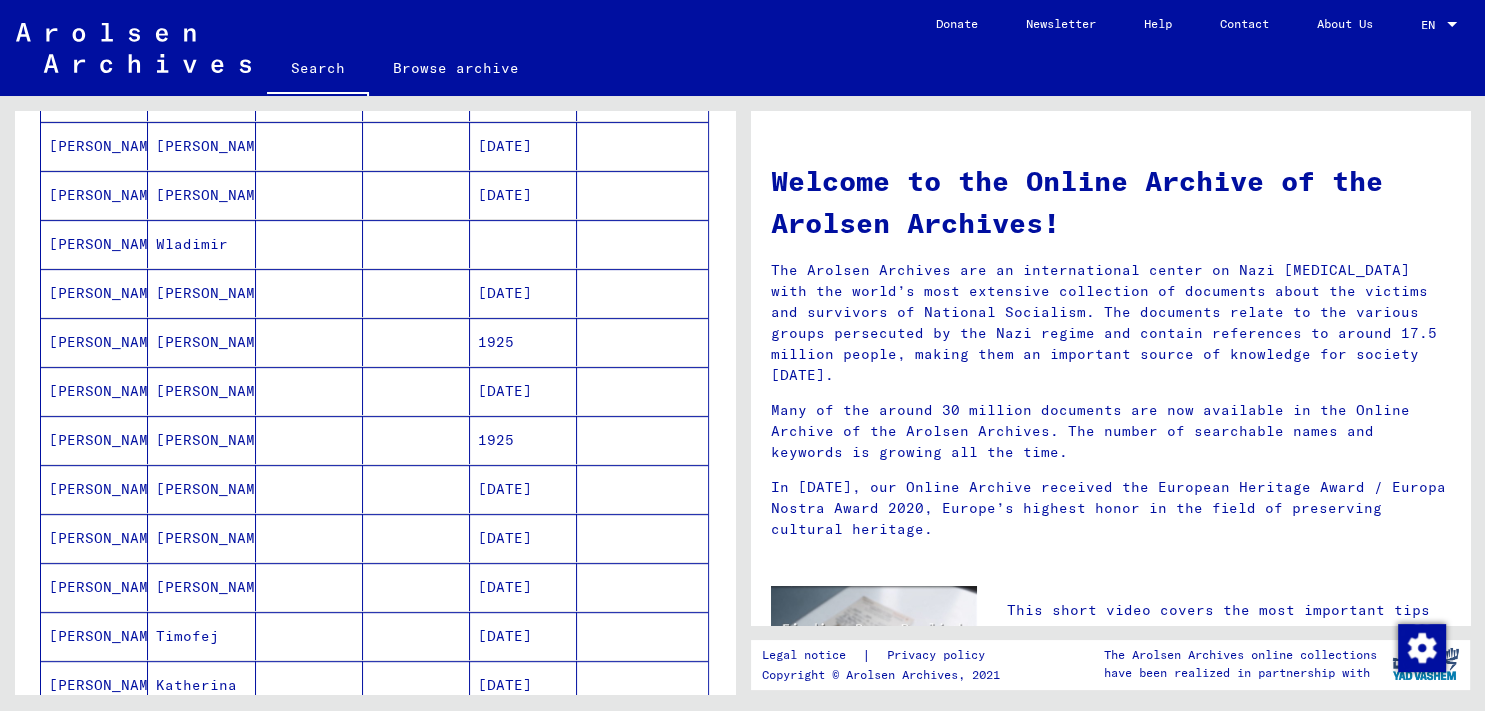 scroll, scrollTop: 1214, scrollLeft: 0, axis: vertical 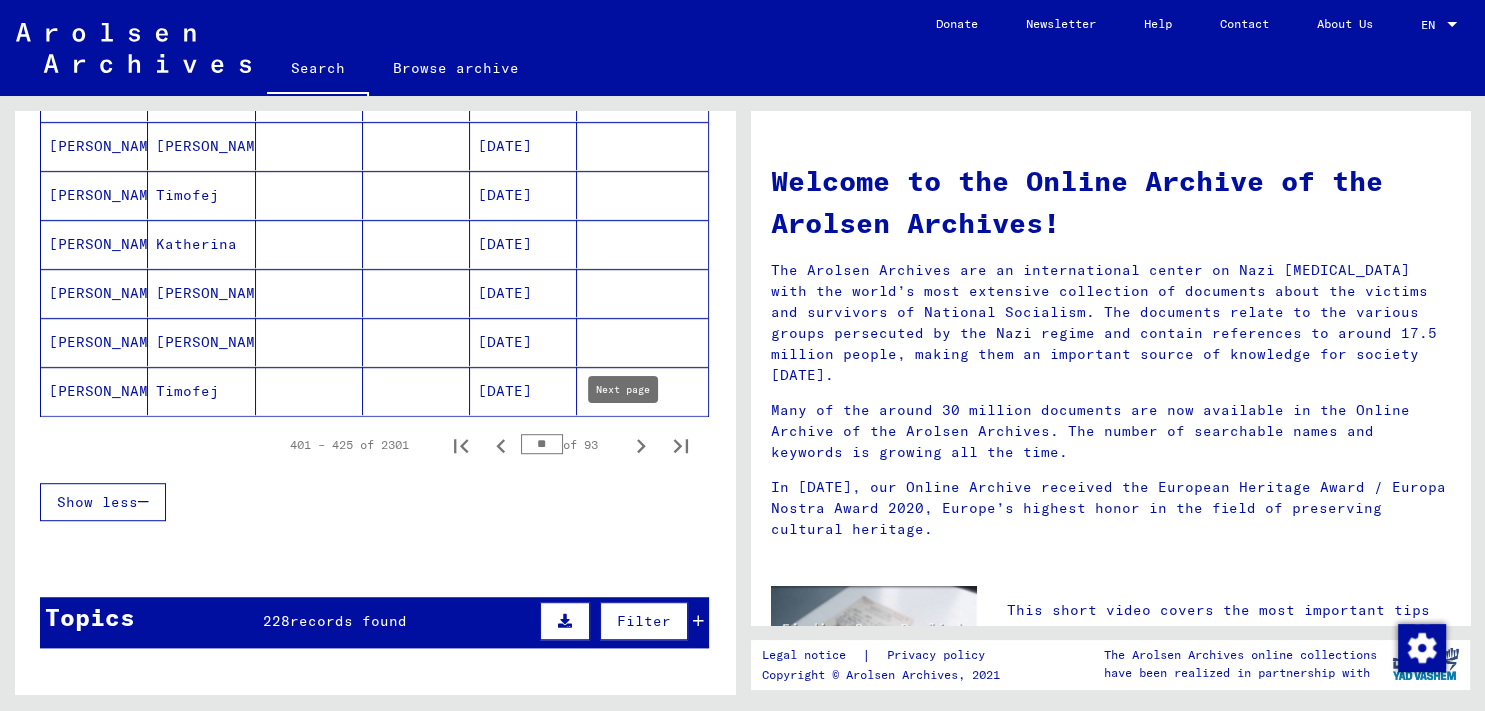 click 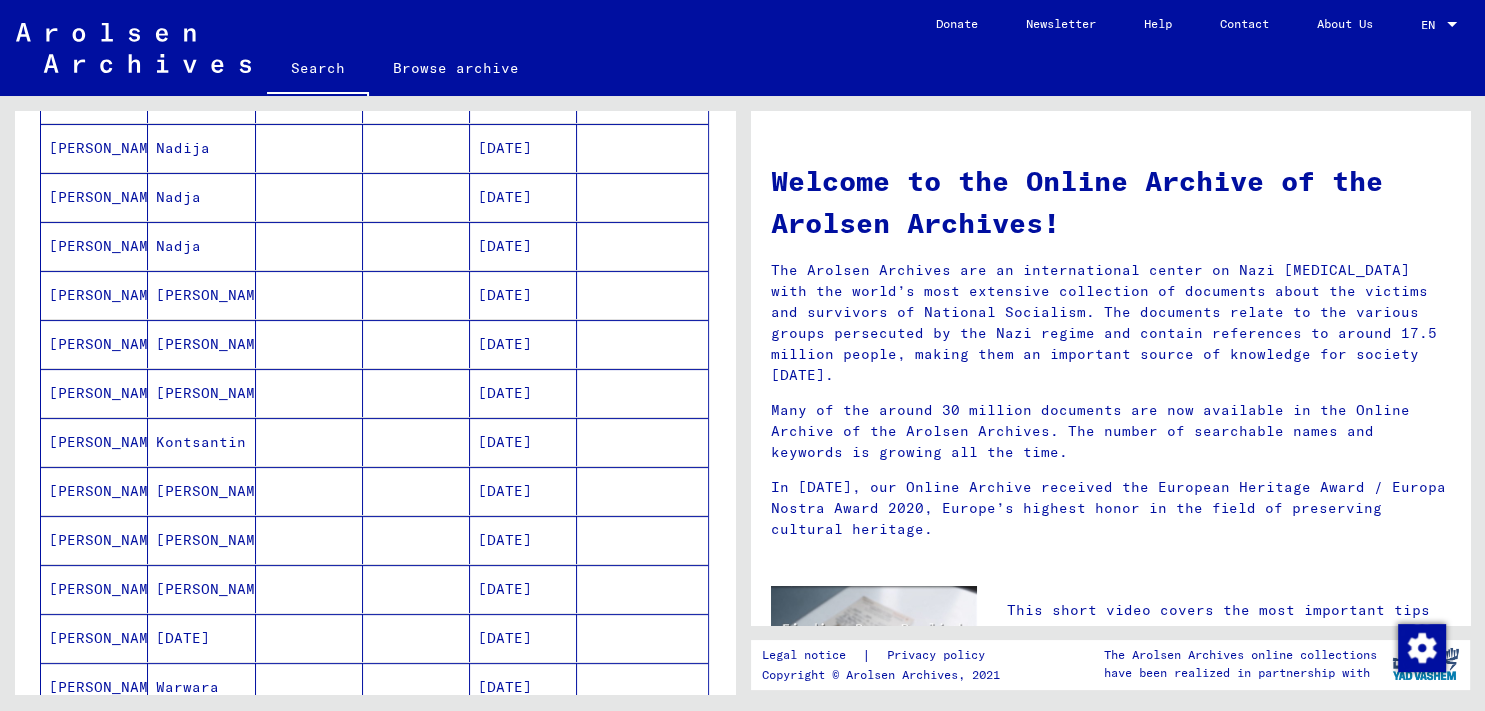 scroll, scrollTop: 422, scrollLeft: 0, axis: vertical 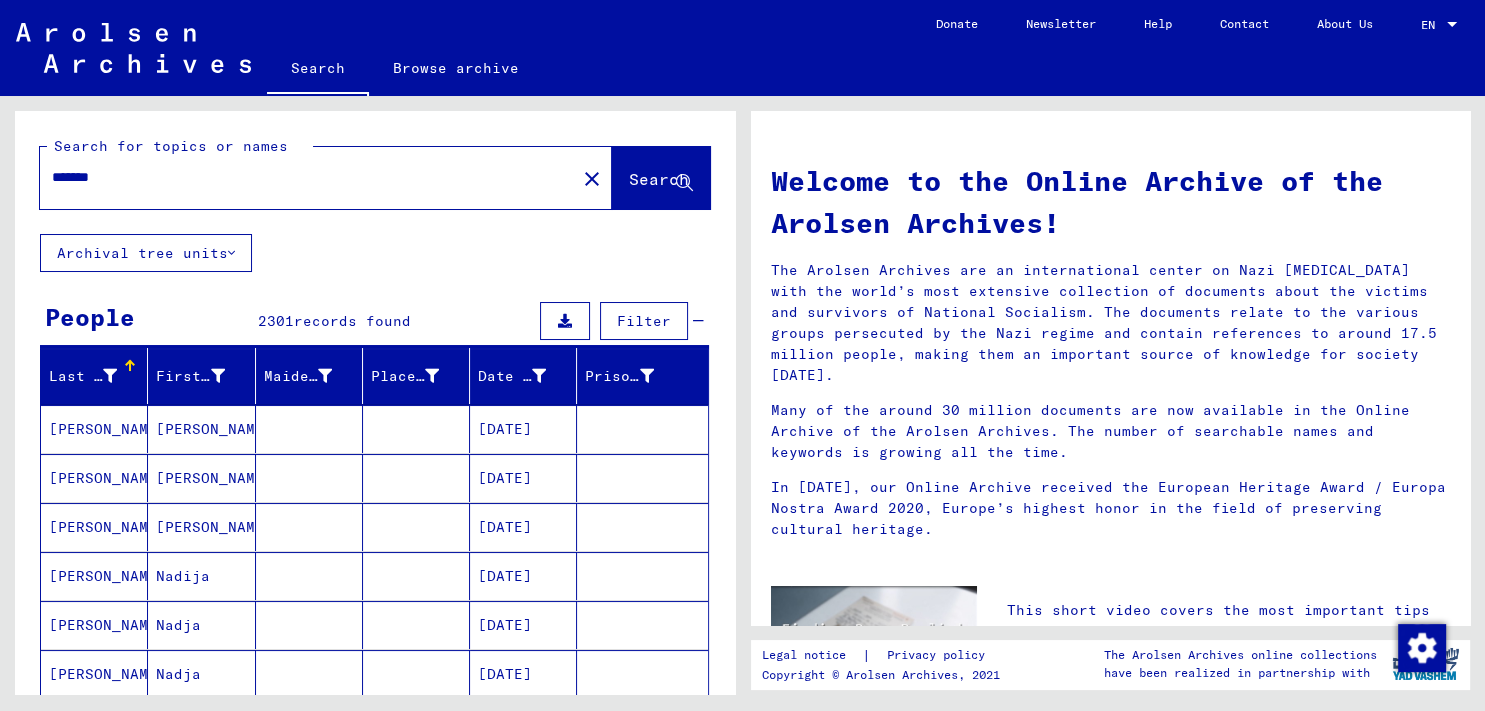 click on "*******" at bounding box center [302, 177] 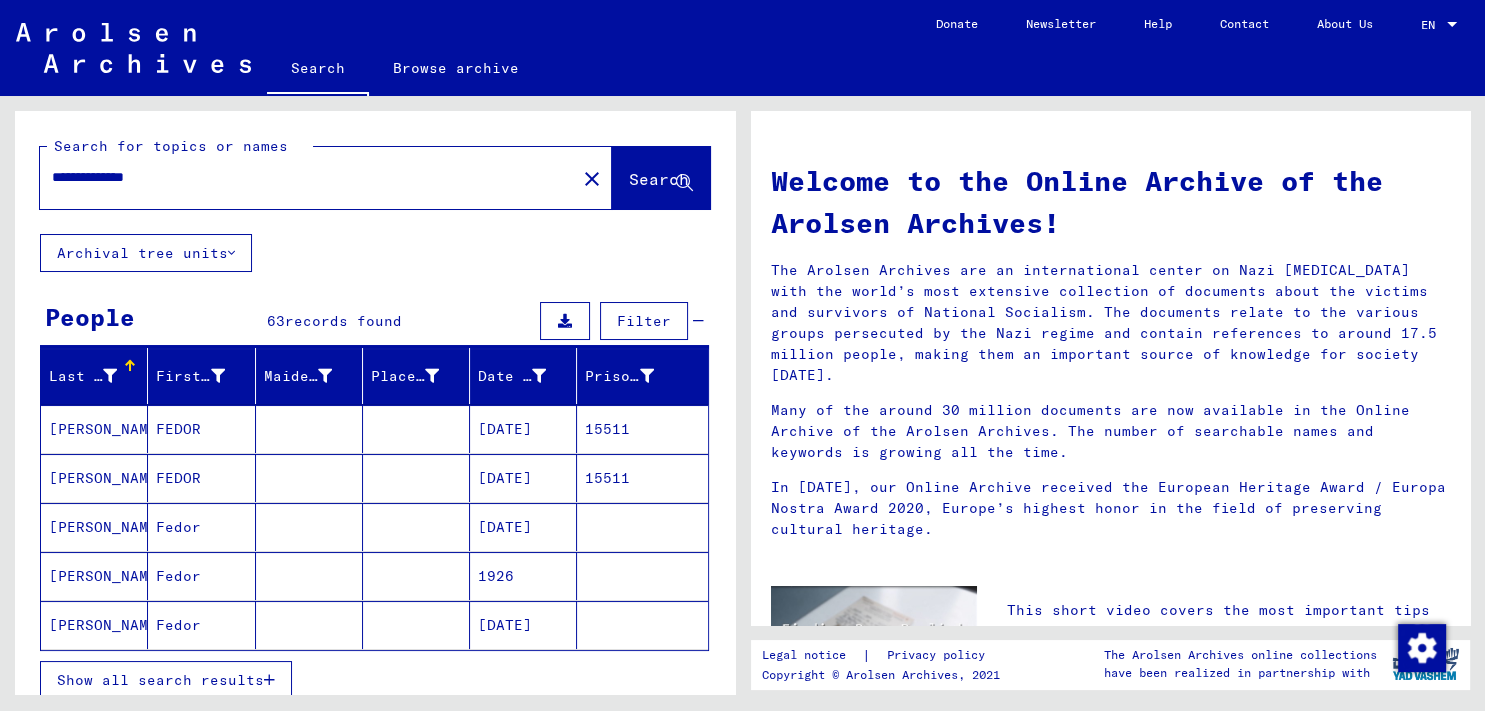 scroll, scrollTop: 110, scrollLeft: 0, axis: vertical 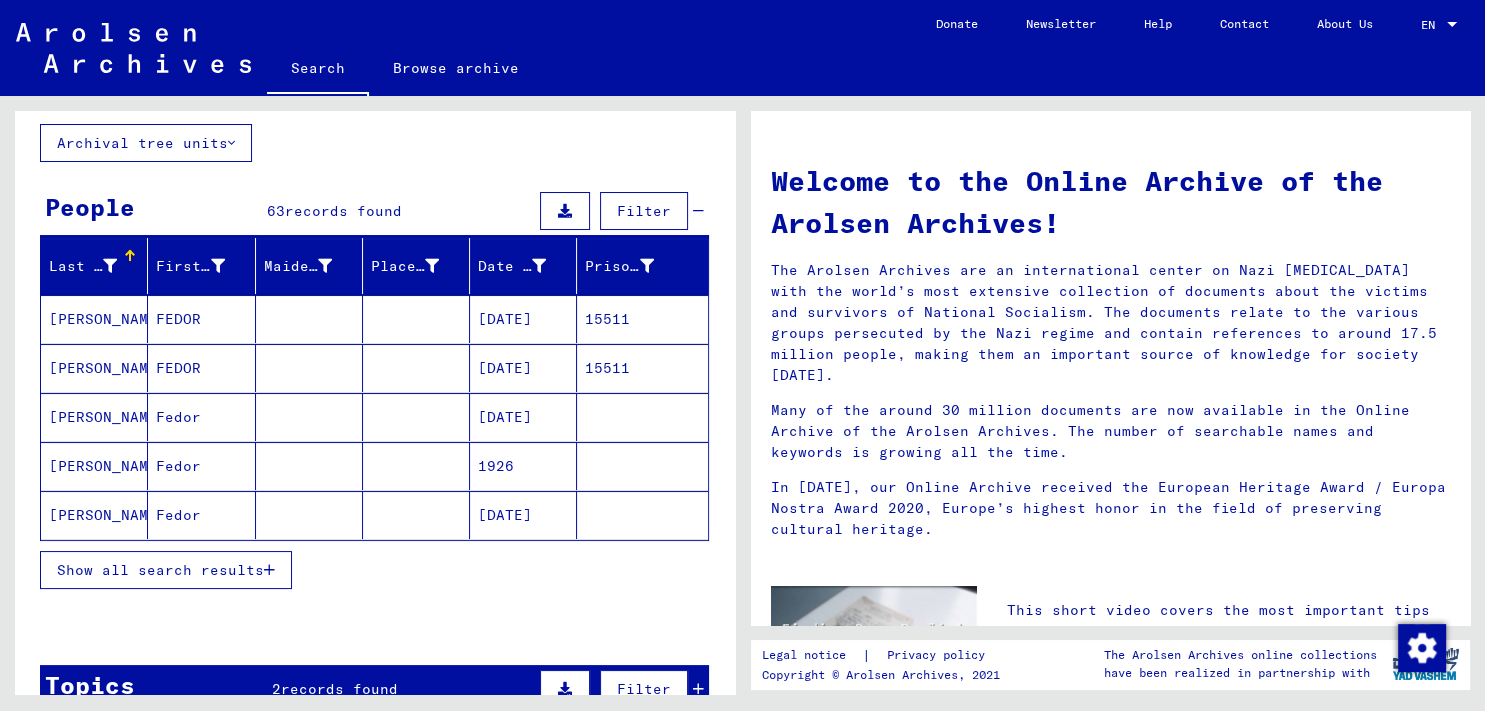 click on "Show all search results" at bounding box center [160, 570] 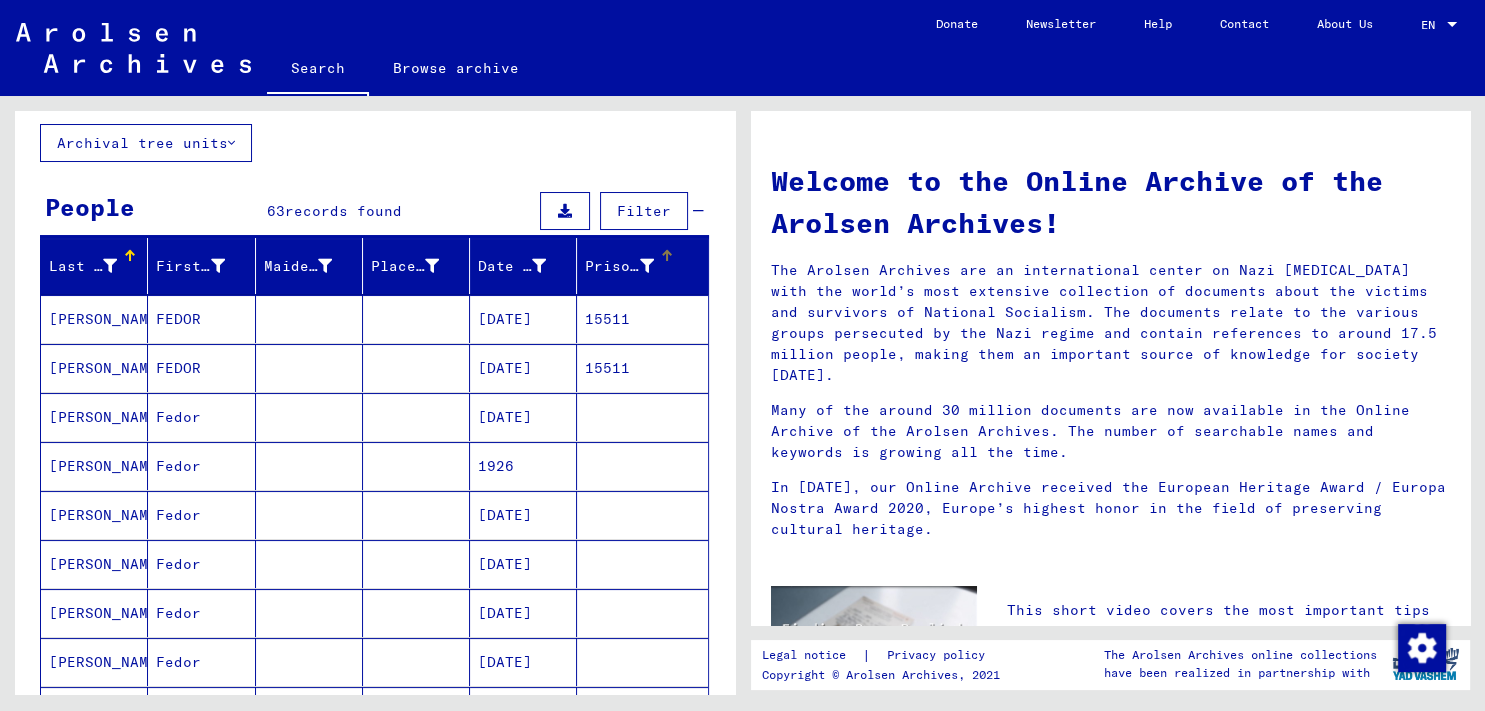 scroll, scrollTop: 0, scrollLeft: 0, axis: both 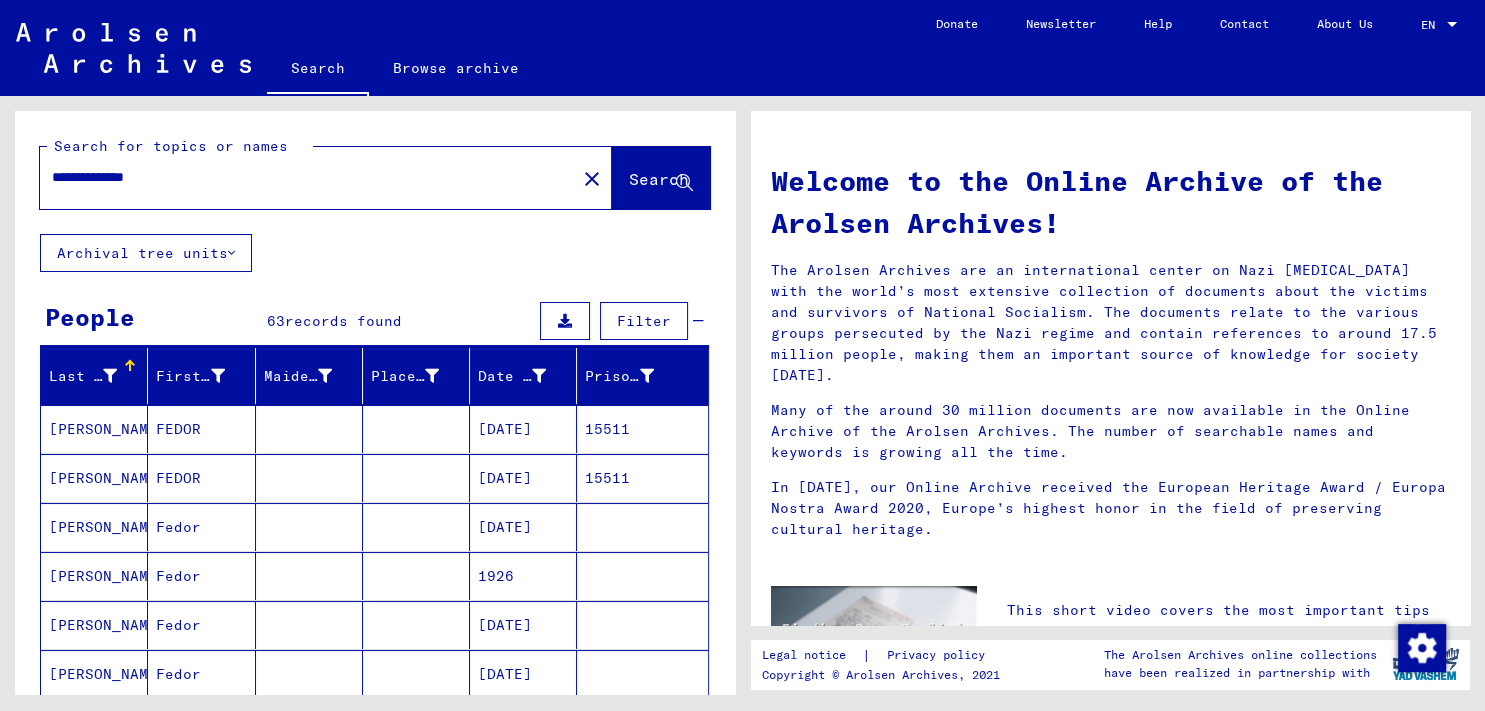 click on "**********" at bounding box center [302, 177] 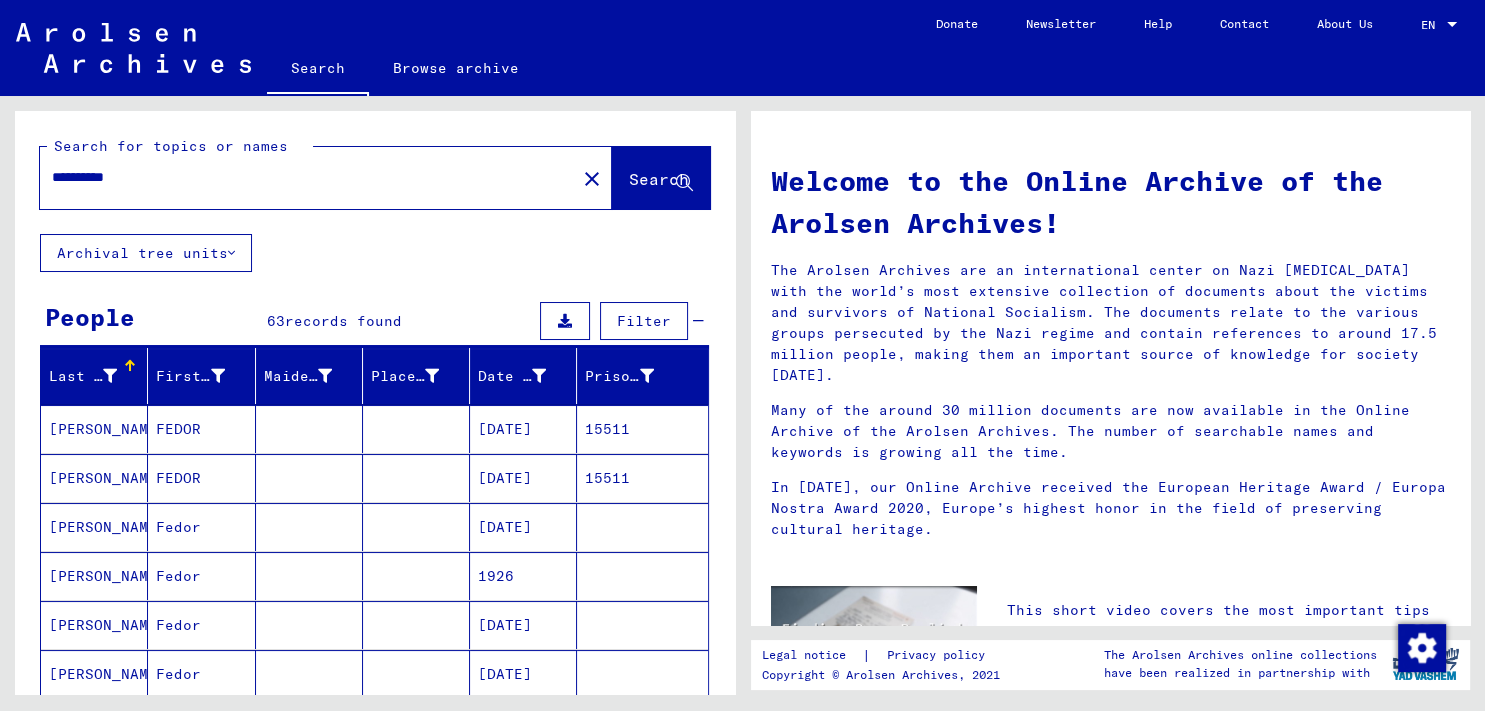 click on "**********" at bounding box center [302, 177] 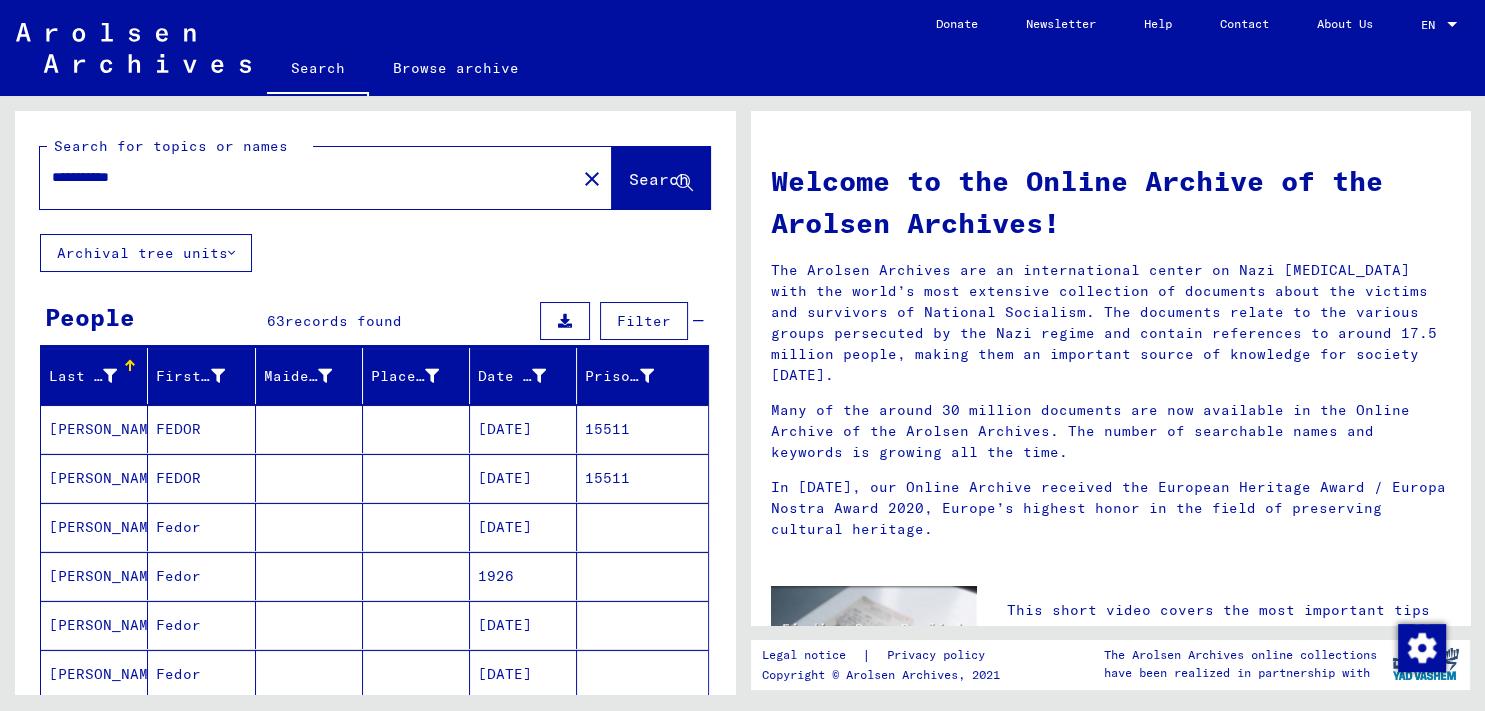 click on "Search" 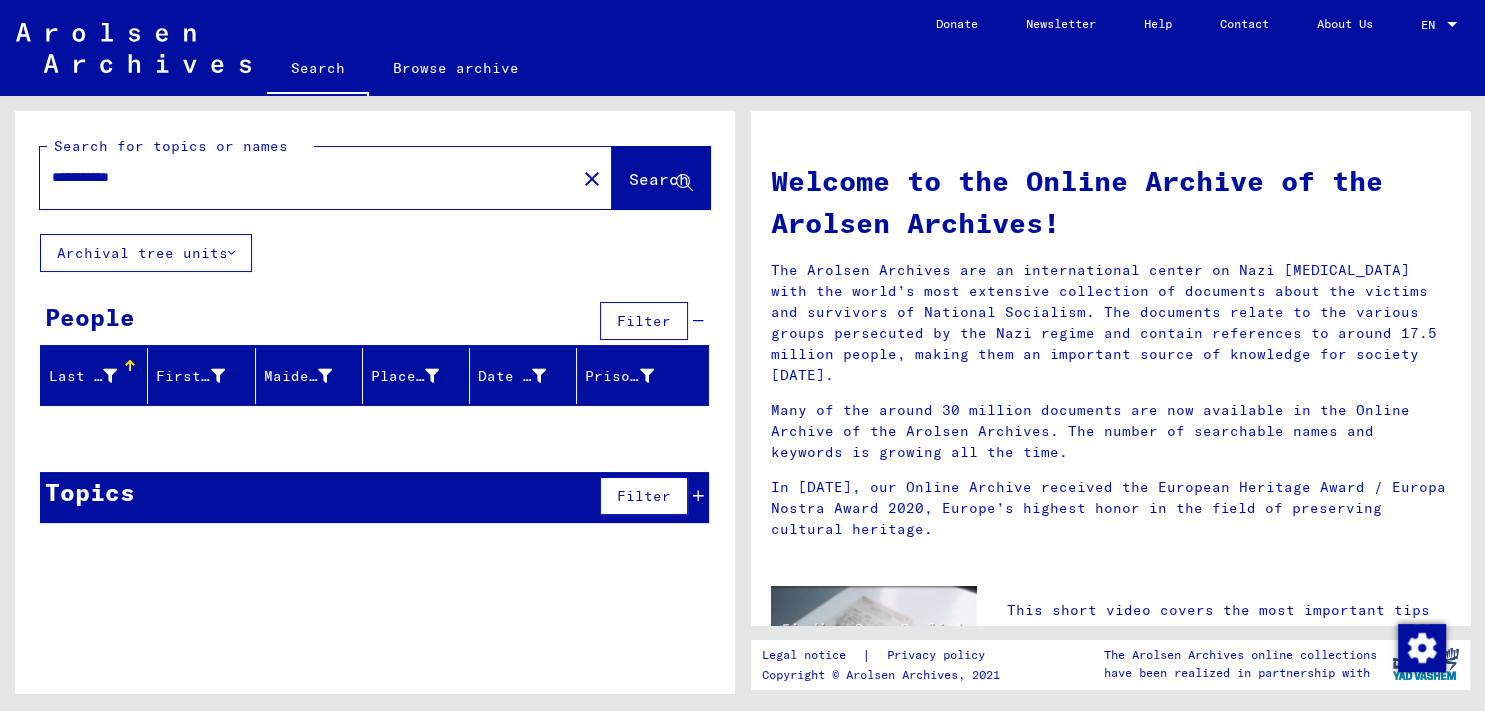 click on "**********" at bounding box center (302, 177) 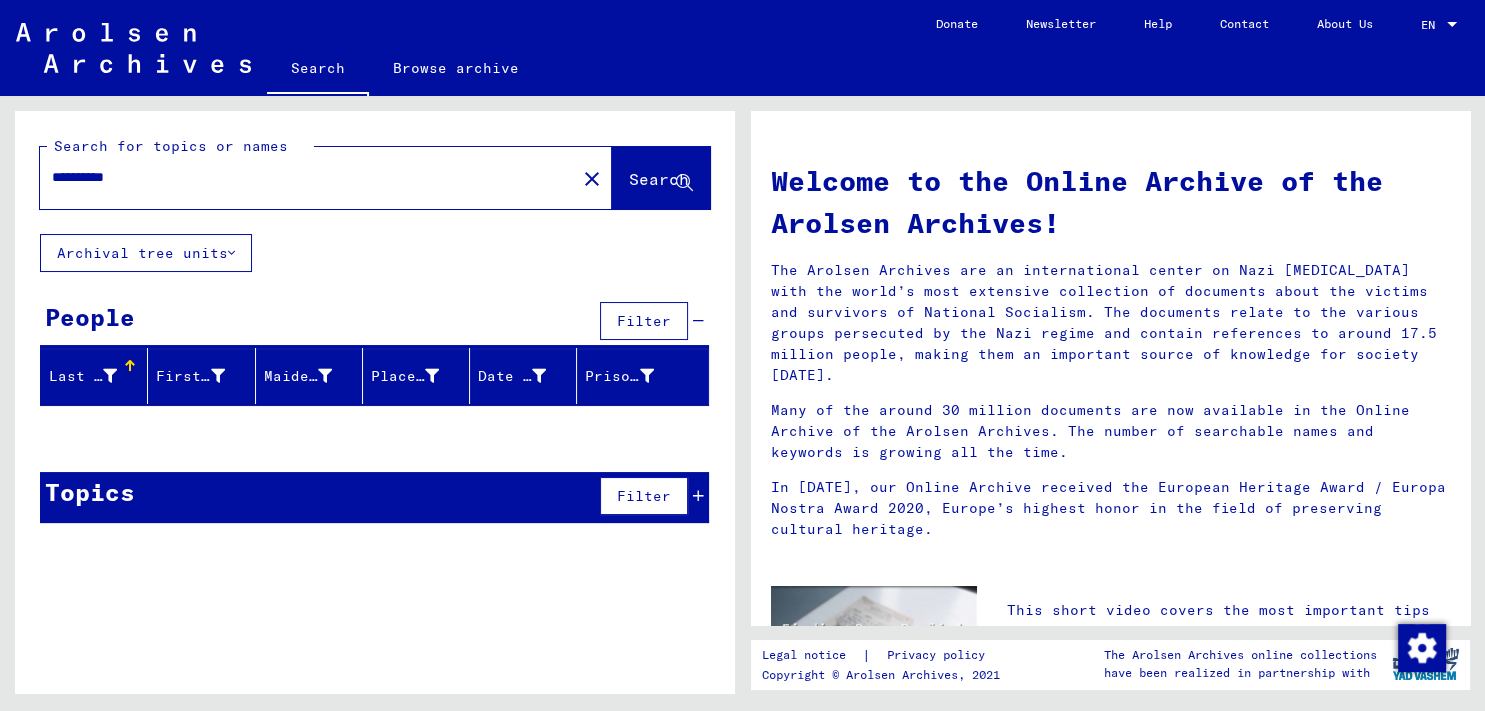 type on "**********" 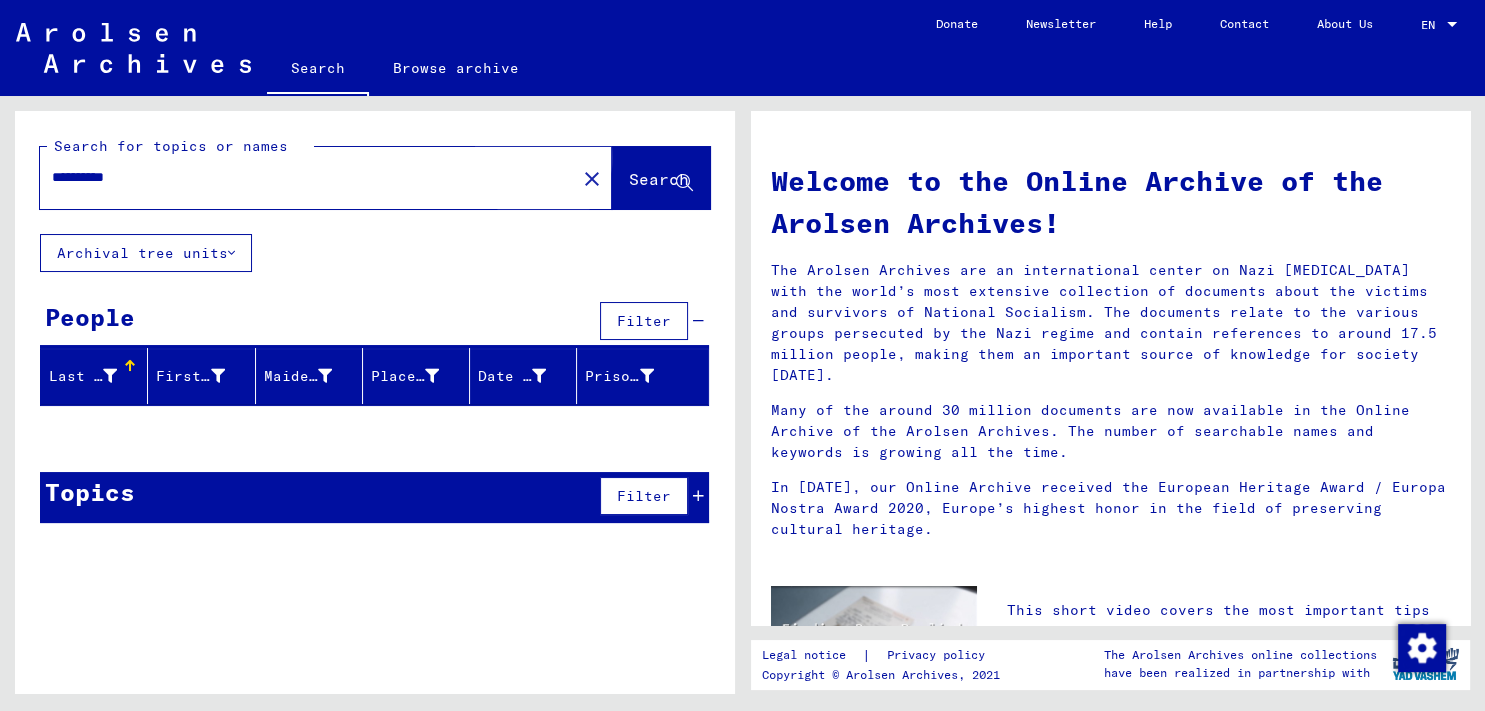 click on "Search" 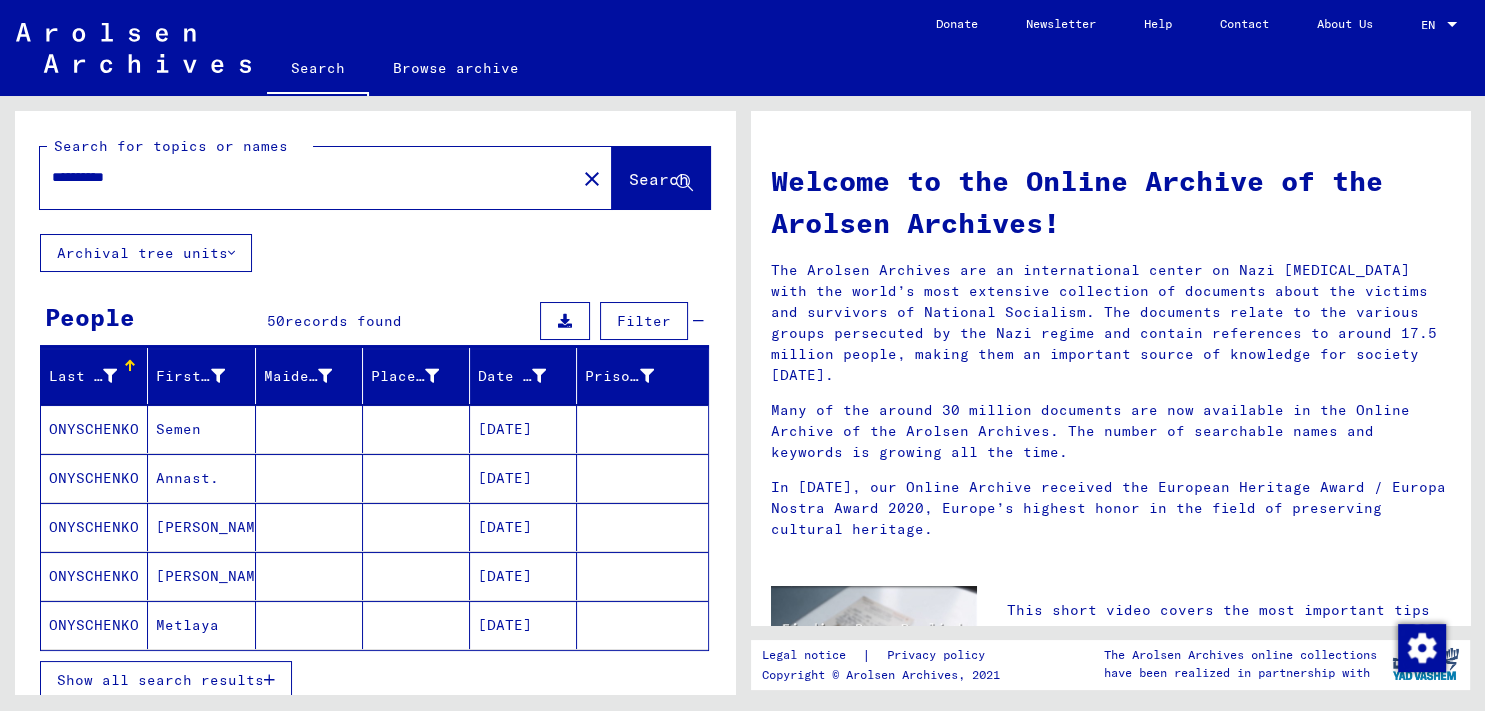 scroll, scrollTop: 110, scrollLeft: 0, axis: vertical 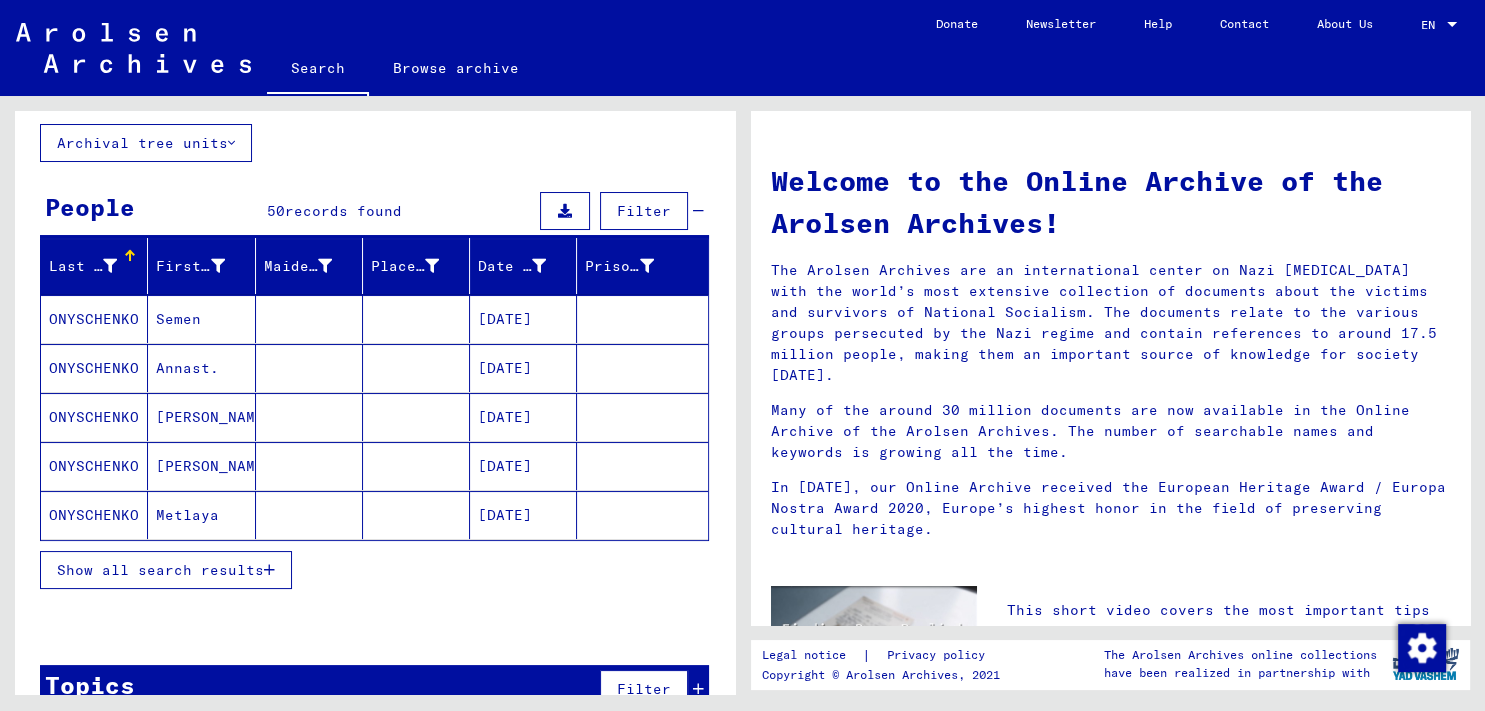 click on "Show all search results" at bounding box center [166, 570] 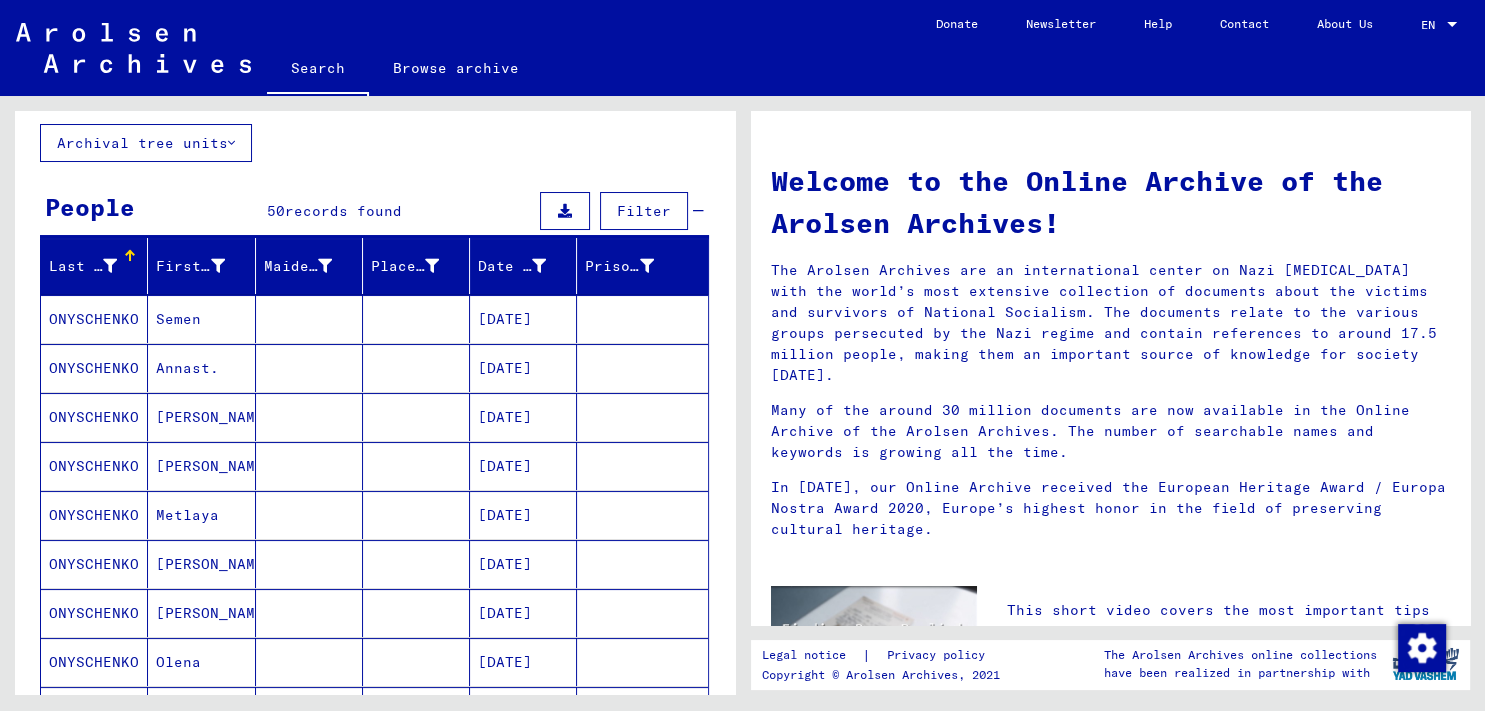 click on "Semen" at bounding box center (201, 368) 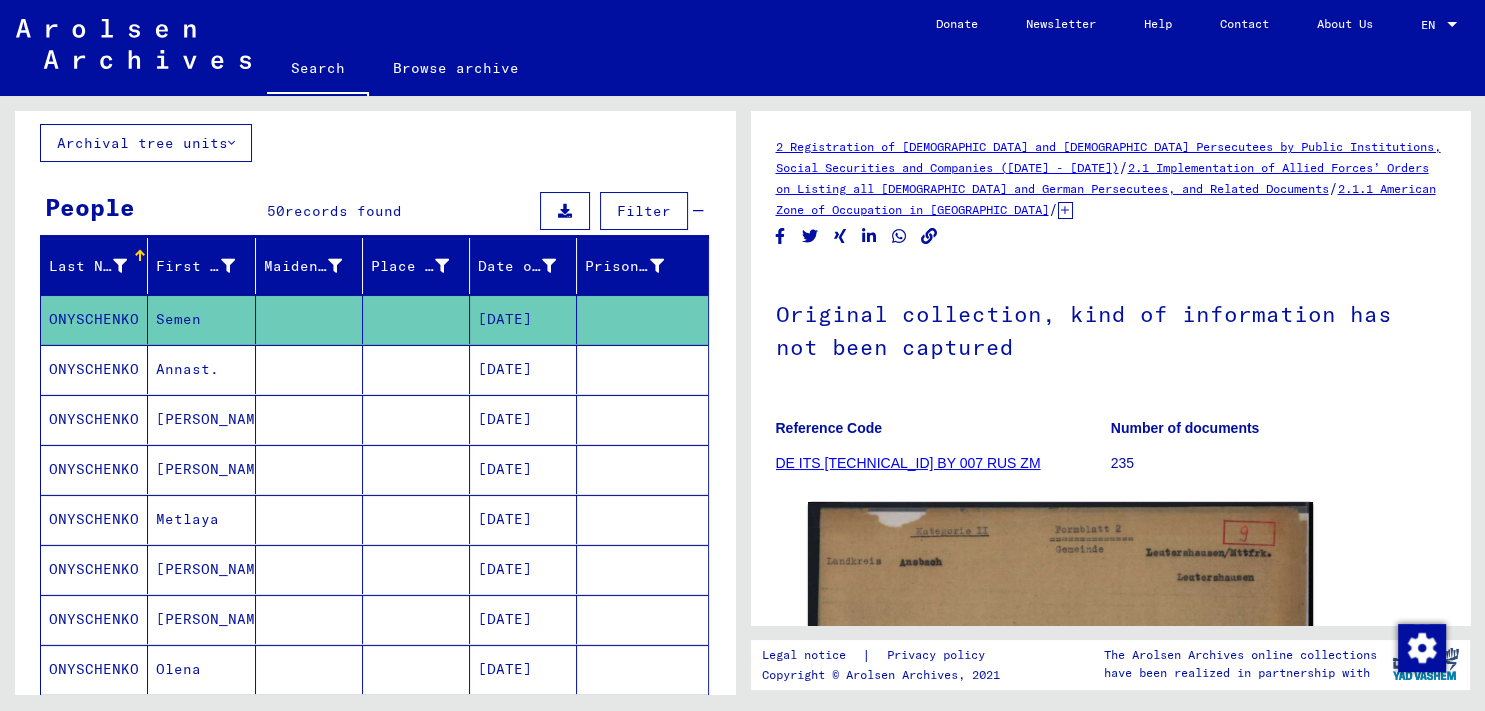 scroll, scrollTop: 331, scrollLeft: 0, axis: vertical 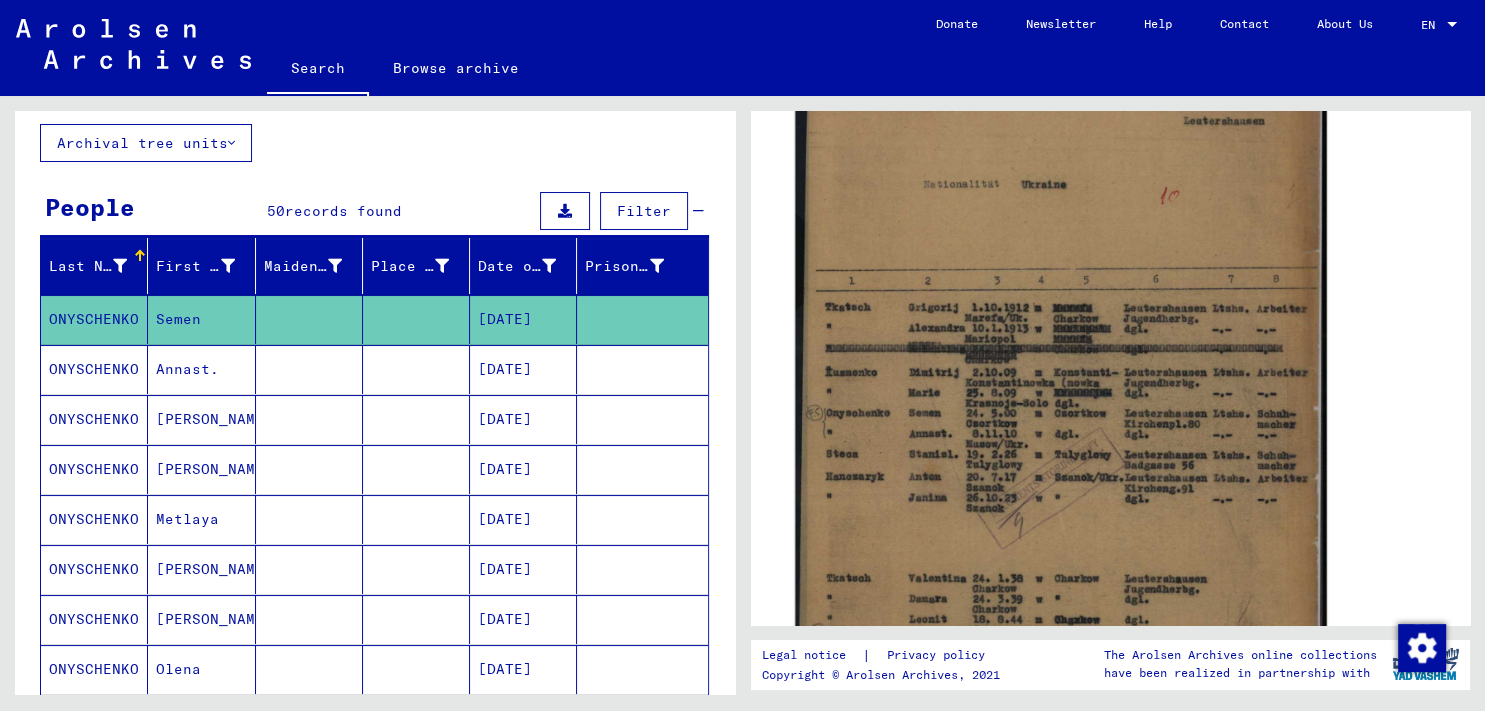 click 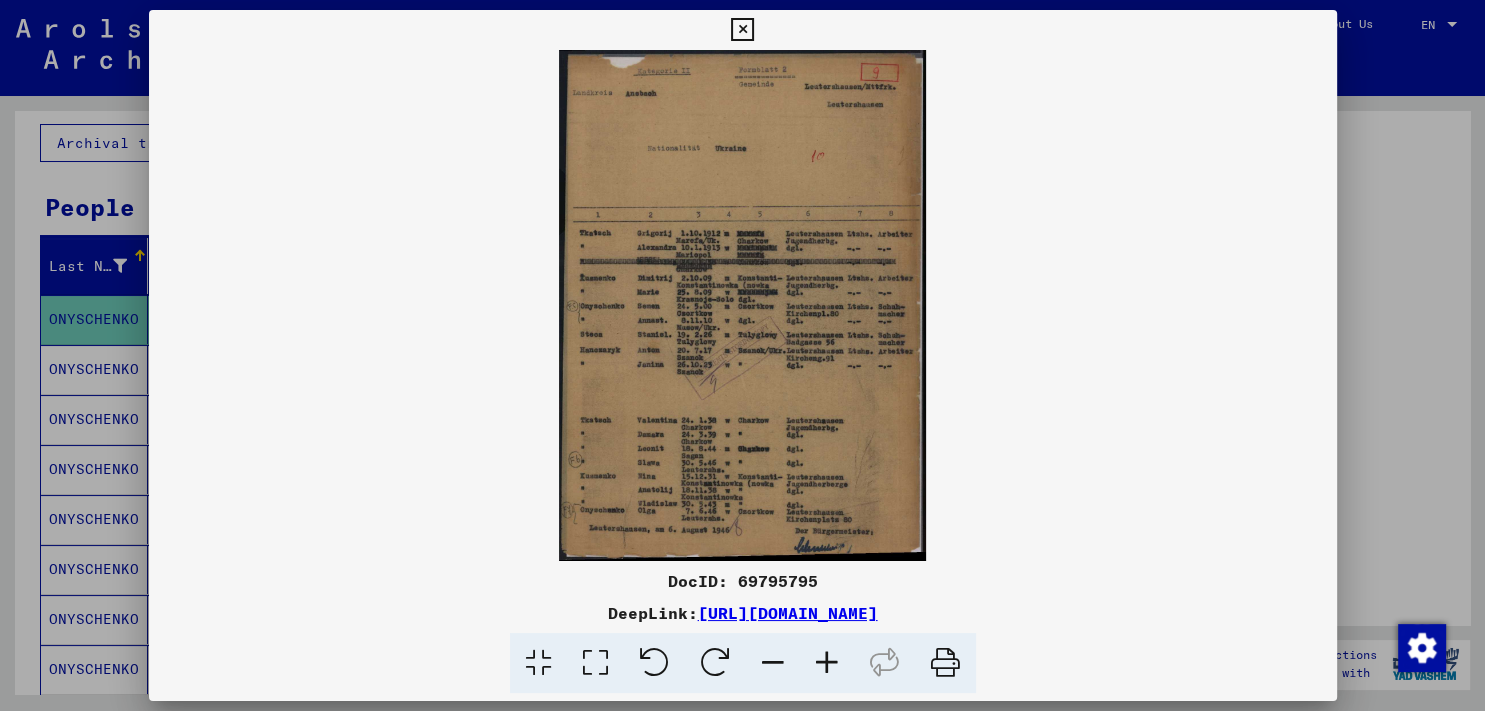 click at bounding box center (827, 663) 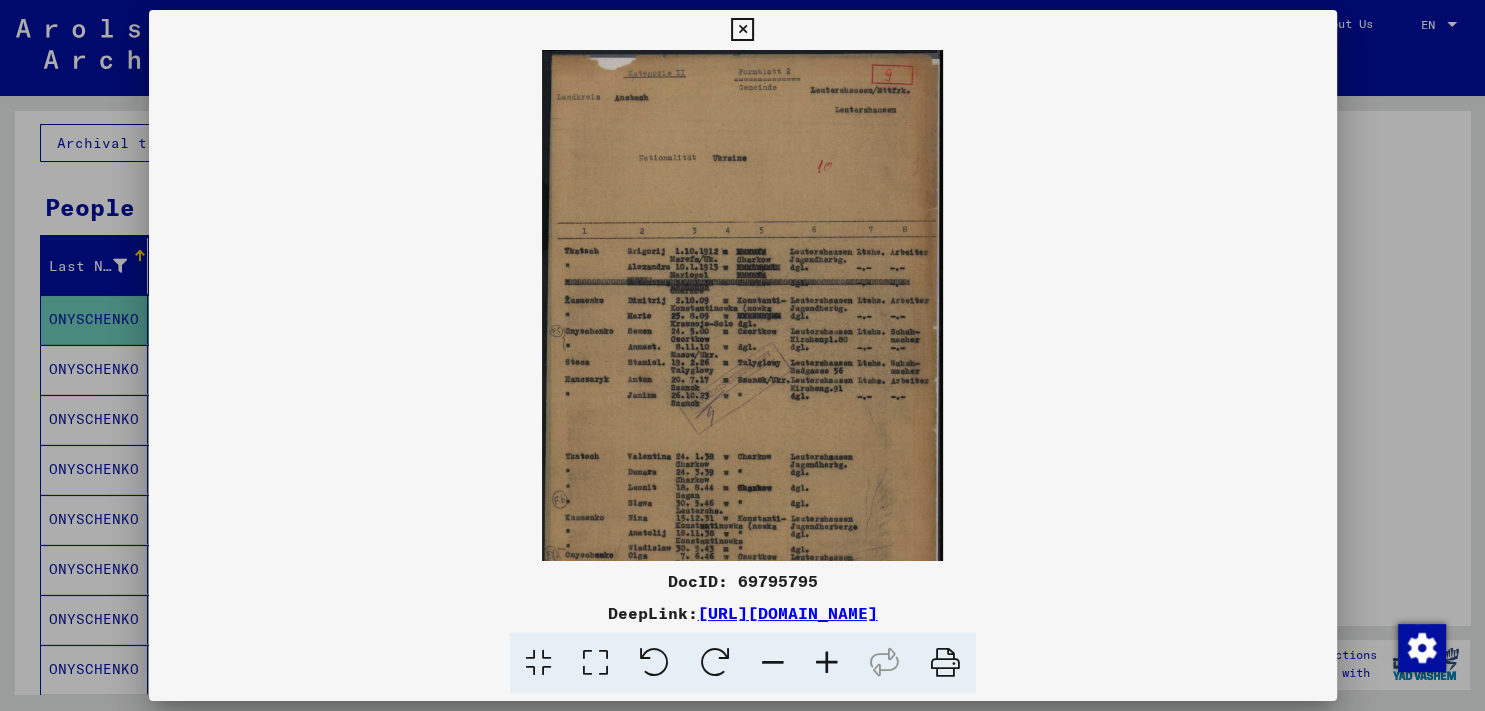 click at bounding box center (827, 663) 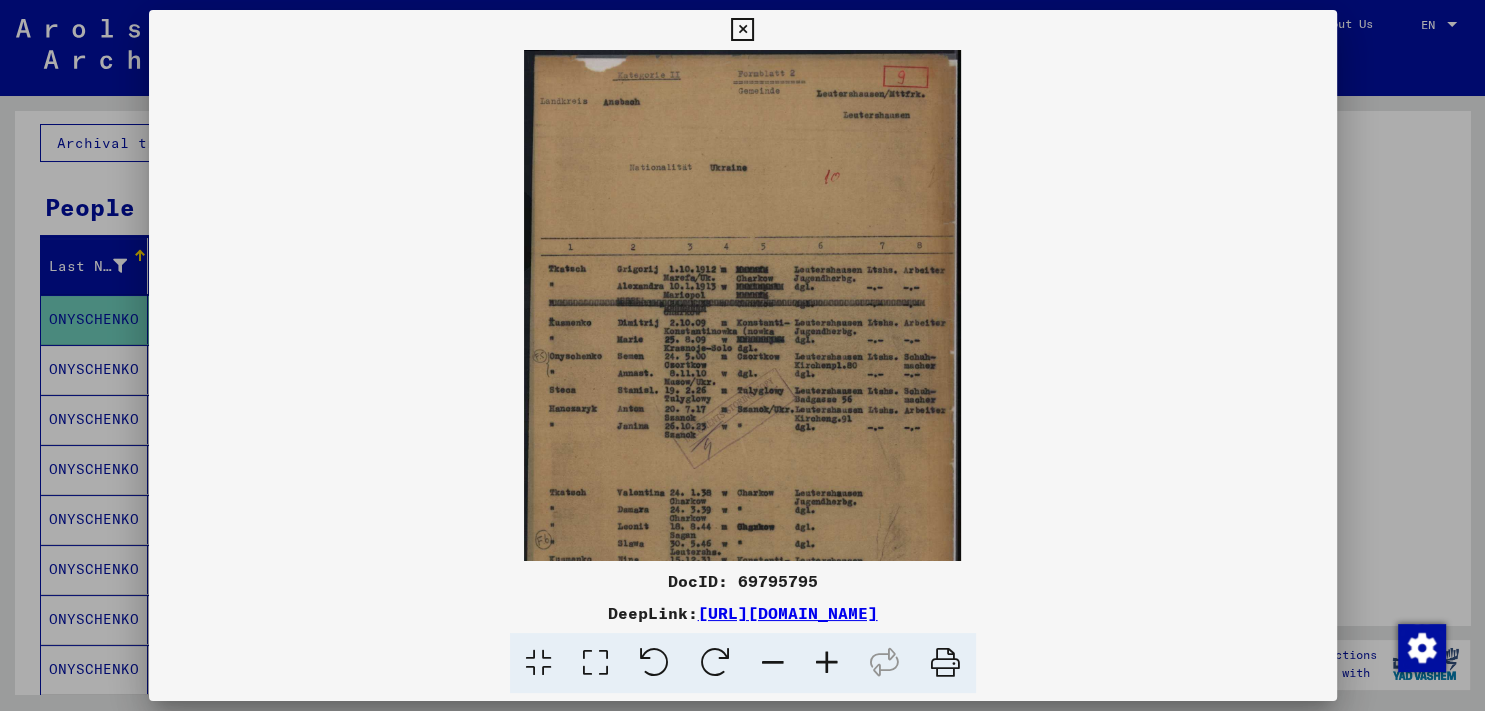 click at bounding box center (827, 663) 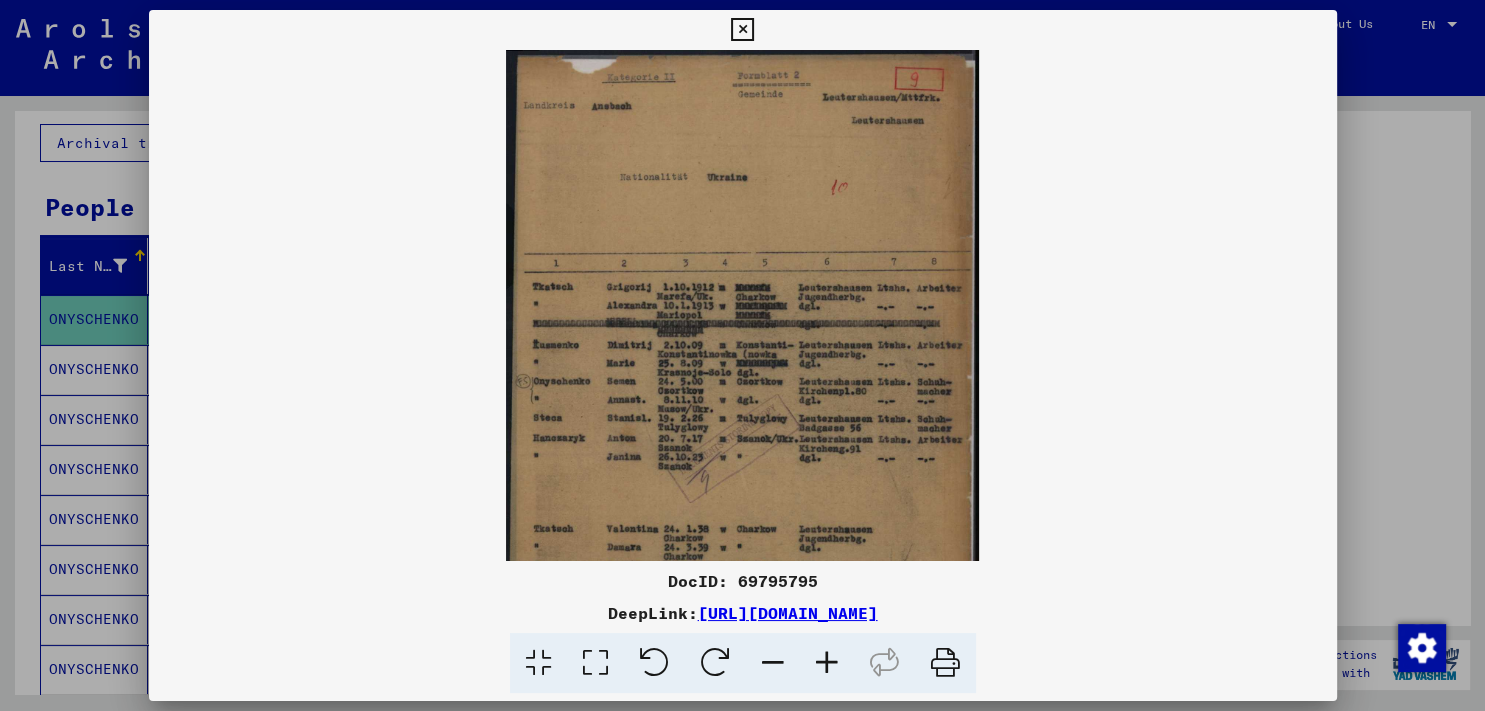 click at bounding box center (827, 663) 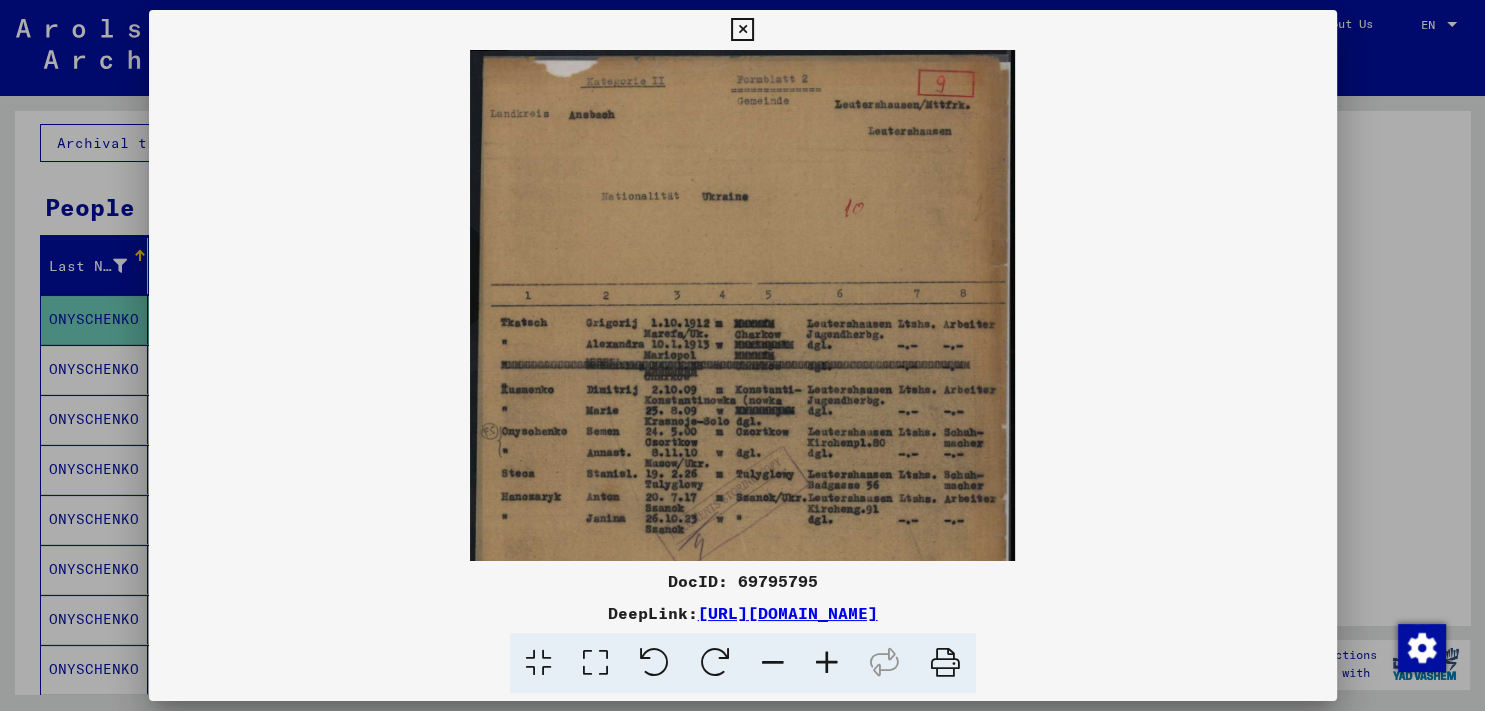 click at bounding box center (827, 663) 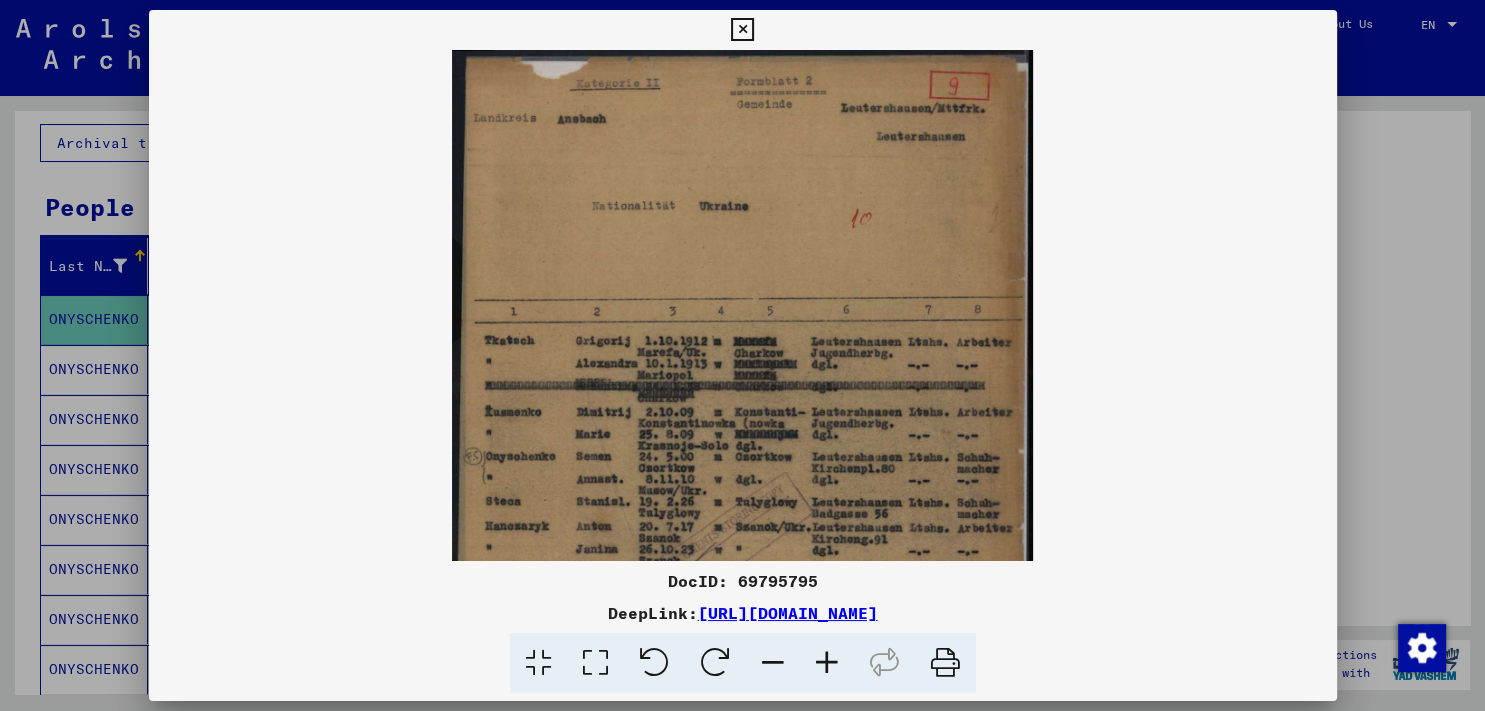 click at bounding box center [827, 663] 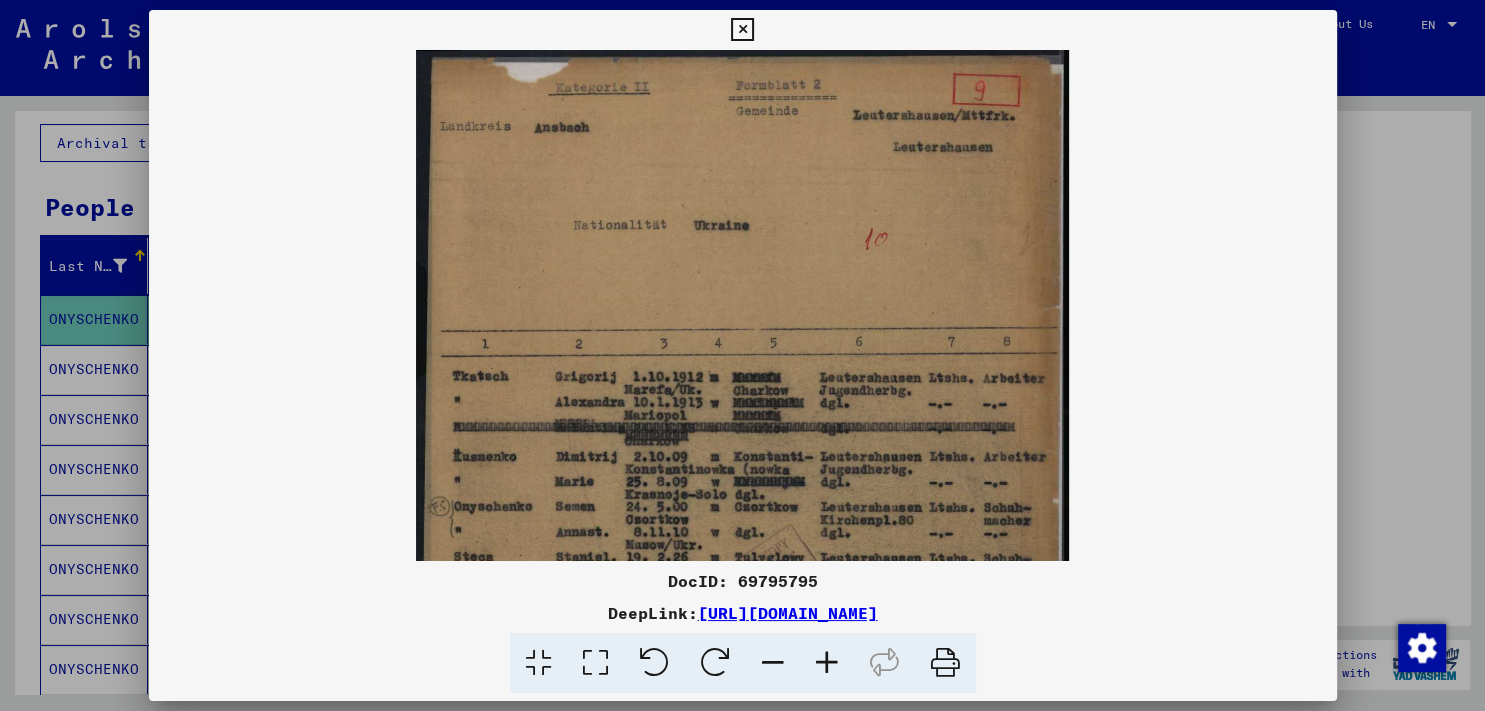 click at bounding box center [827, 663] 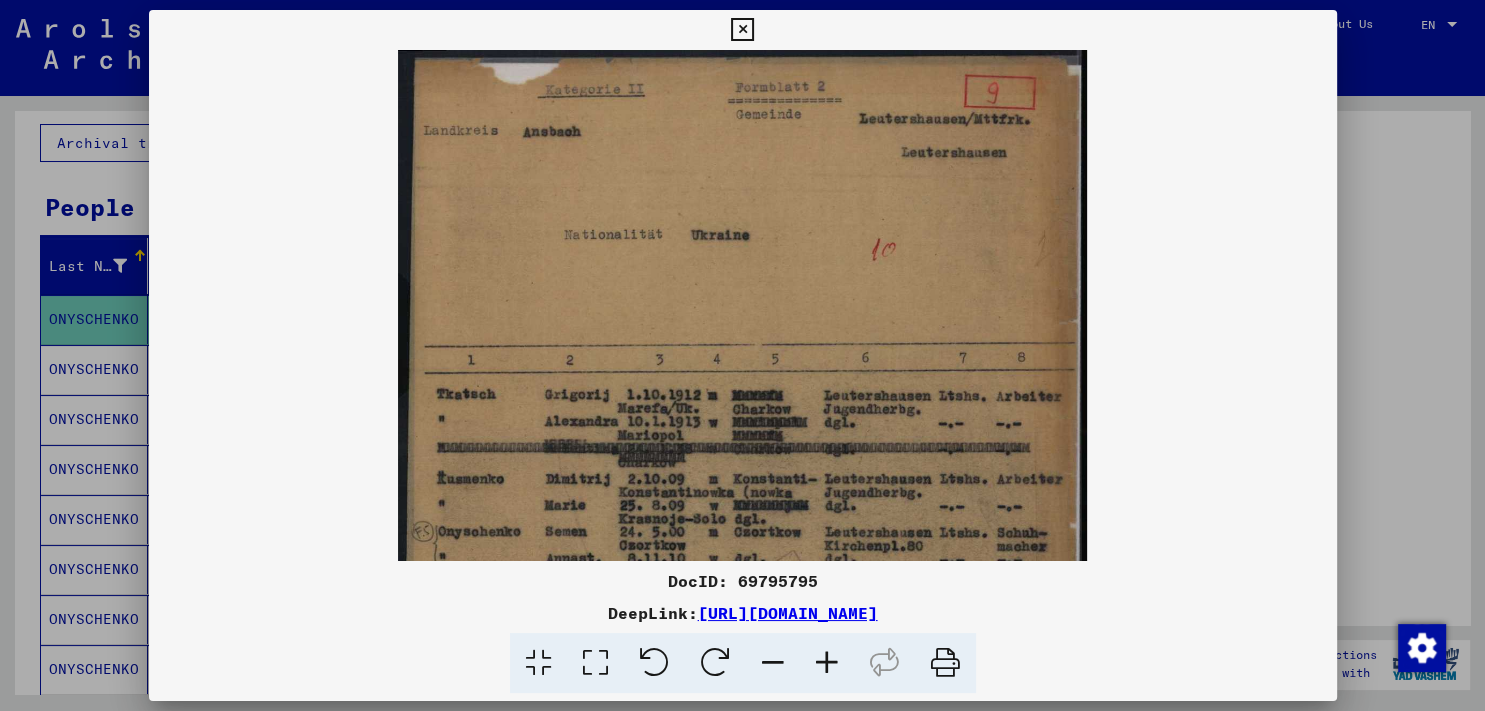 click at bounding box center [827, 663] 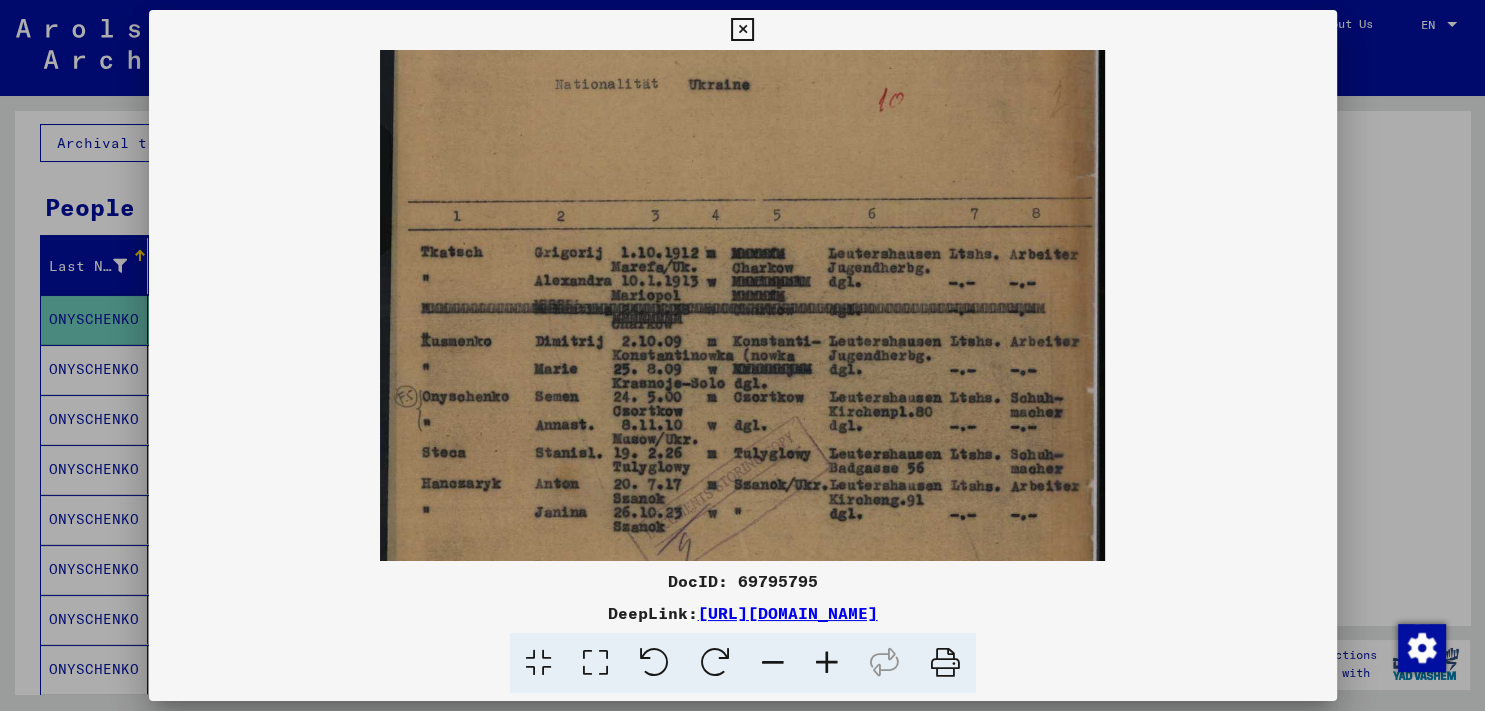 scroll, scrollTop: 179, scrollLeft: 0, axis: vertical 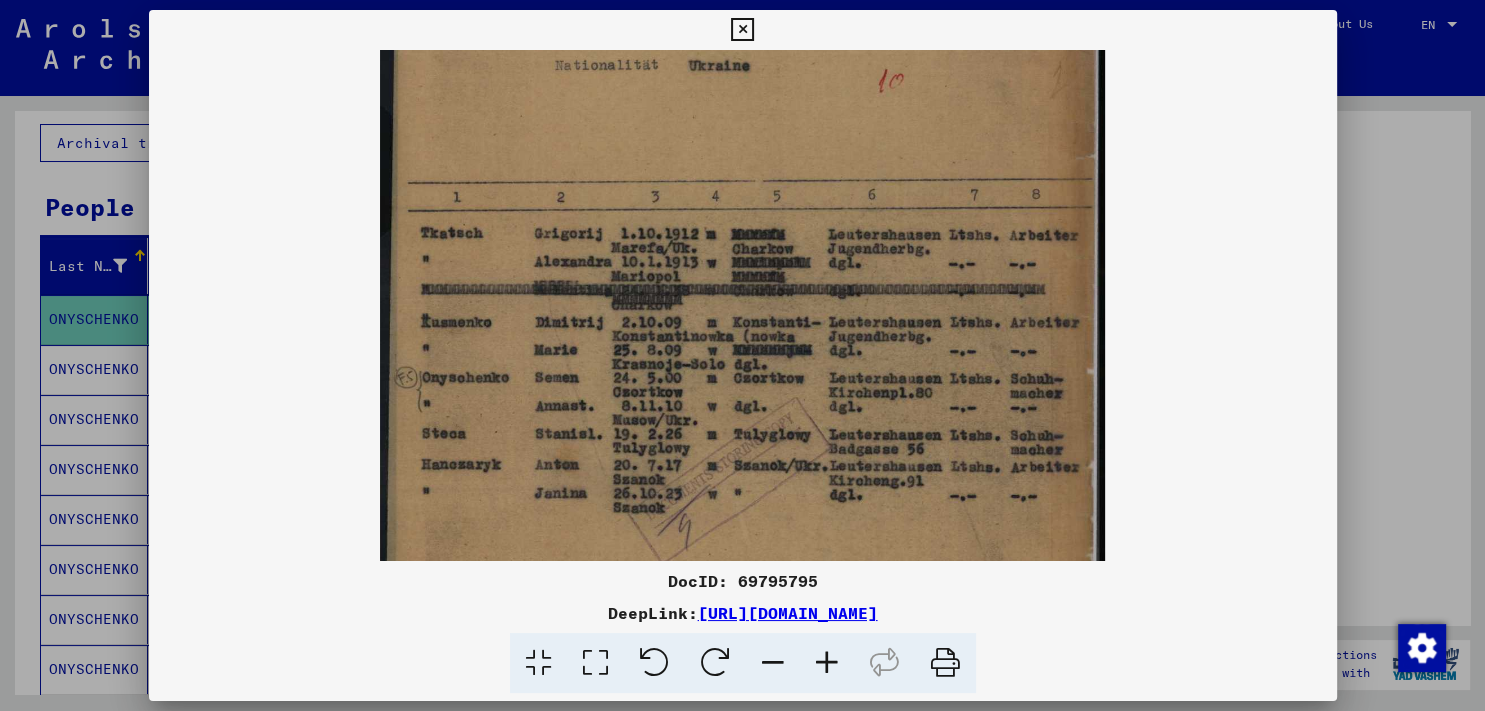 drag, startPoint x: 904, startPoint y: 424, endPoint x: 923, endPoint y: 245, distance: 180.00555 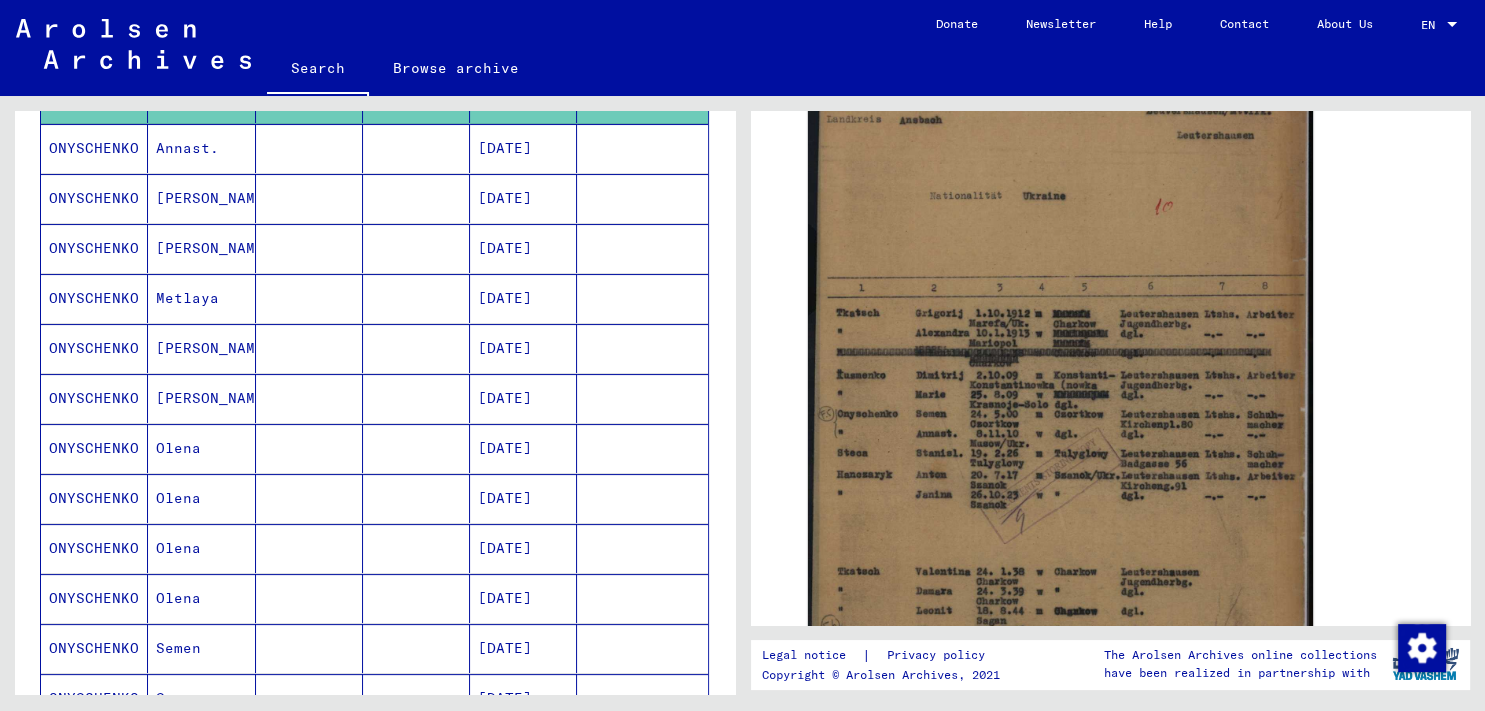 scroll, scrollTop: 442, scrollLeft: 0, axis: vertical 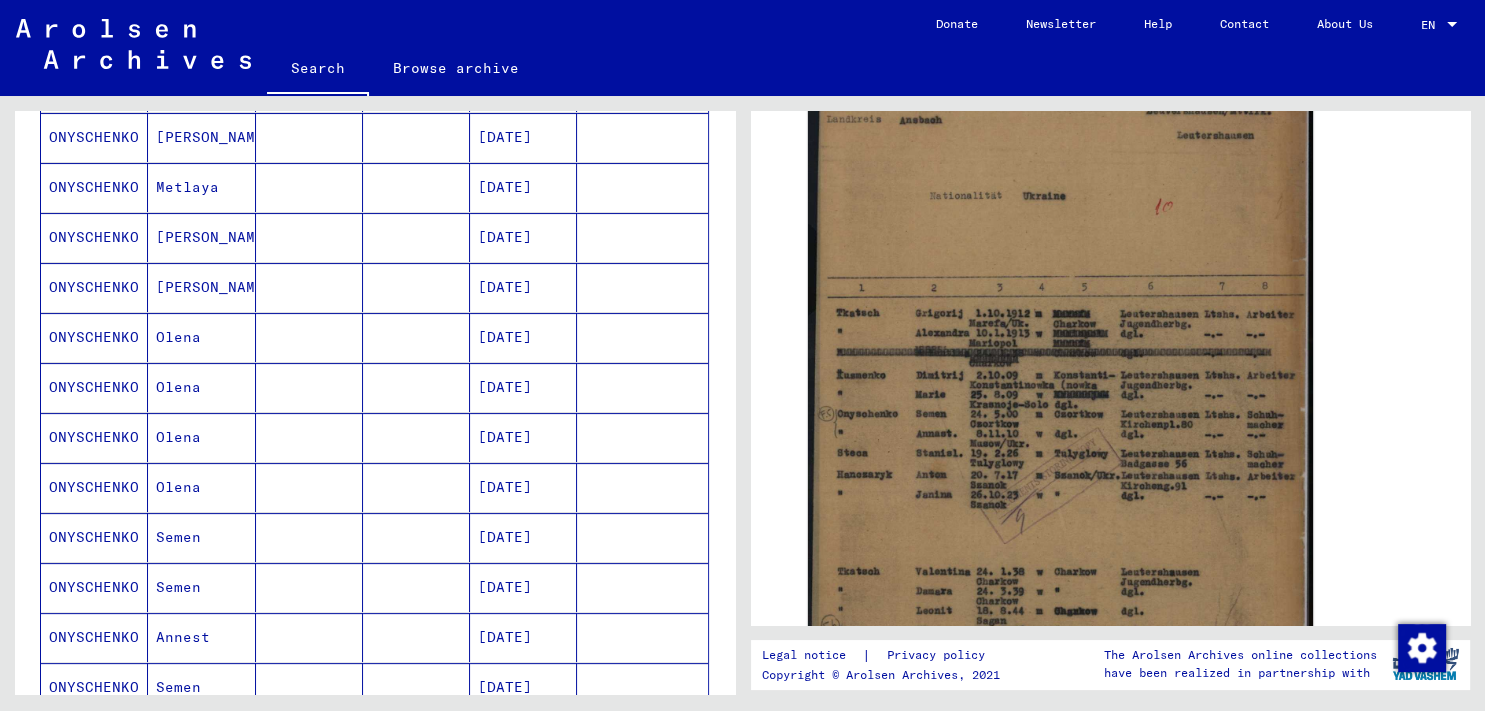 click on "Semen" at bounding box center [201, 637] 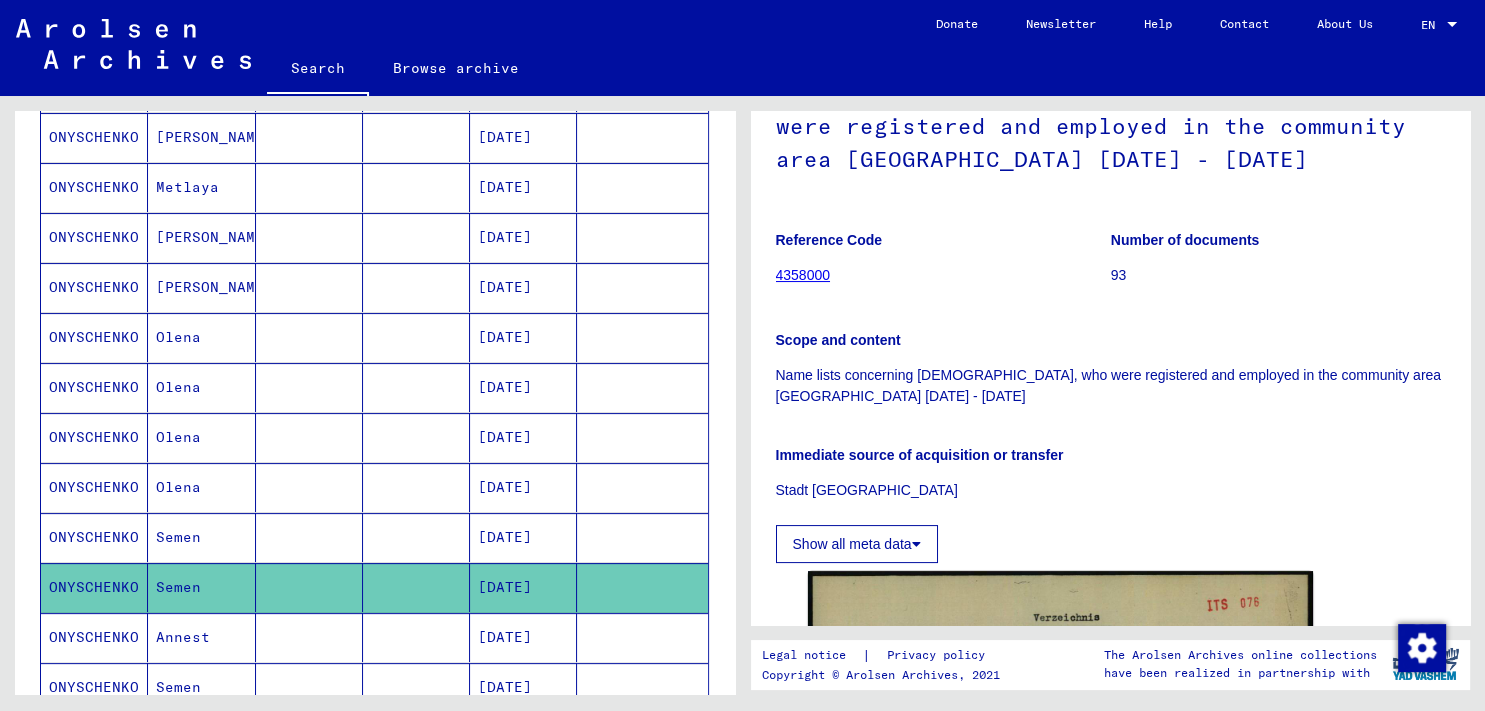 scroll, scrollTop: 552, scrollLeft: 0, axis: vertical 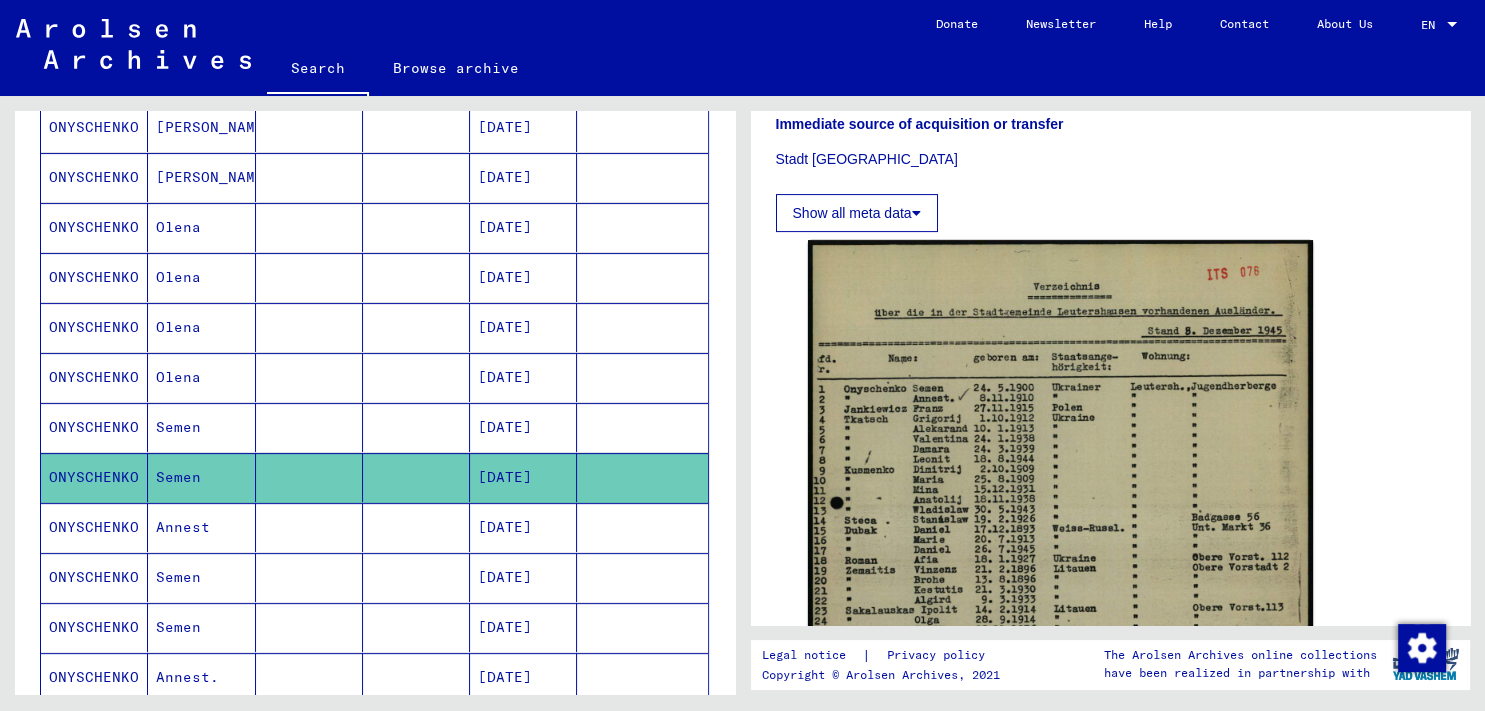 click on "Semen" at bounding box center (201, 627) 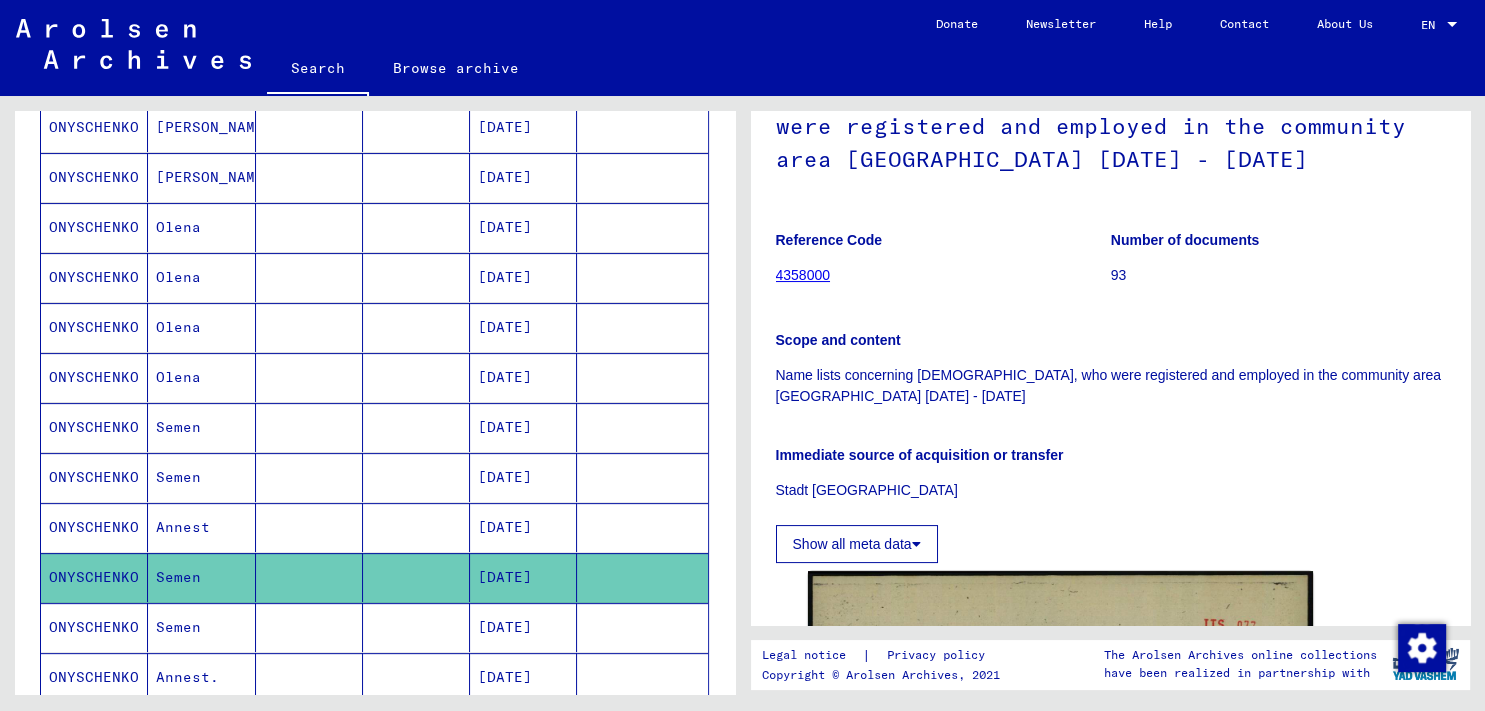 scroll, scrollTop: 442, scrollLeft: 0, axis: vertical 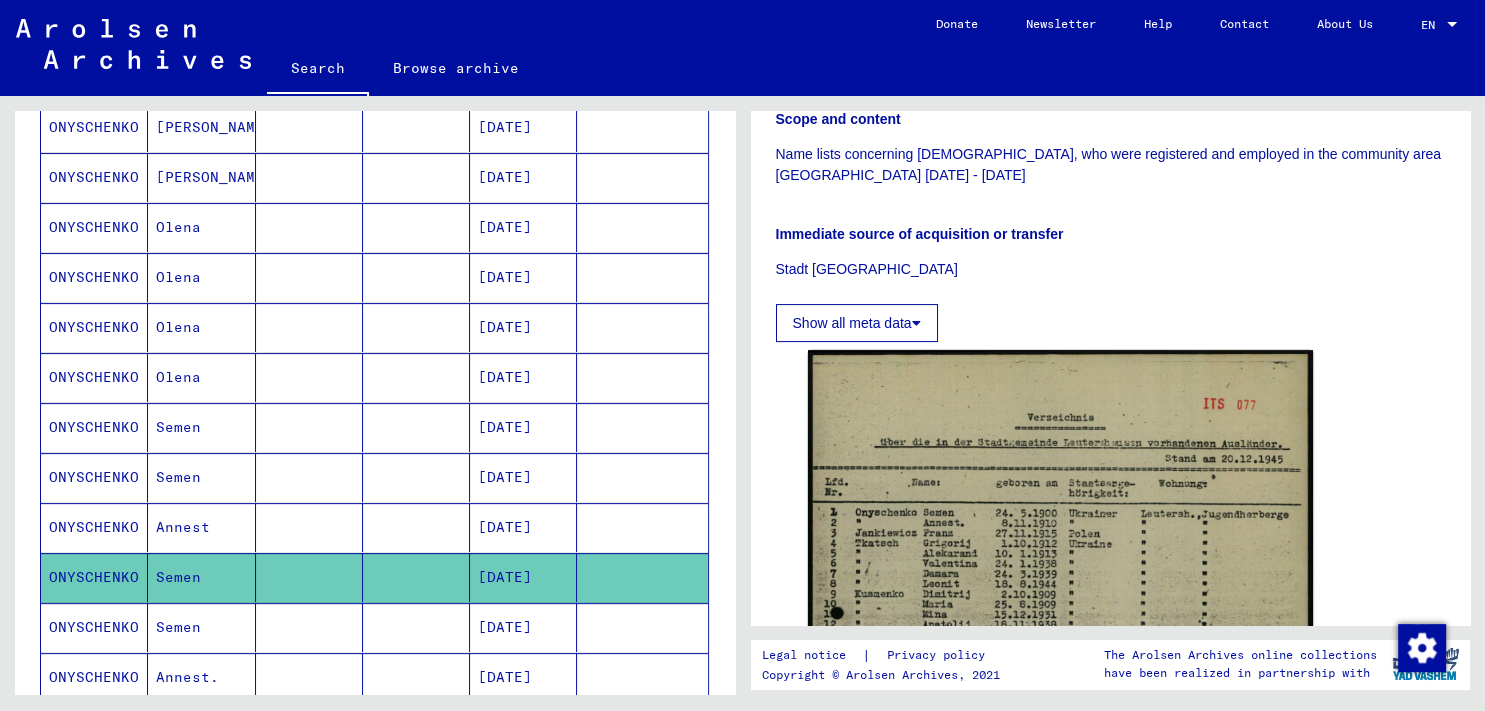 click on "Semen" at bounding box center [201, 677] 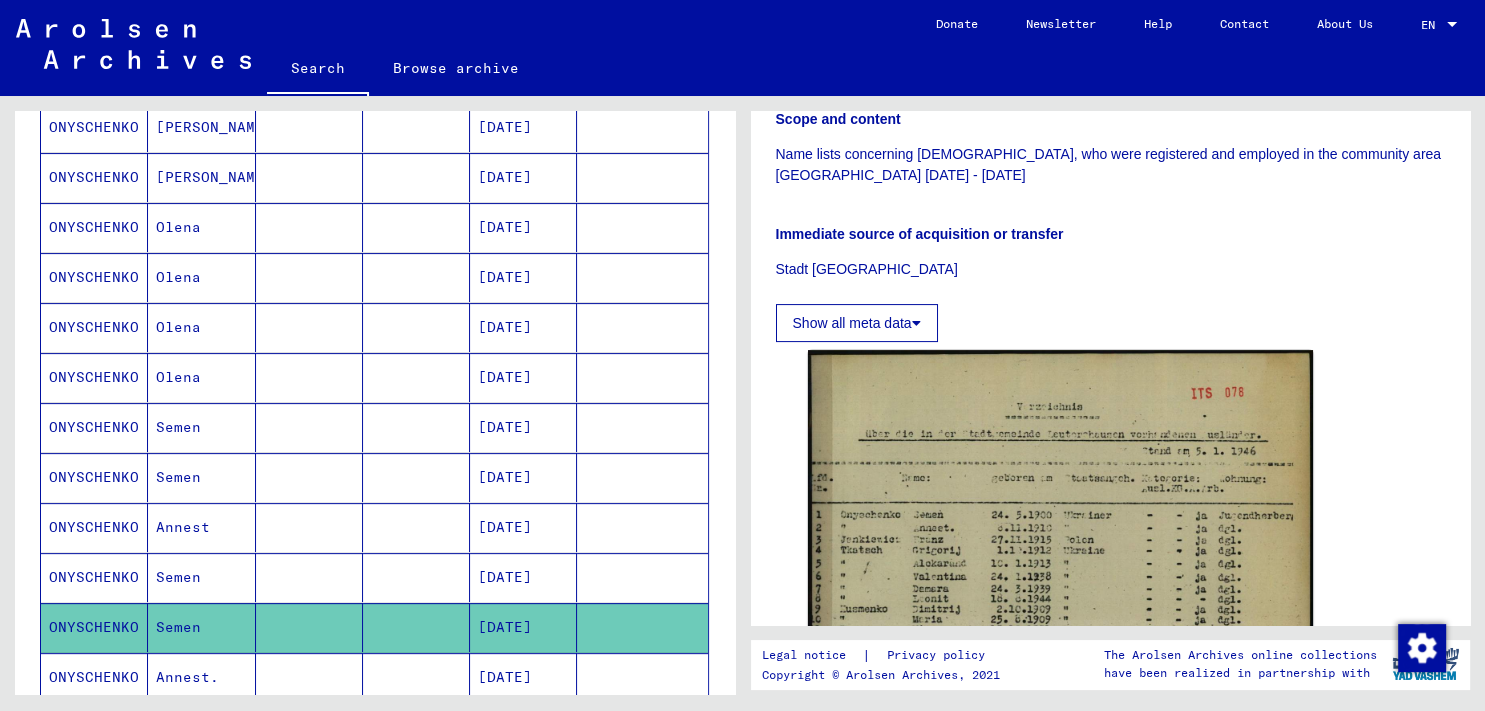 scroll, scrollTop: 552, scrollLeft: 0, axis: vertical 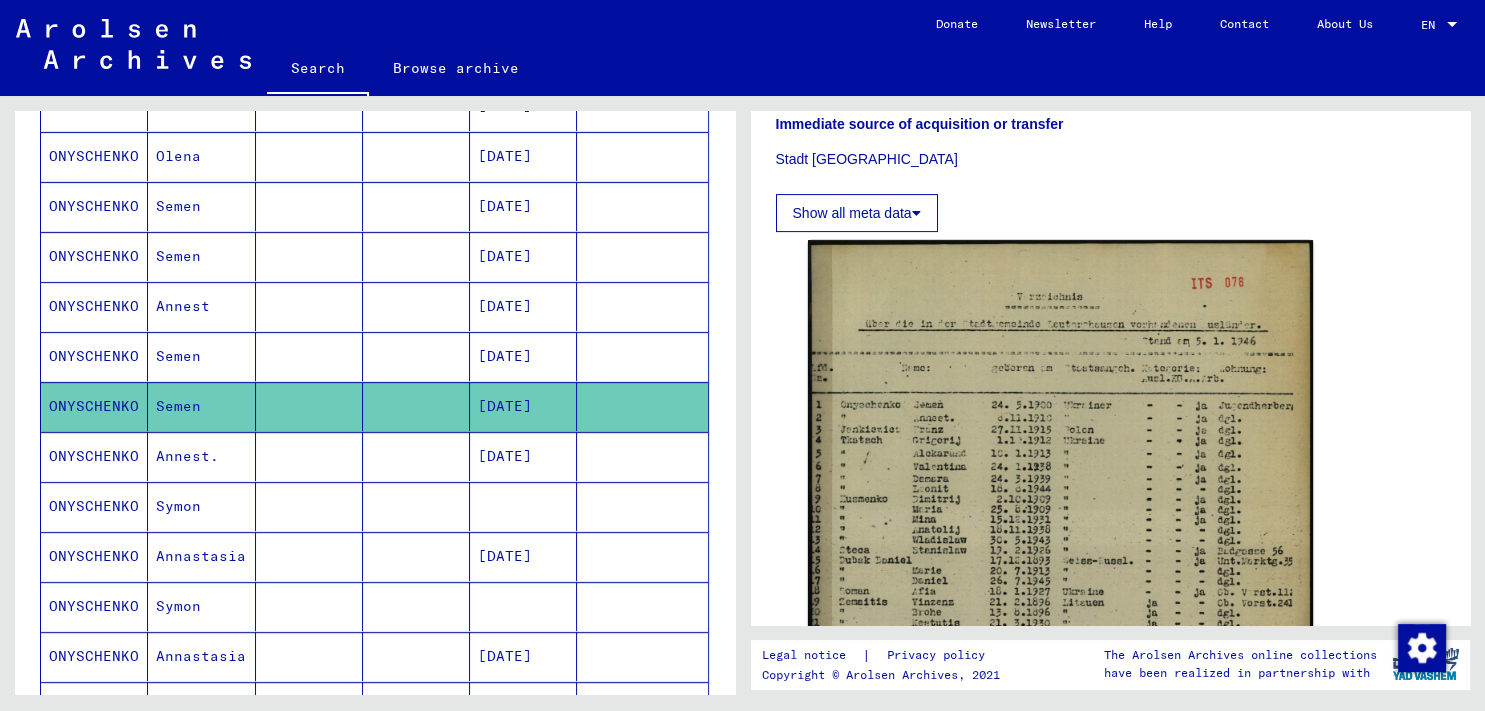 click on "Annastasia" at bounding box center (201, 606) 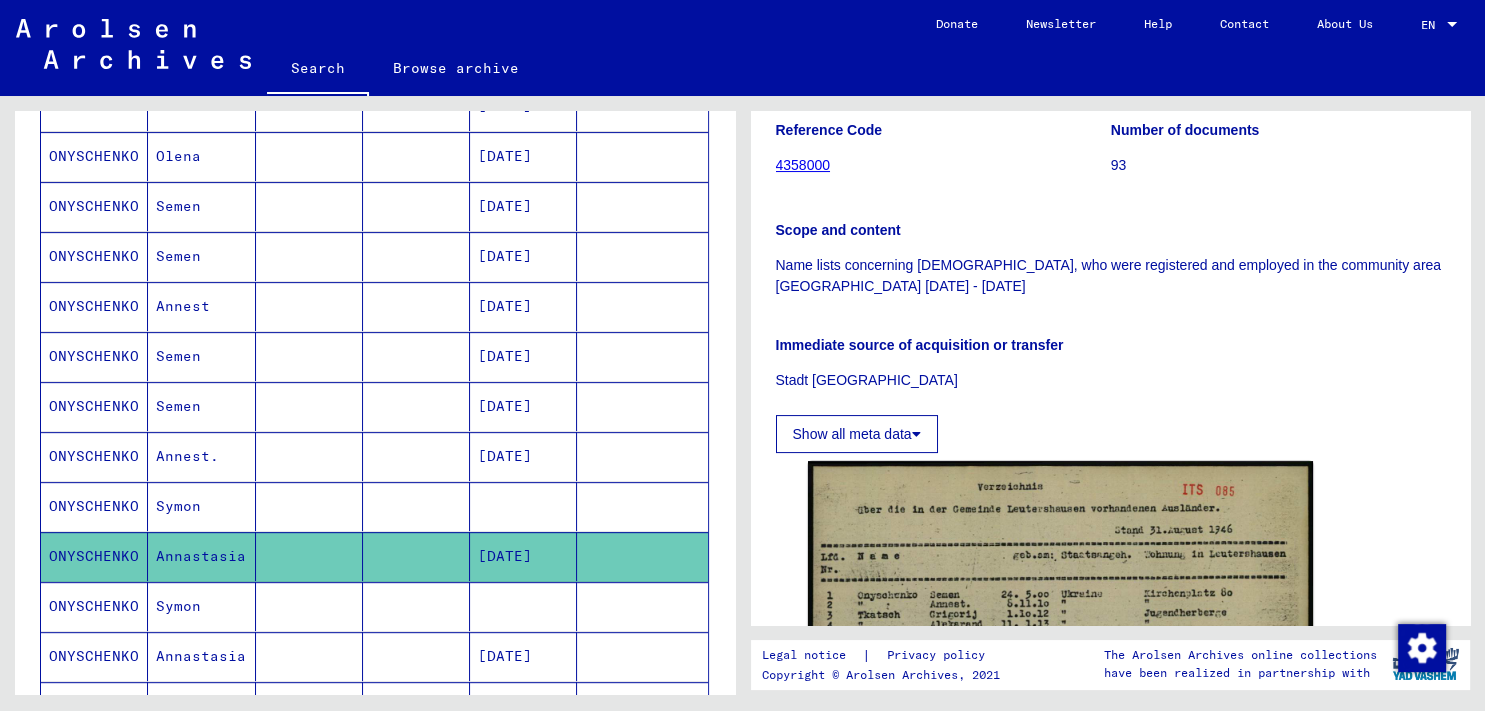 scroll, scrollTop: 552, scrollLeft: 0, axis: vertical 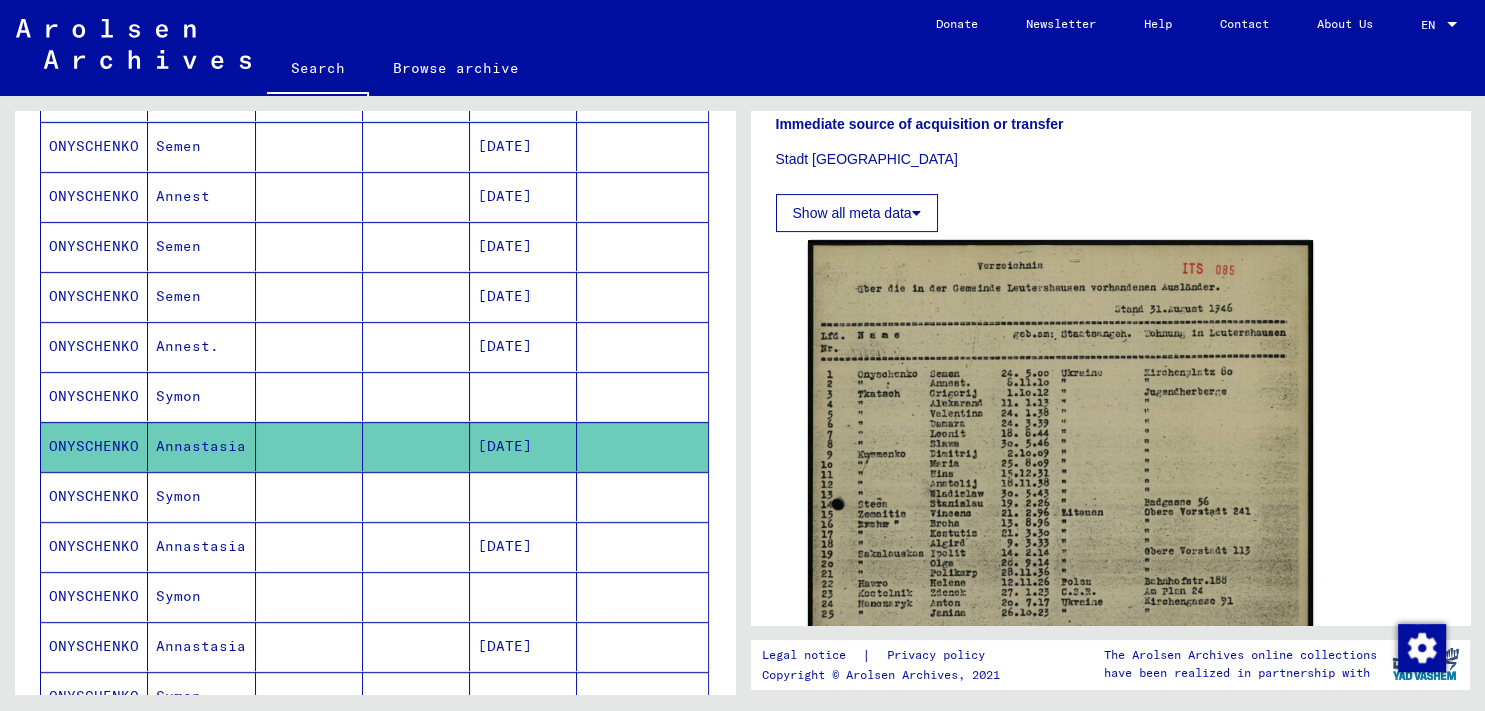 click on "Annastasia" at bounding box center [201, 596] 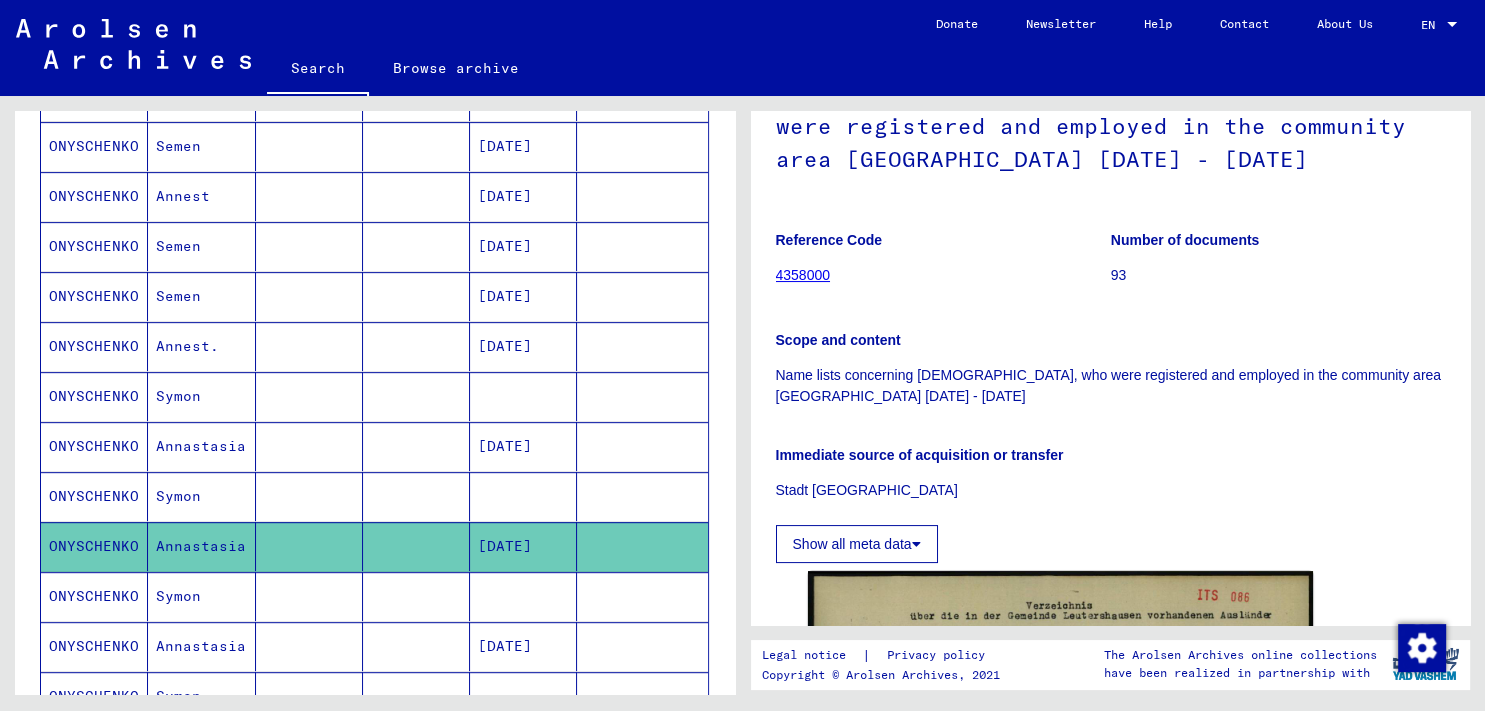scroll, scrollTop: 442, scrollLeft: 0, axis: vertical 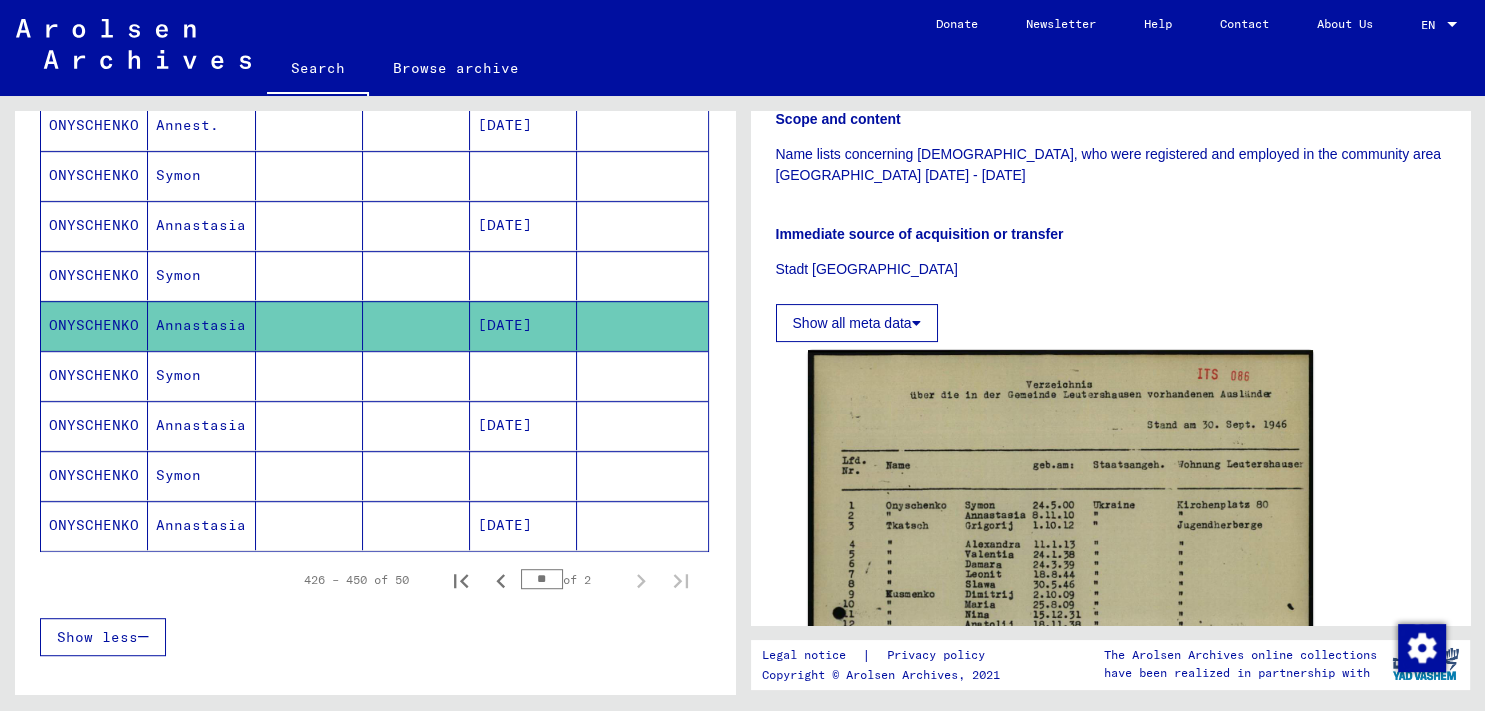click on "Annastasia" at bounding box center (201, 475) 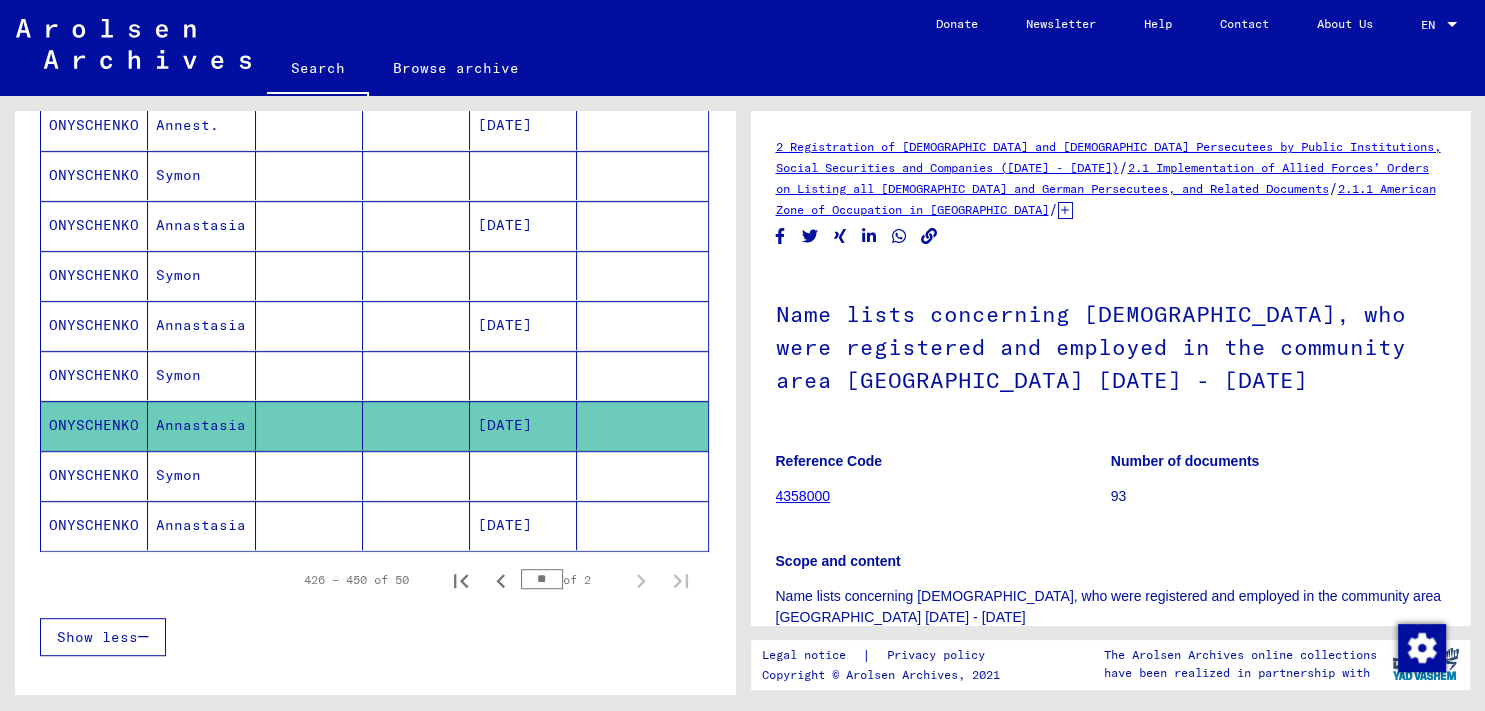 scroll, scrollTop: 331, scrollLeft: 0, axis: vertical 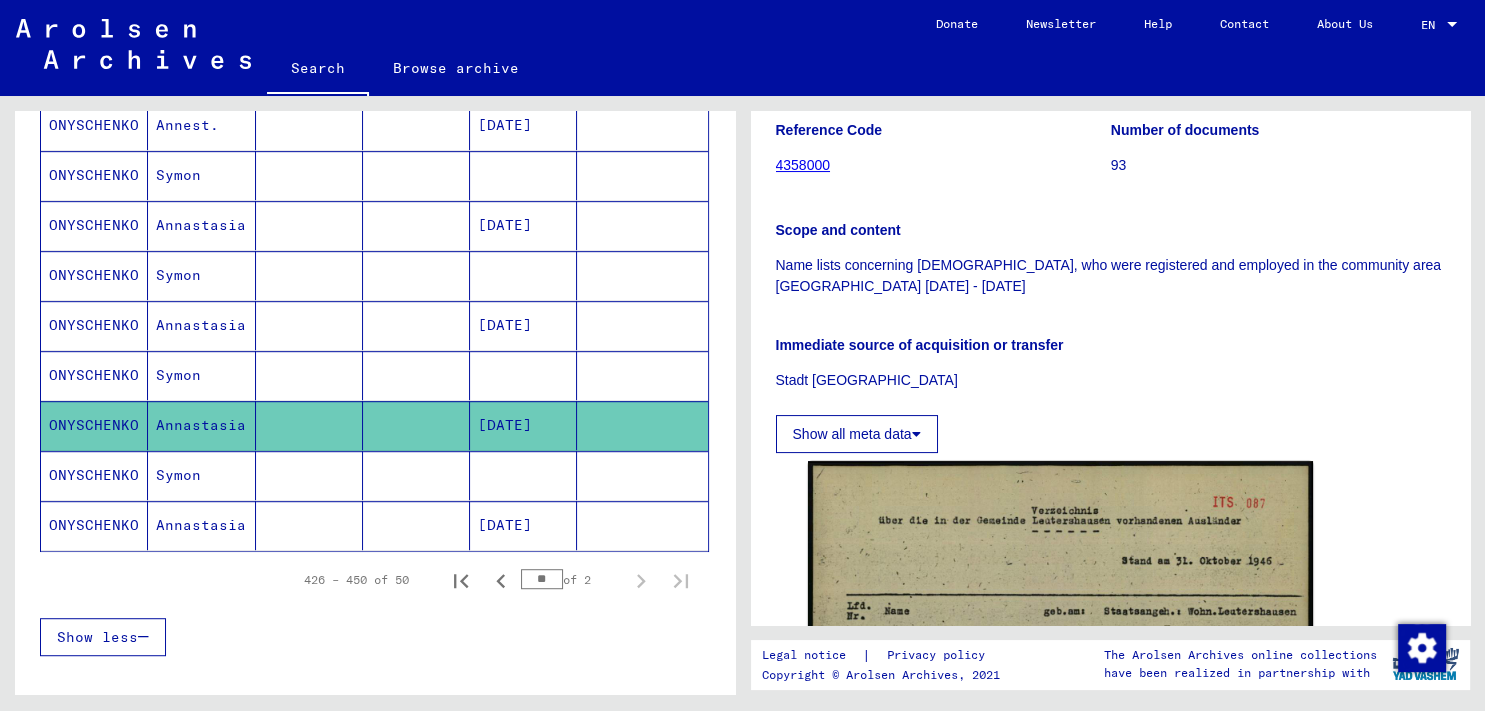 click on "Annastasia" 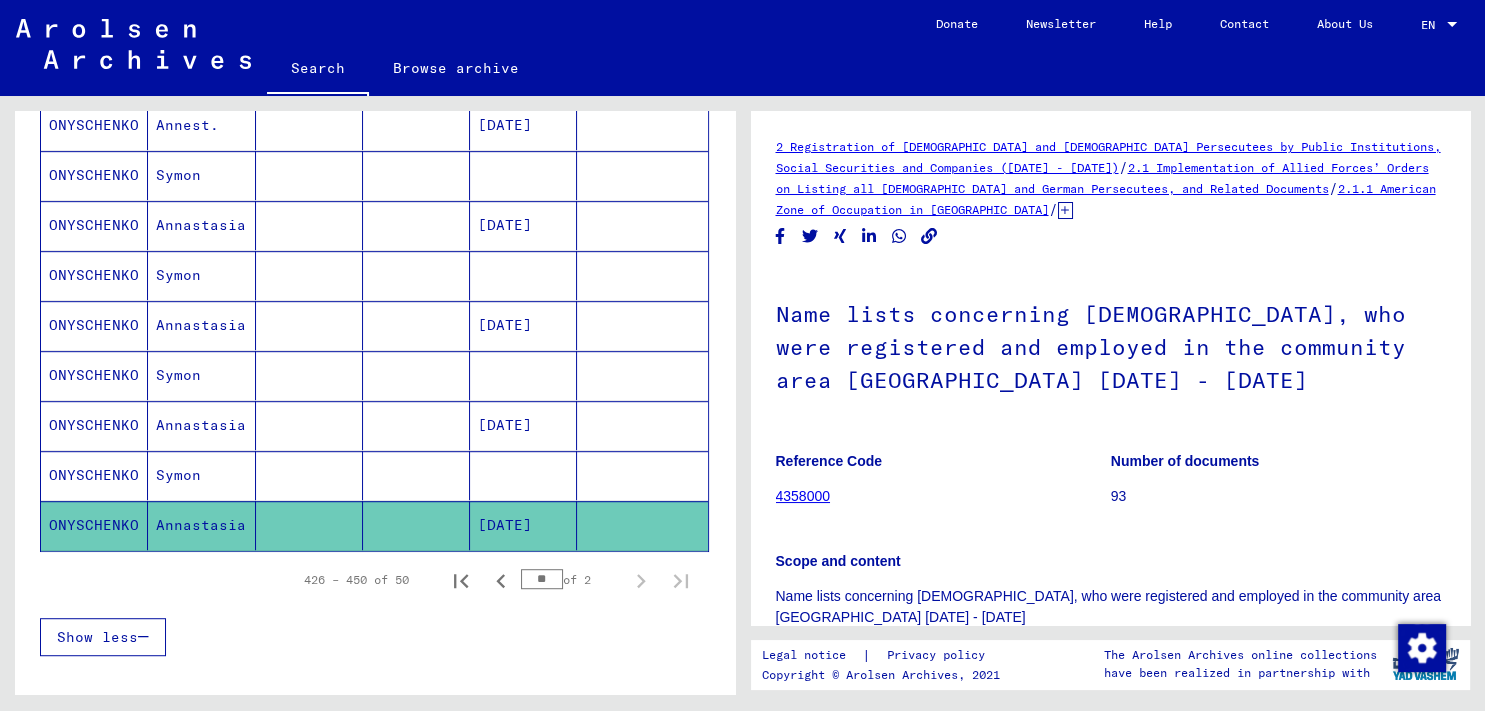 scroll, scrollTop: 345, scrollLeft: 0, axis: vertical 